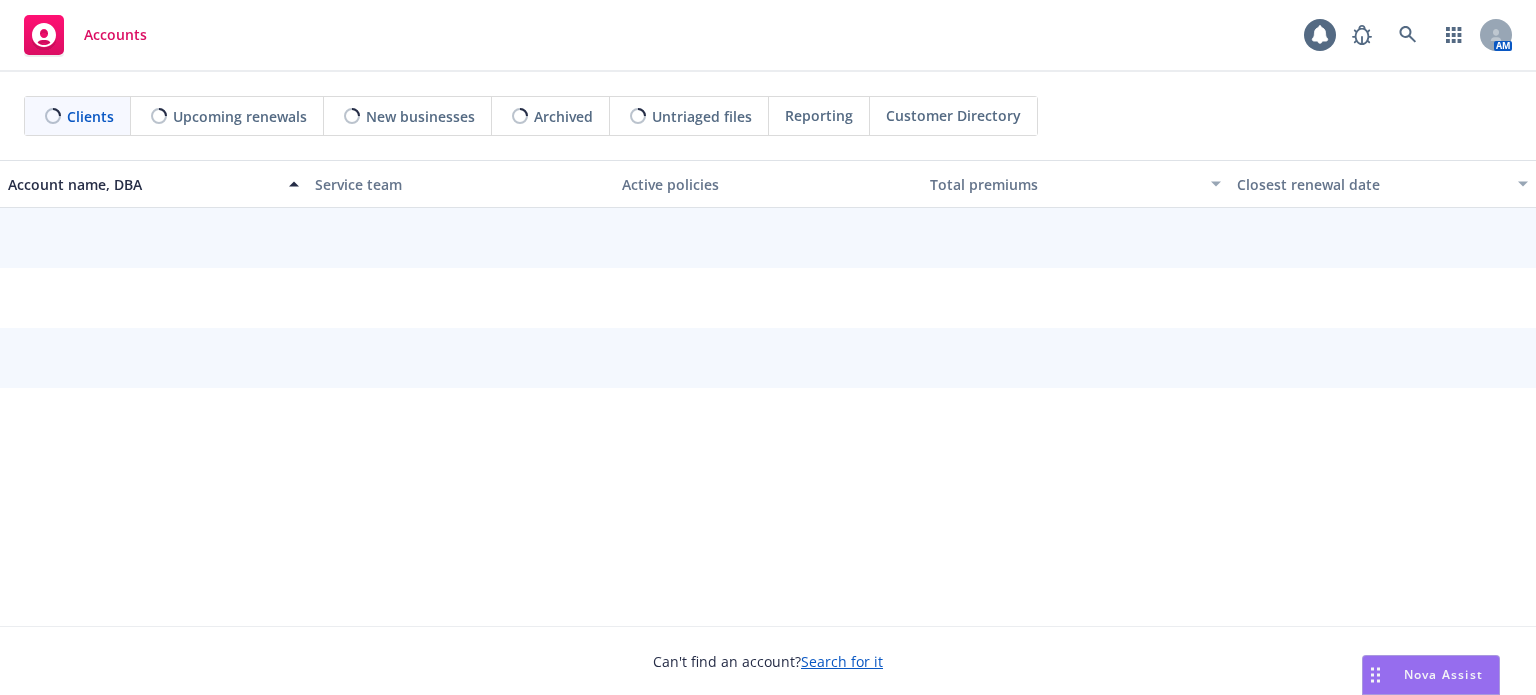 scroll, scrollTop: 0, scrollLeft: 0, axis: both 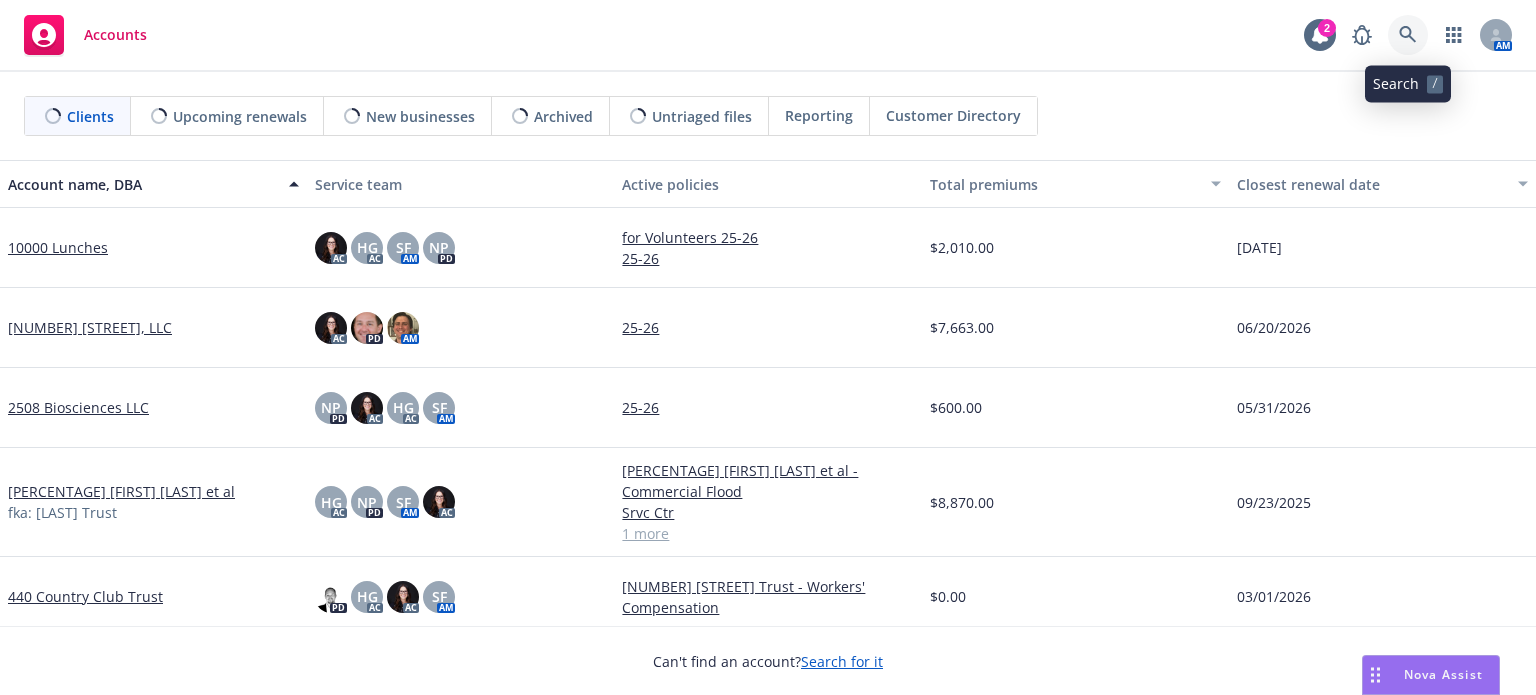 click 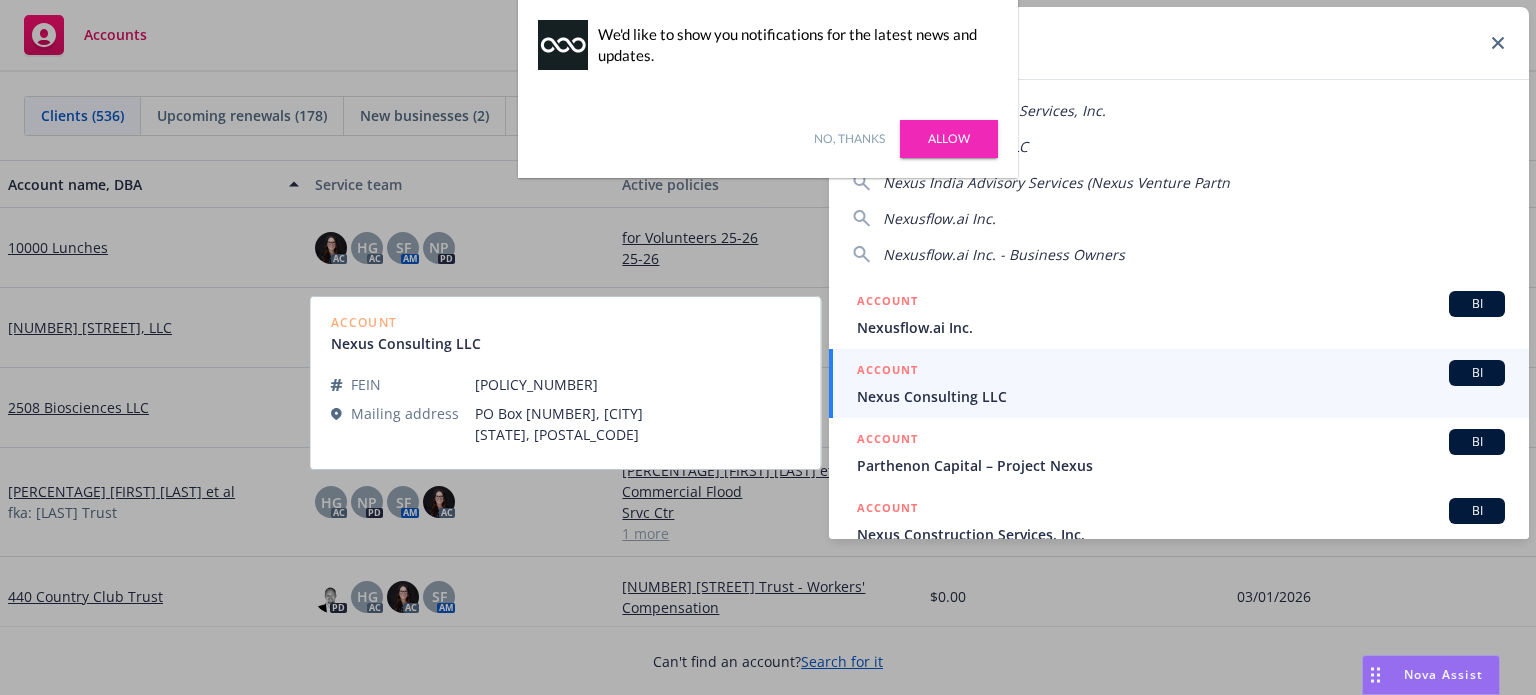 type on "nexus" 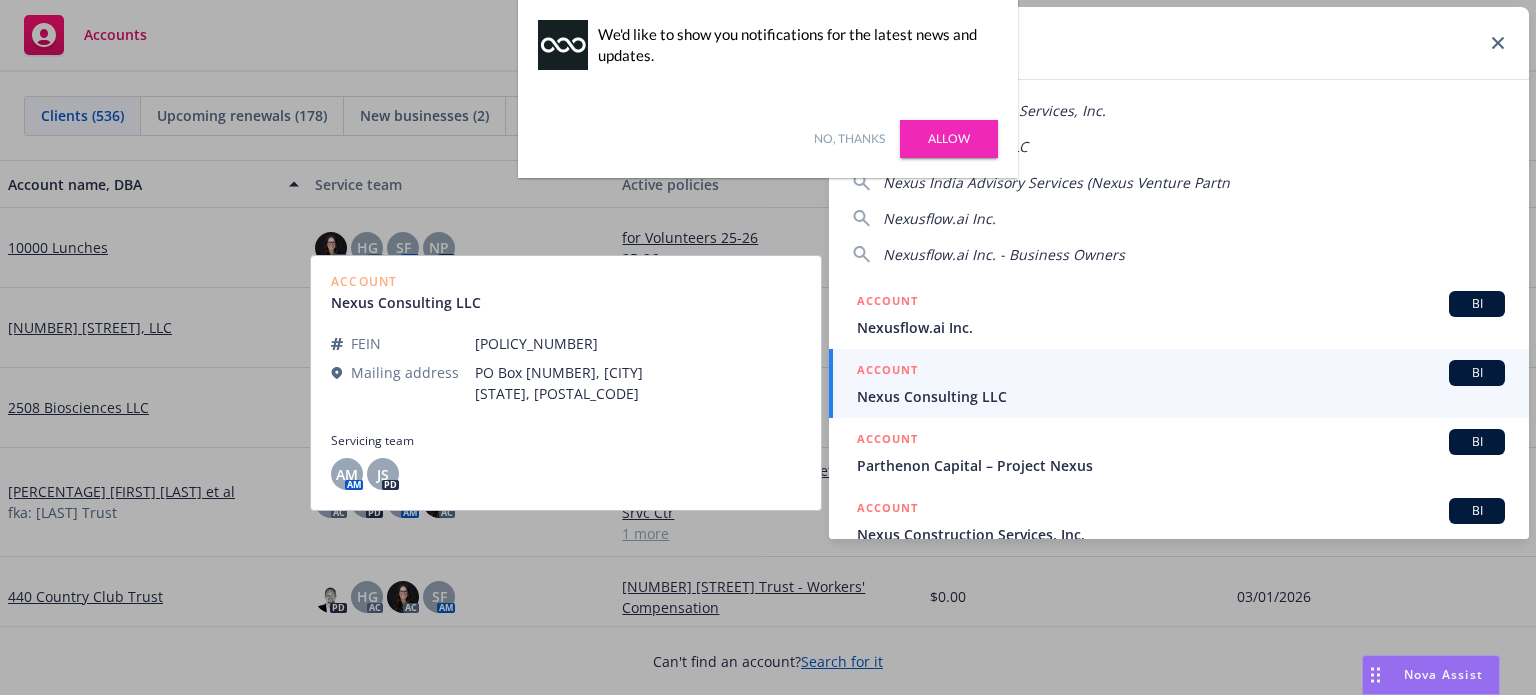 click on "ACCOUNT BI" at bounding box center [1181, 373] 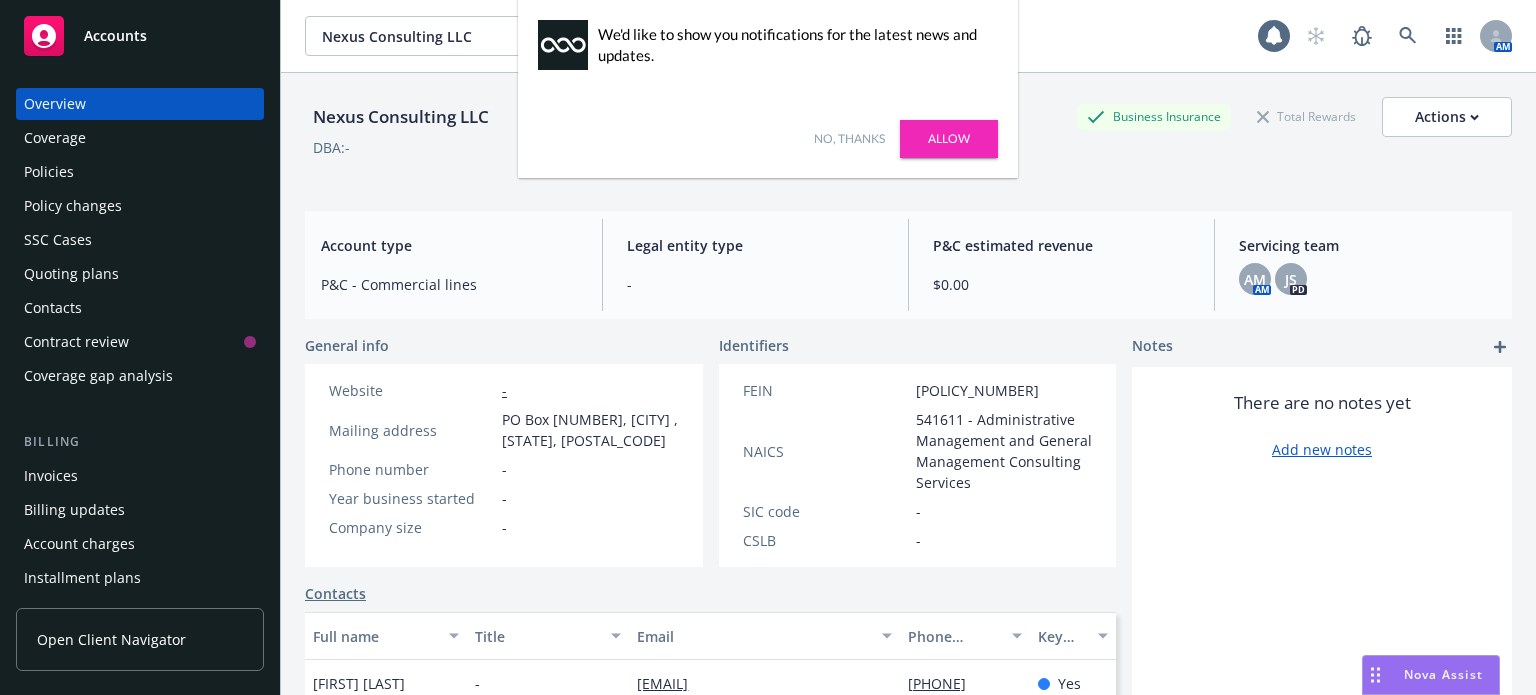 click on "Allow" at bounding box center (949, 139) 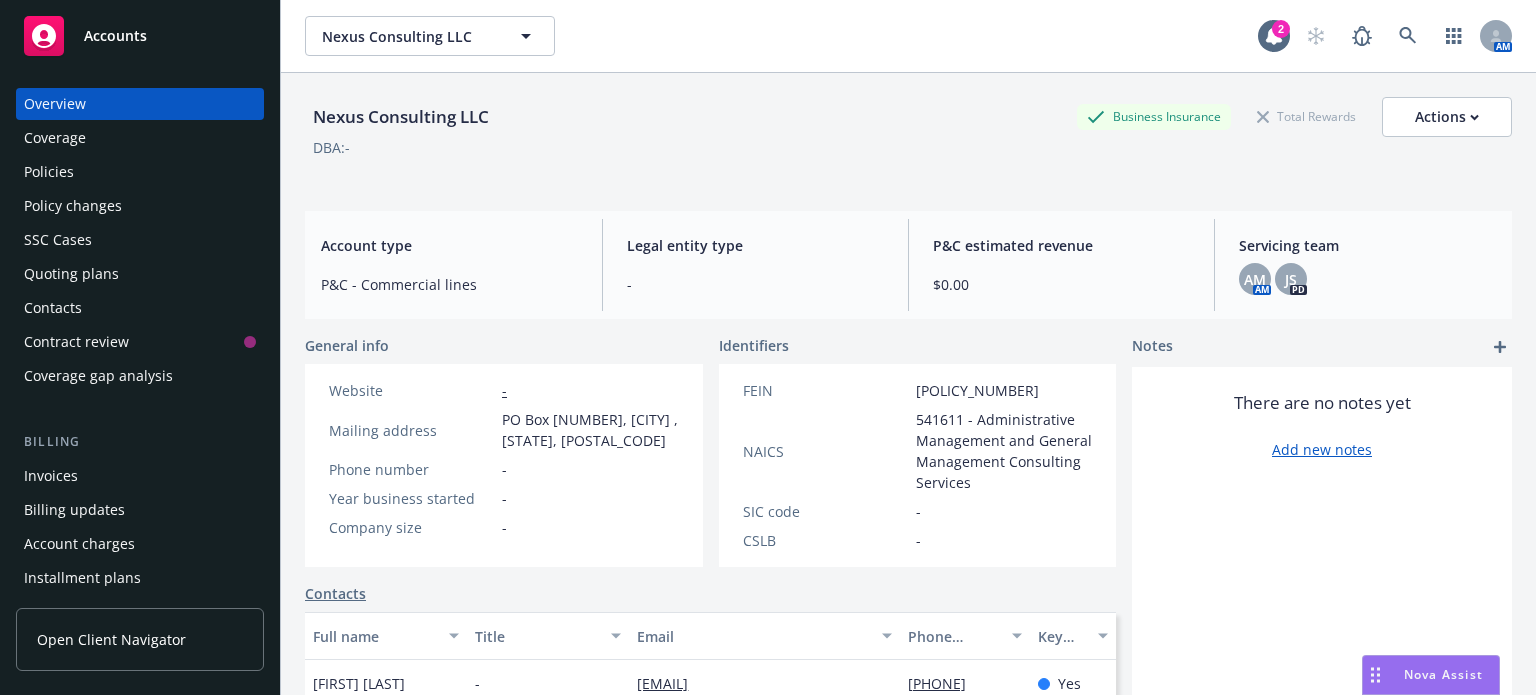 click on "Quoting plans" at bounding box center [140, 274] 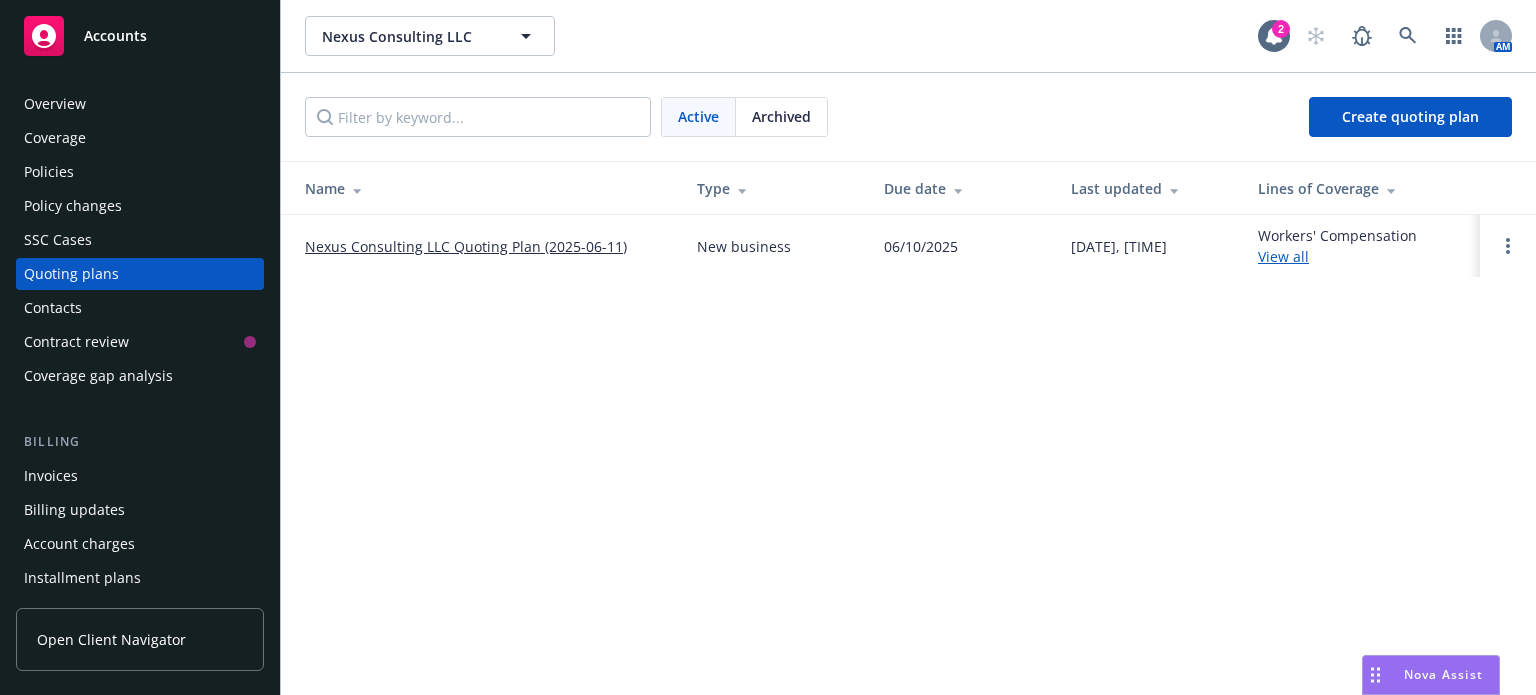 click on "Nexus Consulting LLC Quoting Plan (2025-06-11)" at bounding box center (466, 246) 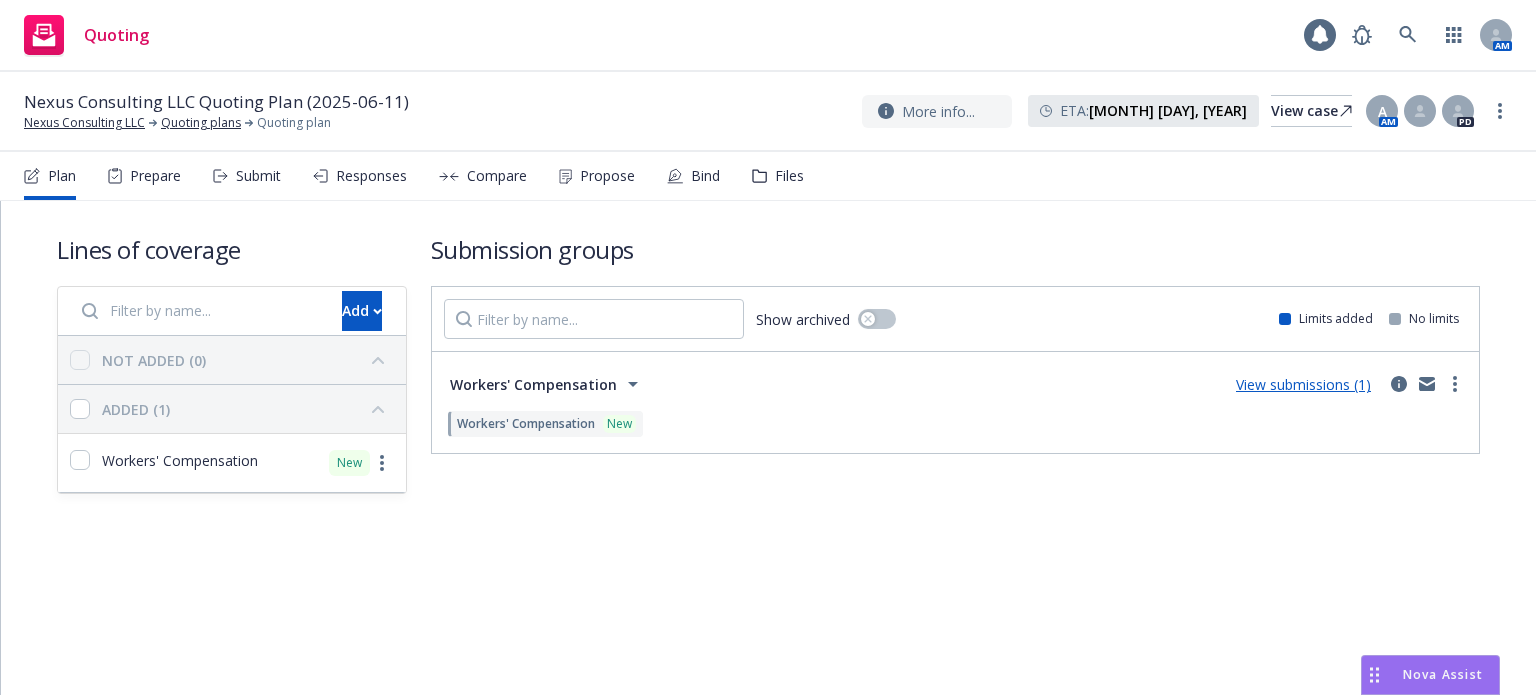 scroll, scrollTop: 0, scrollLeft: 0, axis: both 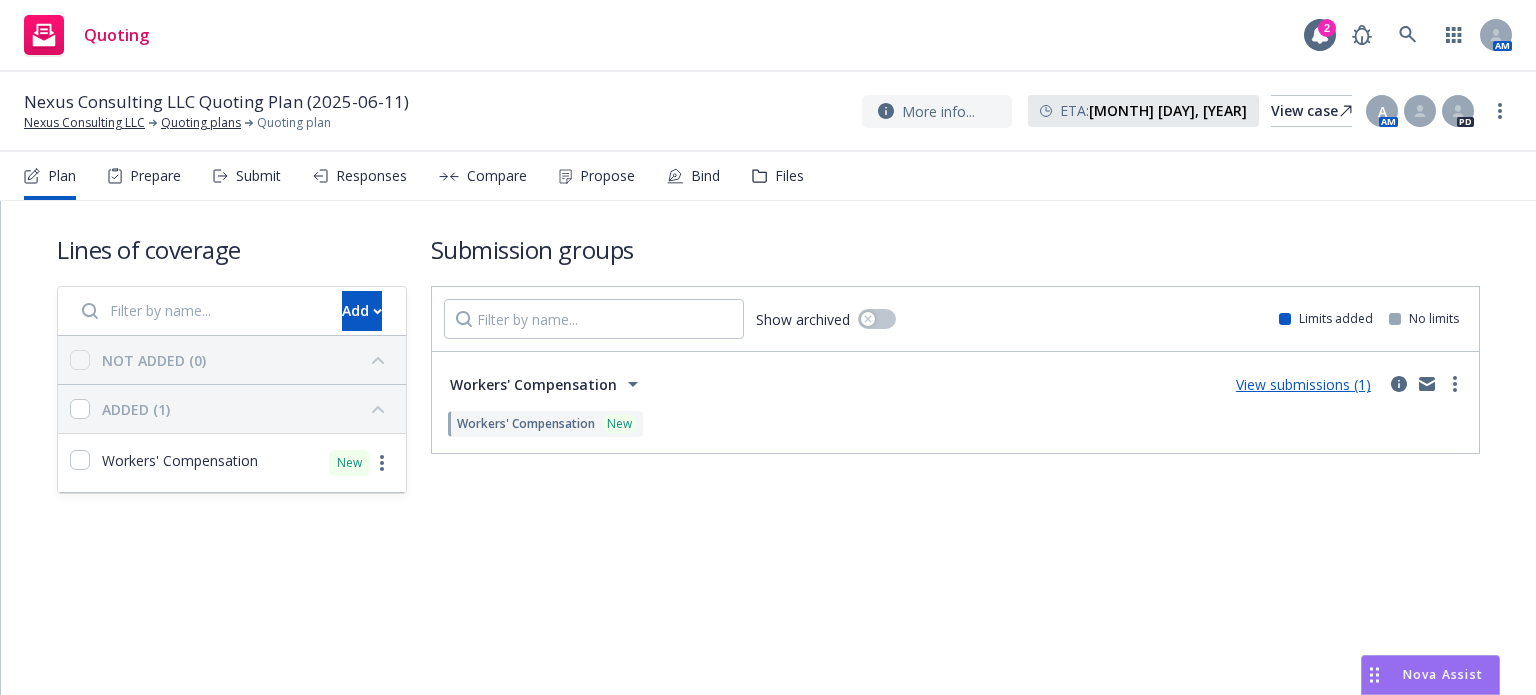 click on "Propose" at bounding box center (607, 176) 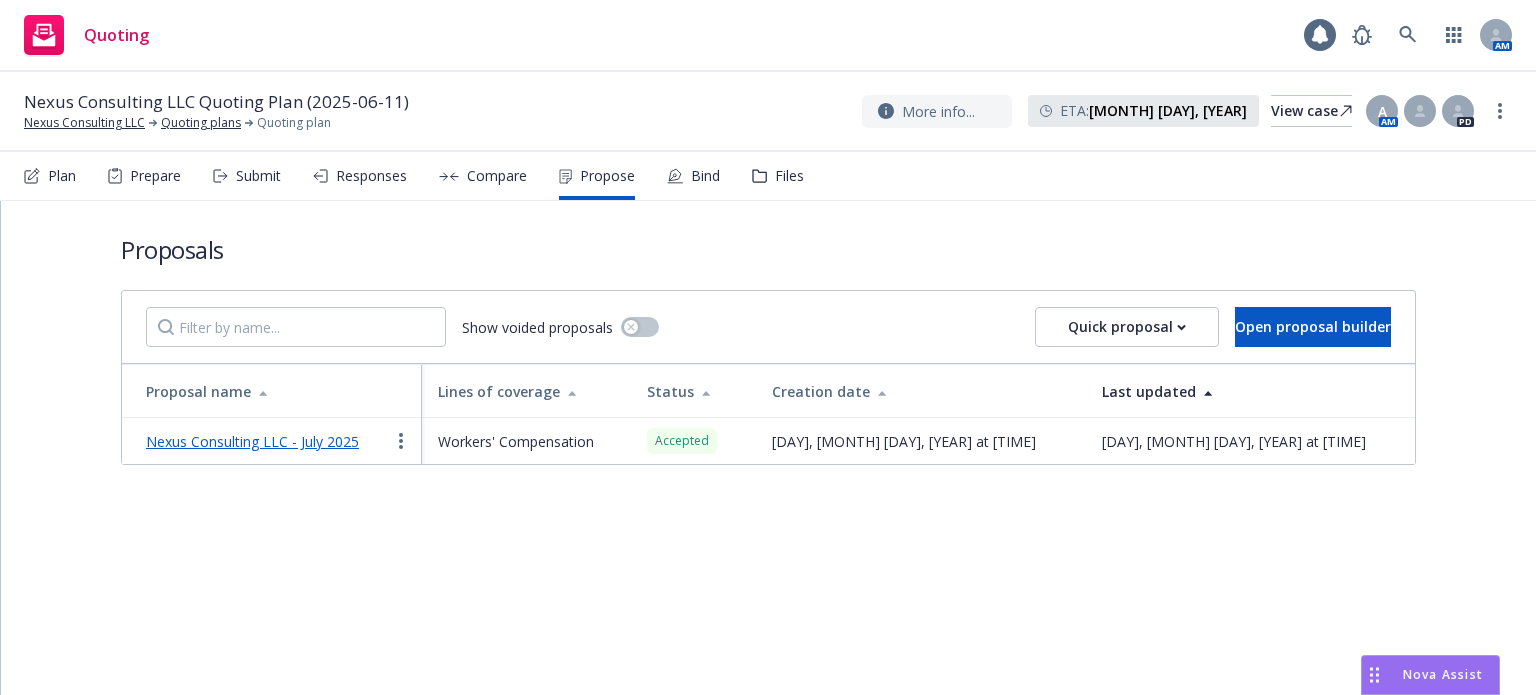 click on "Compare" at bounding box center (497, 176) 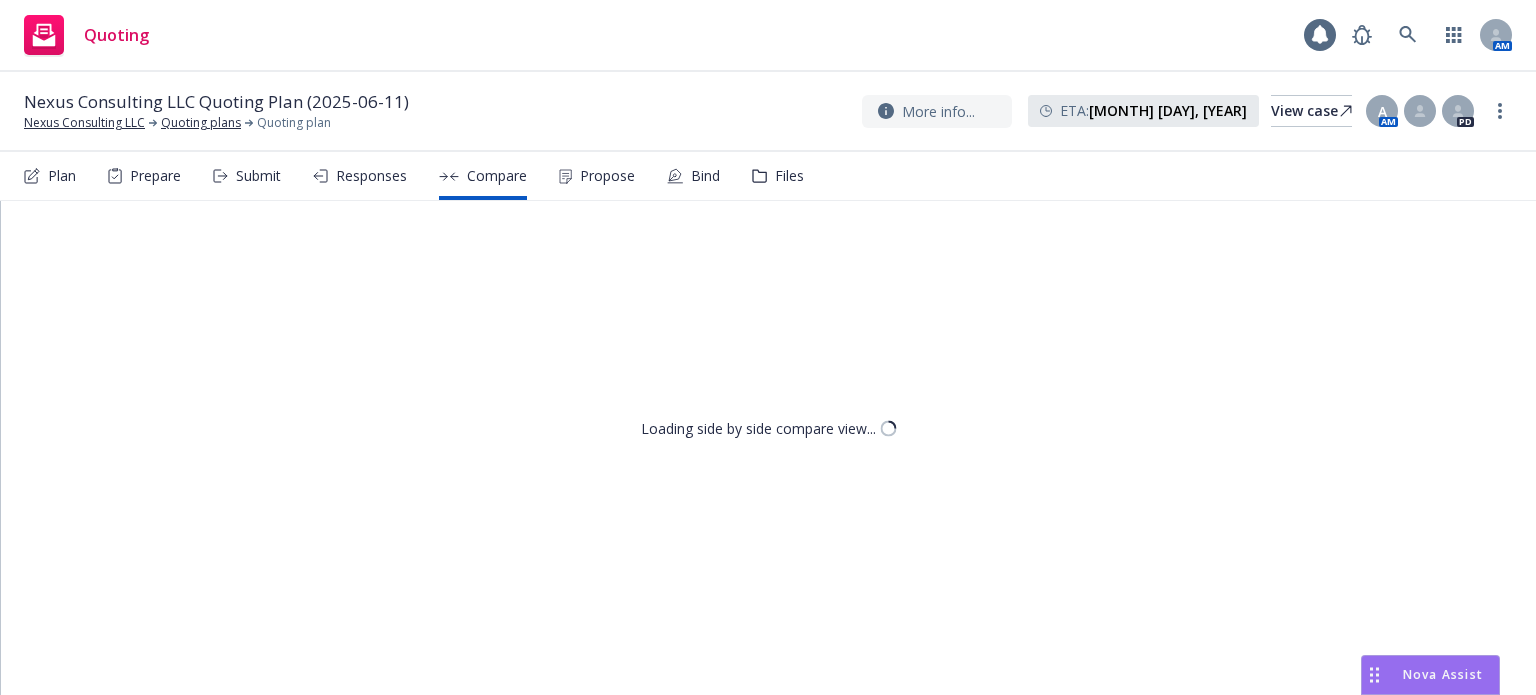 click on "Responses" at bounding box center (360, 176) 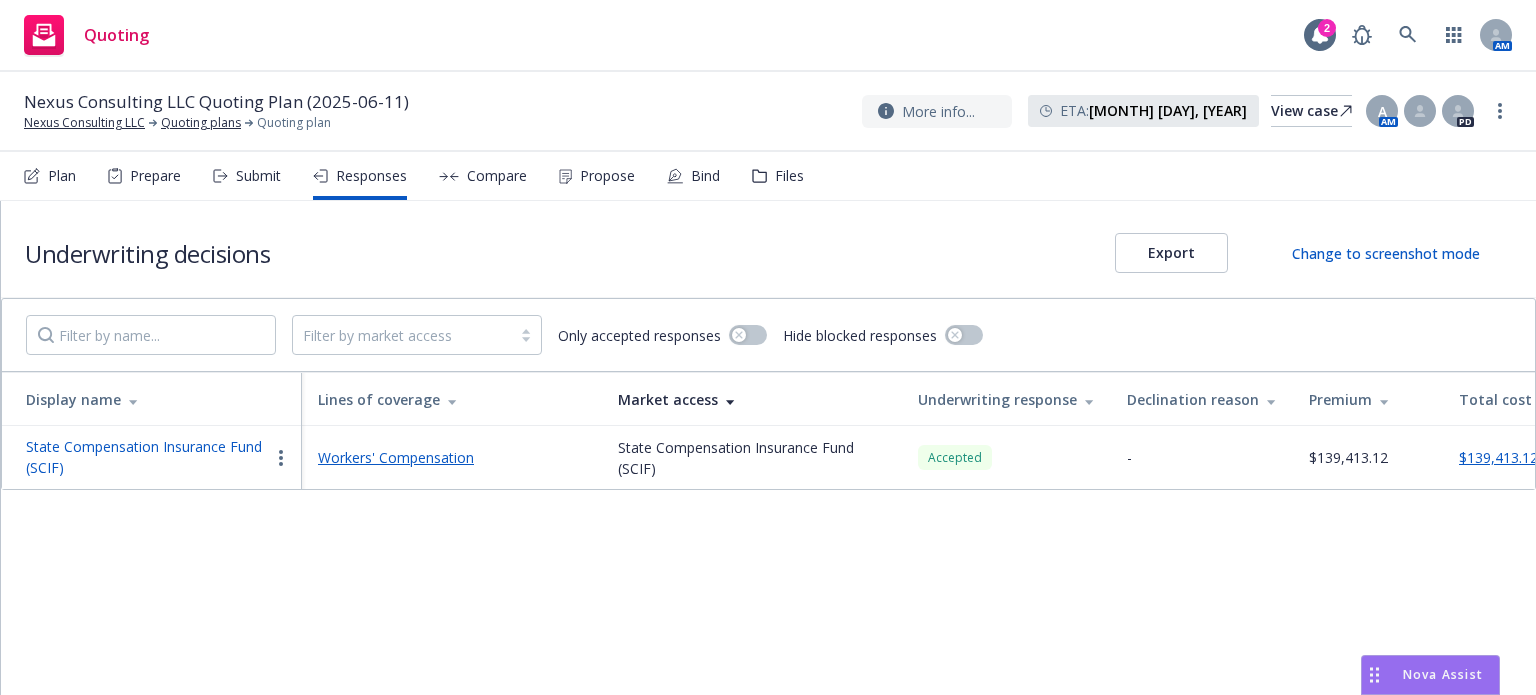 click on "State Compensation Insurance Fund (SCIF)" at bounding box center (147, 457) 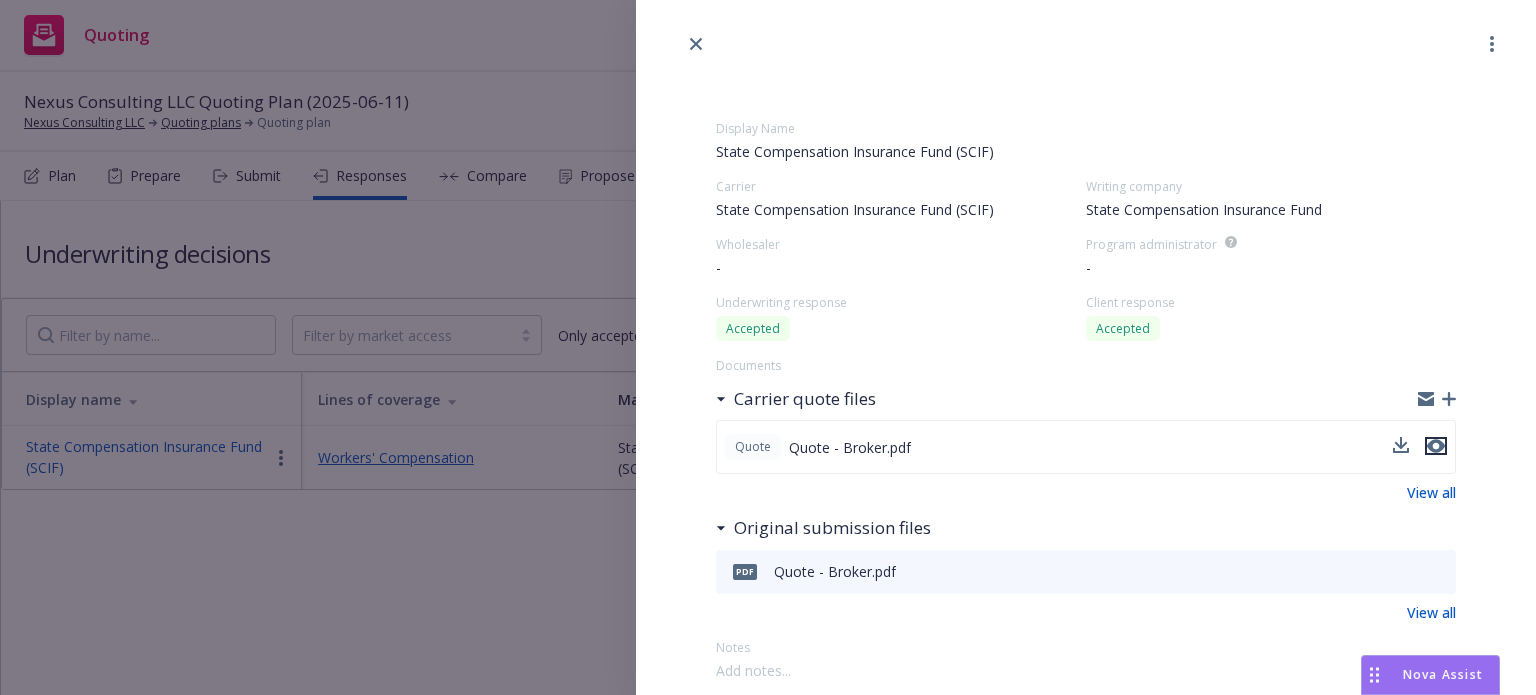 click at bounding box center (1436, 446) 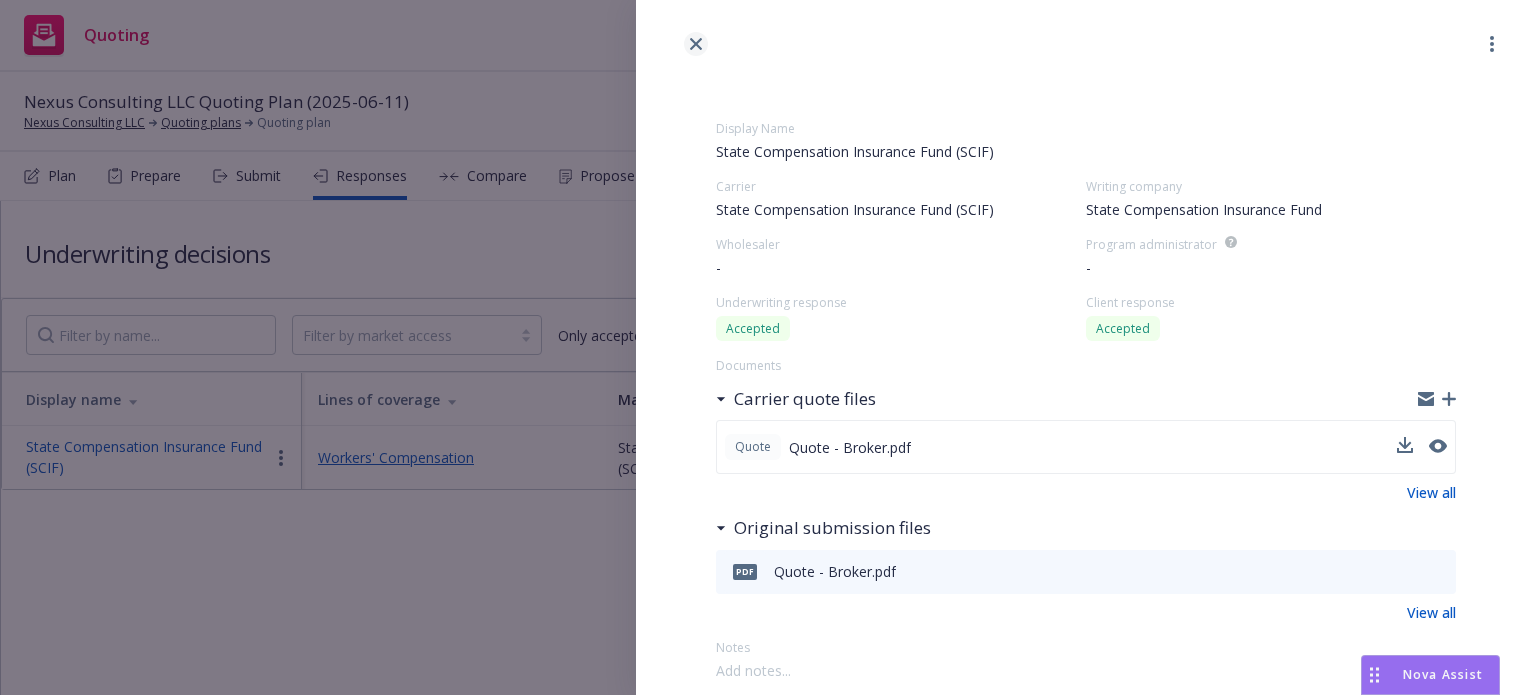 click at bounding box center [696, 44] 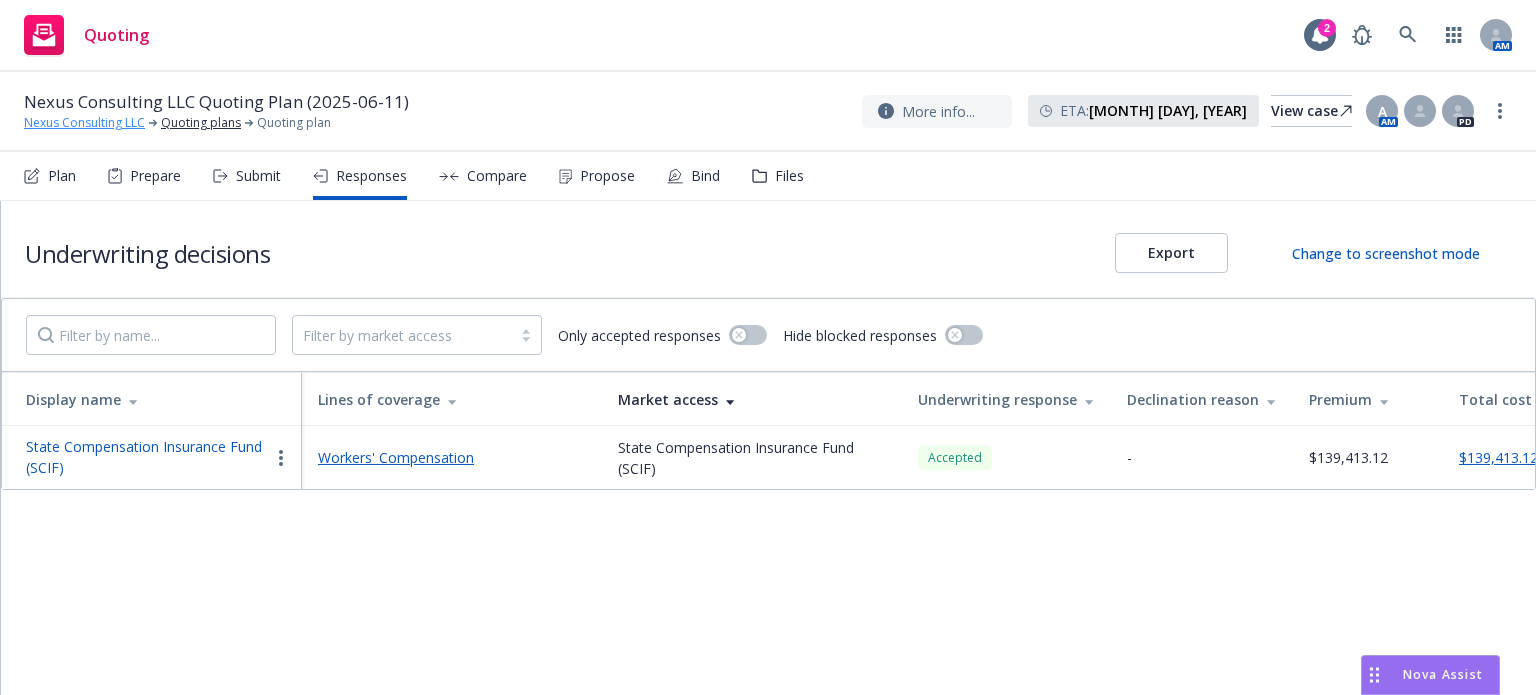 click on "Nexus Consulting LLC" at bounding box center [84, 123] 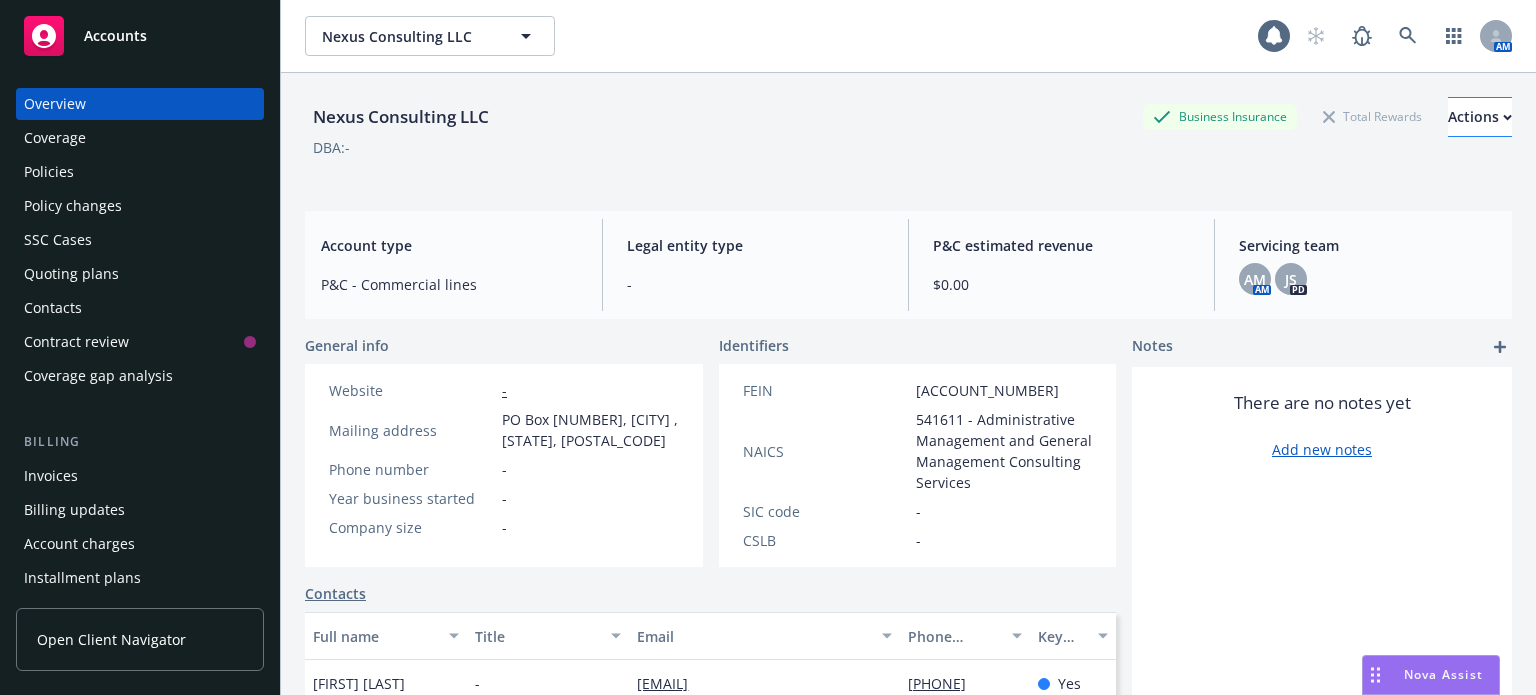 scroll, scrollTop: 0, scrollLeft: 0, axis: both 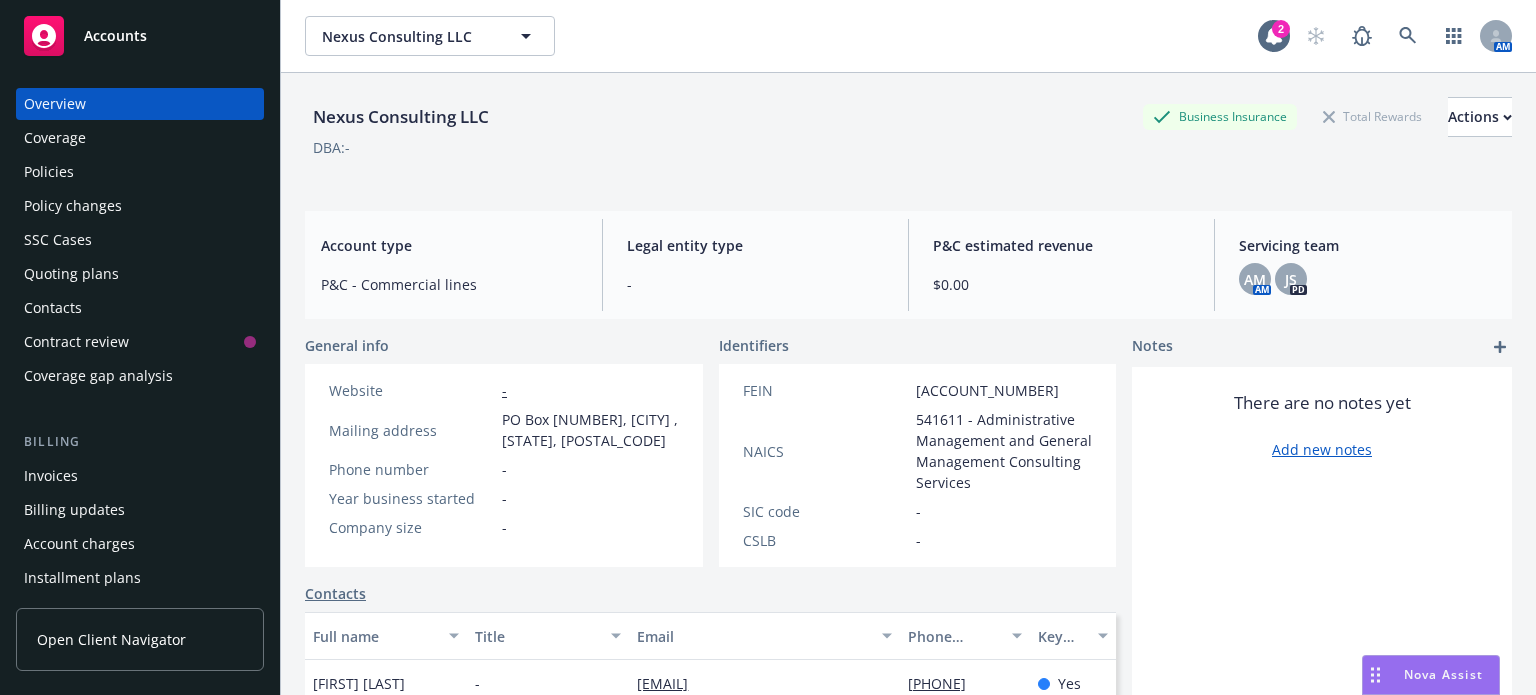 click on "Policies" at bounding box center (140, 172) 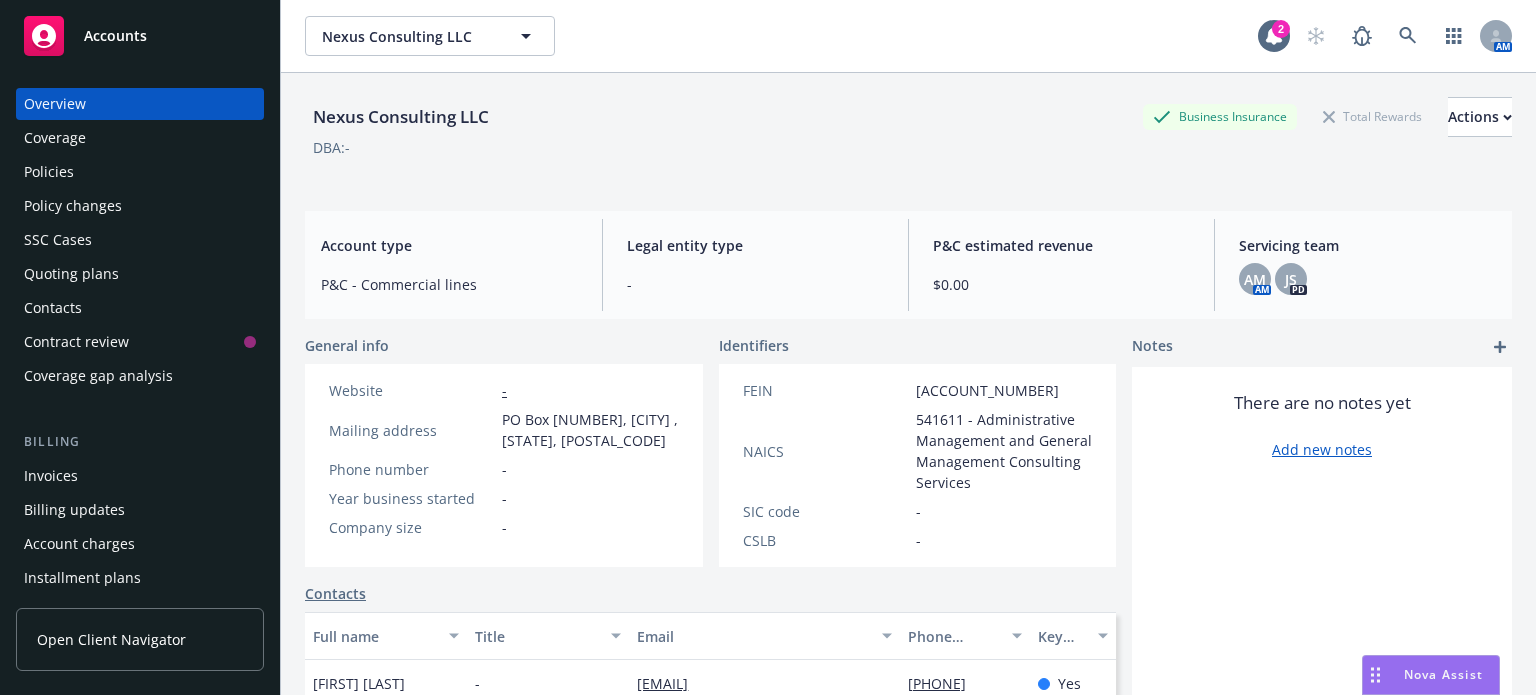 scroll, scrollTop: 276, scrollLeft: 0, axis: vertical 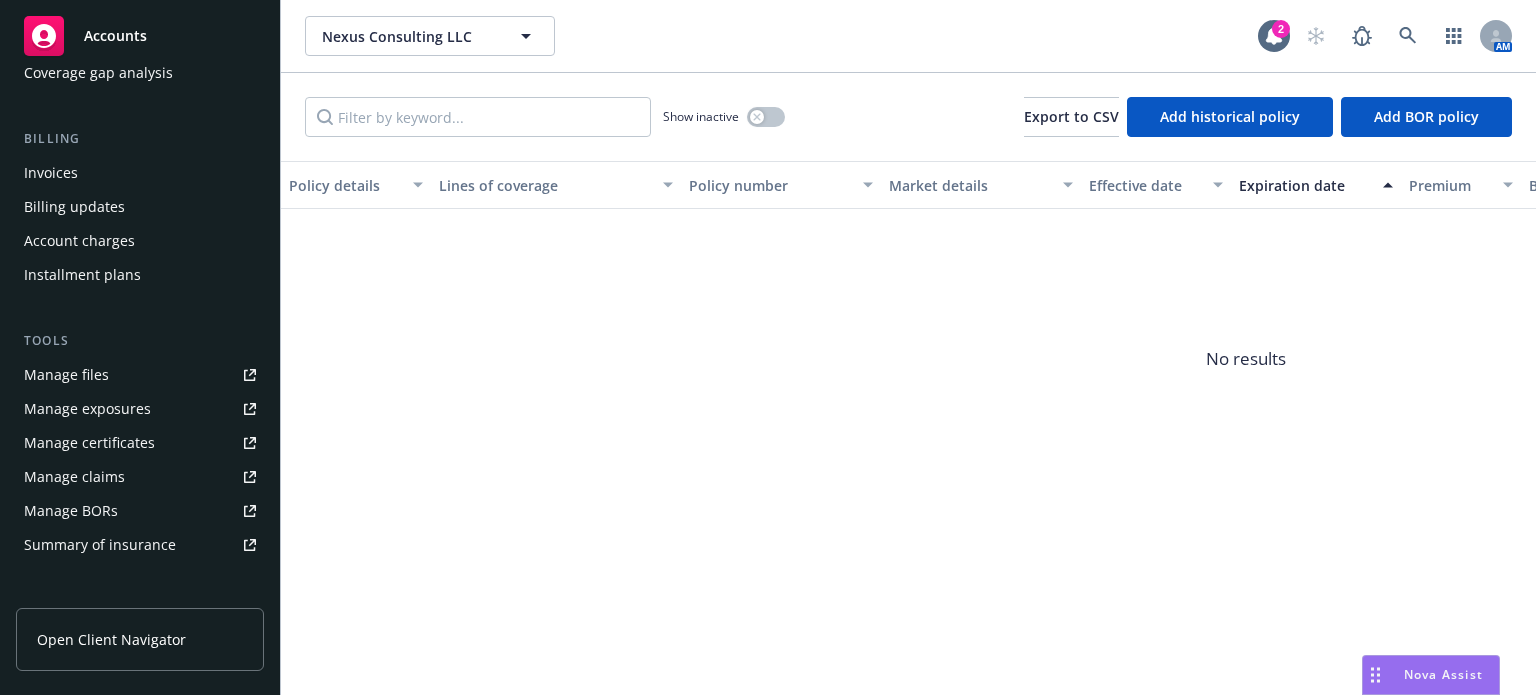click on "Summary of insurance" at bounding box center (100, 545) 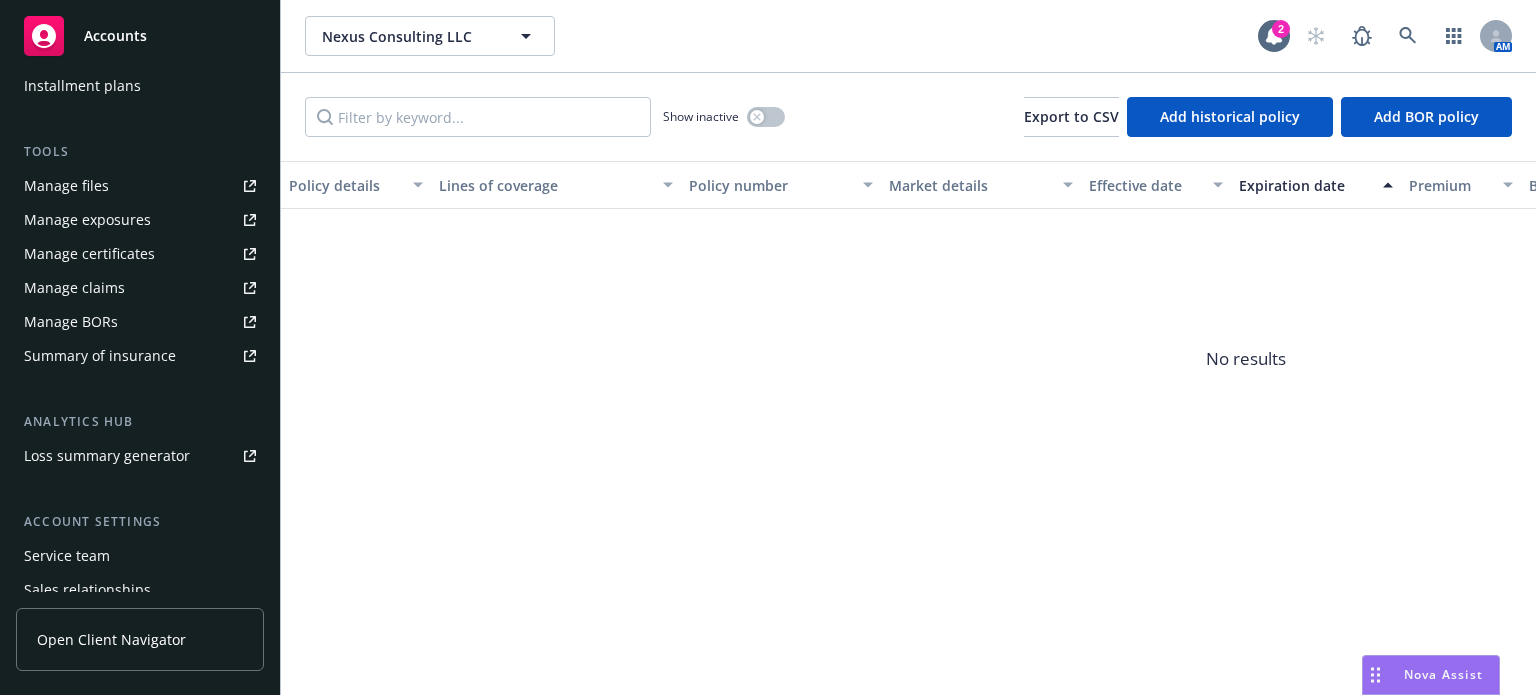 scroll, scrollTop: 607, scrollLeft: 0, axis: vertical 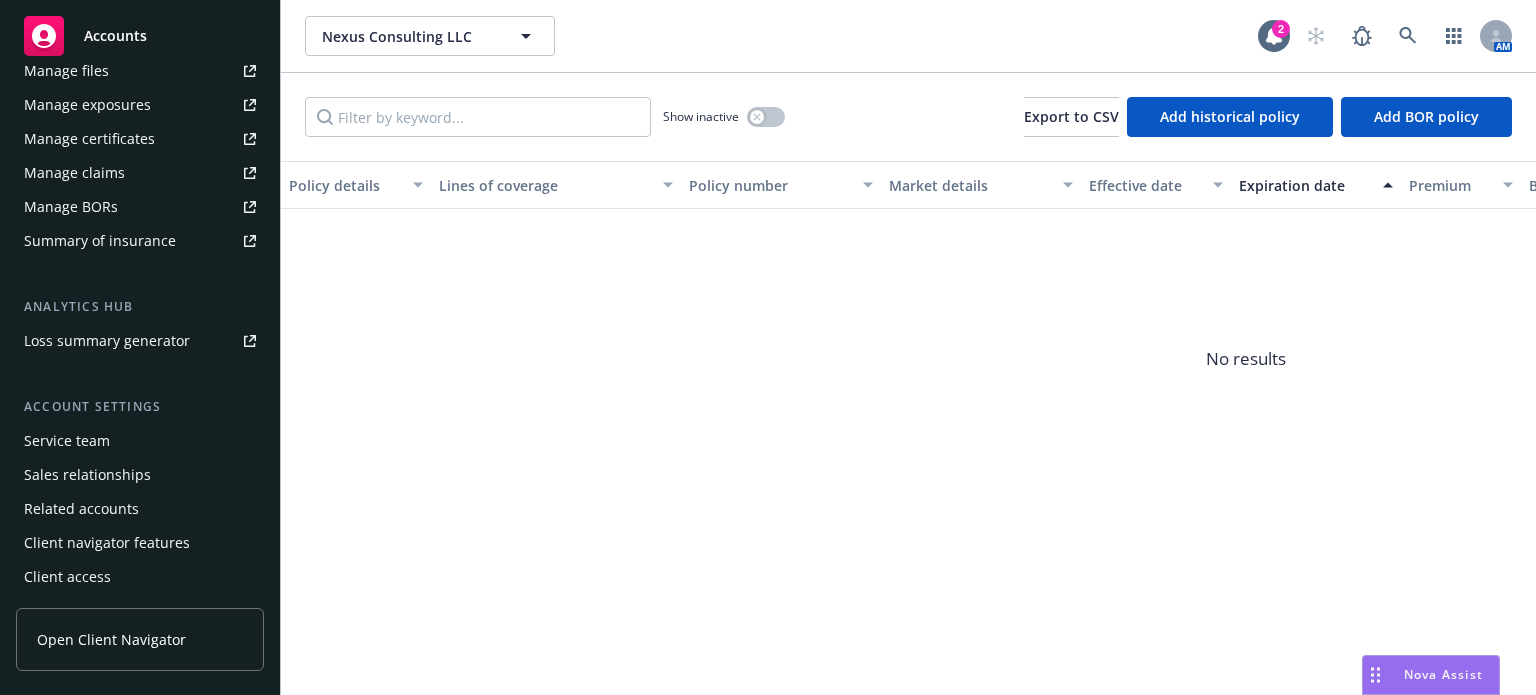 click on "Service team" at bounding box center (140, 441) 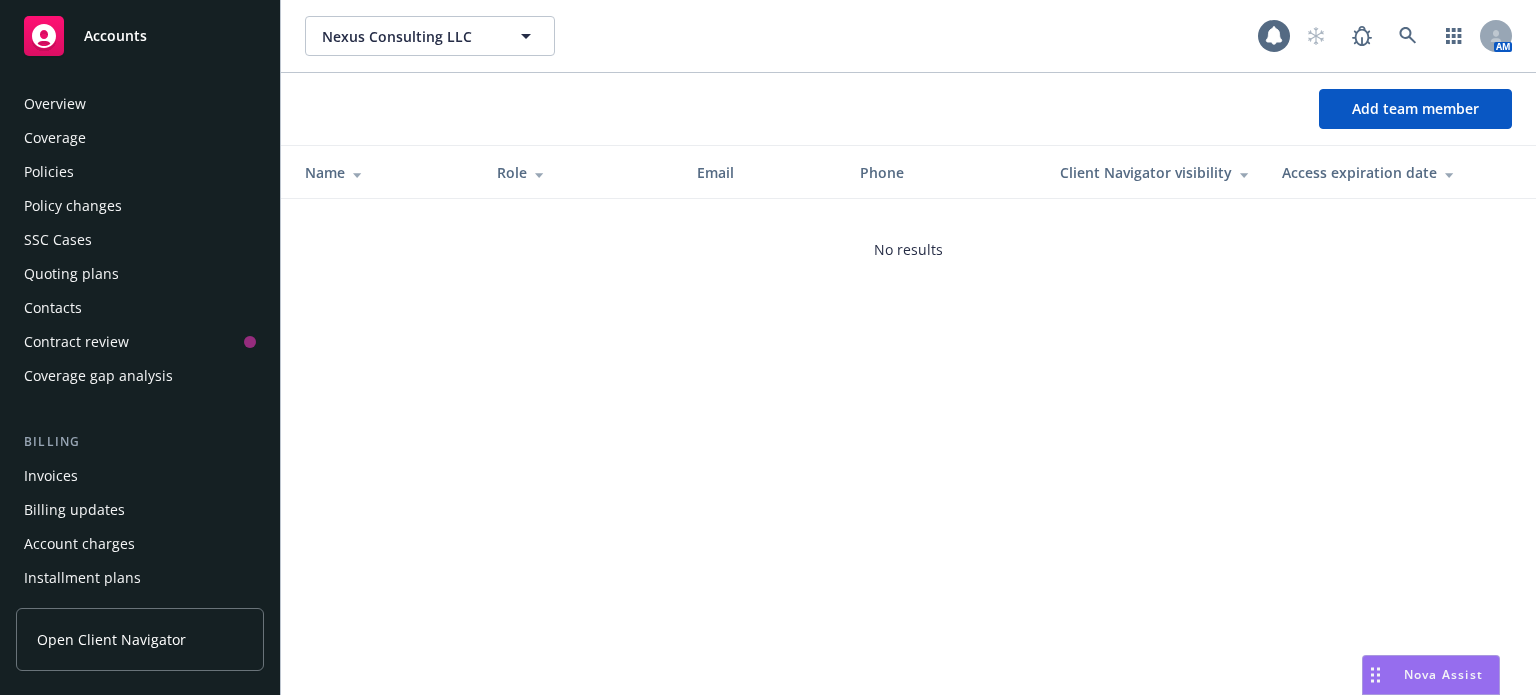 scroll, scrollTop: 607, scrollLeft: 0, axis: vertical 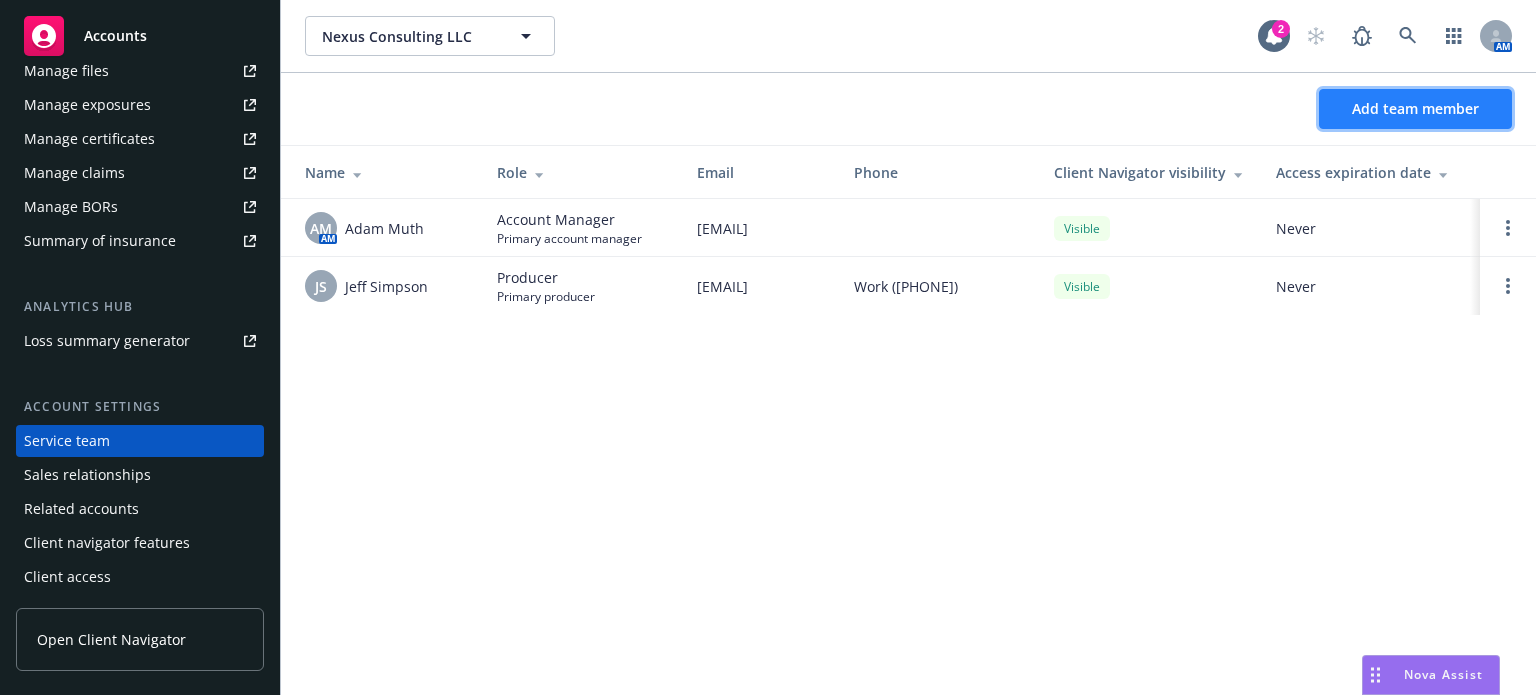 click on "Add team member" at bounding box center (1415, 108) 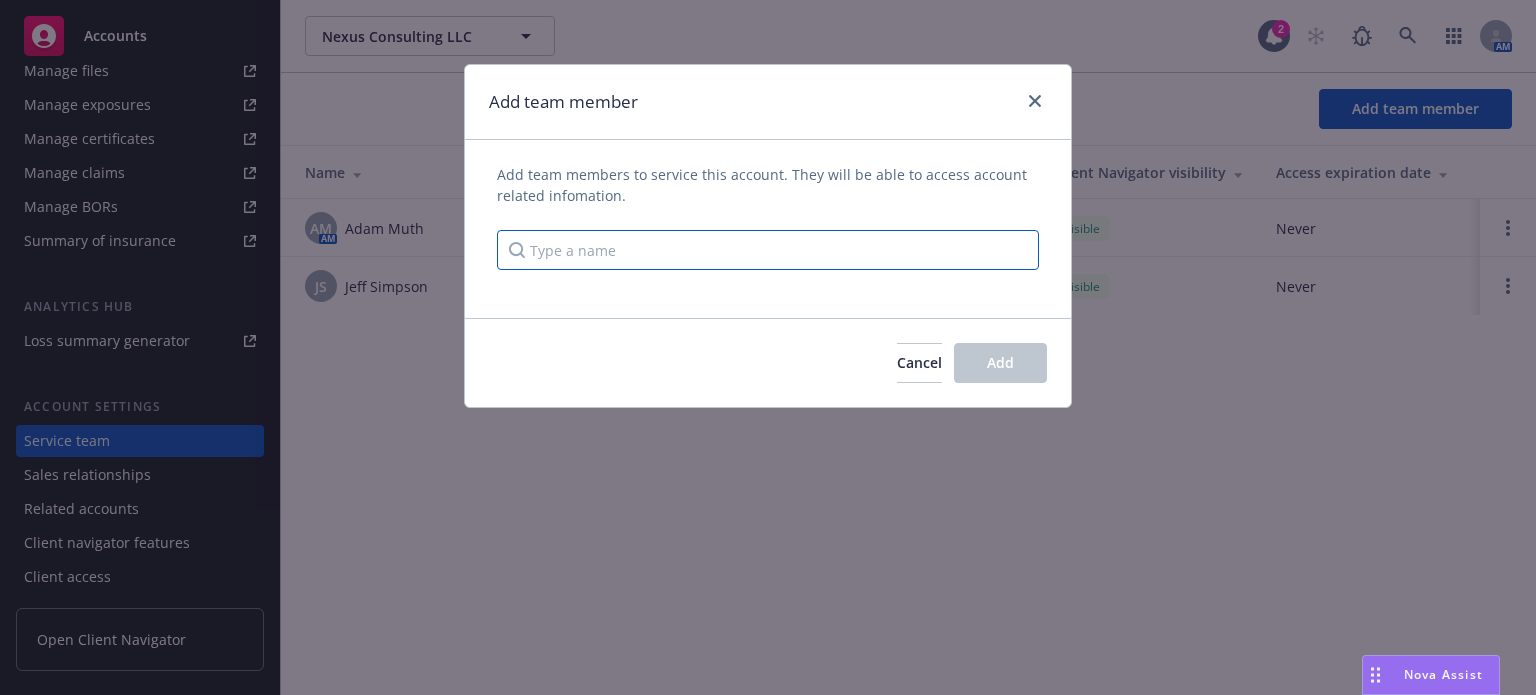 click at bounding box center (768, 250) 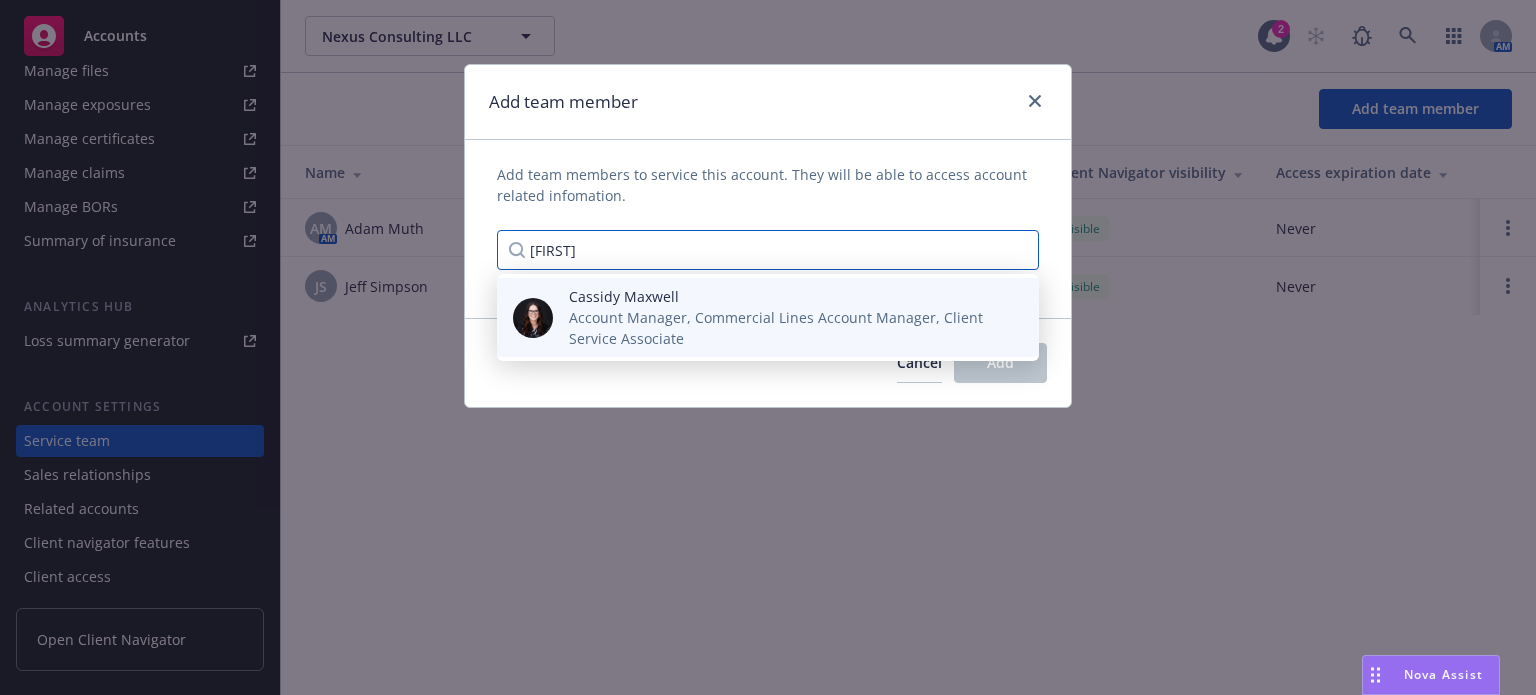 type on "cassidy" 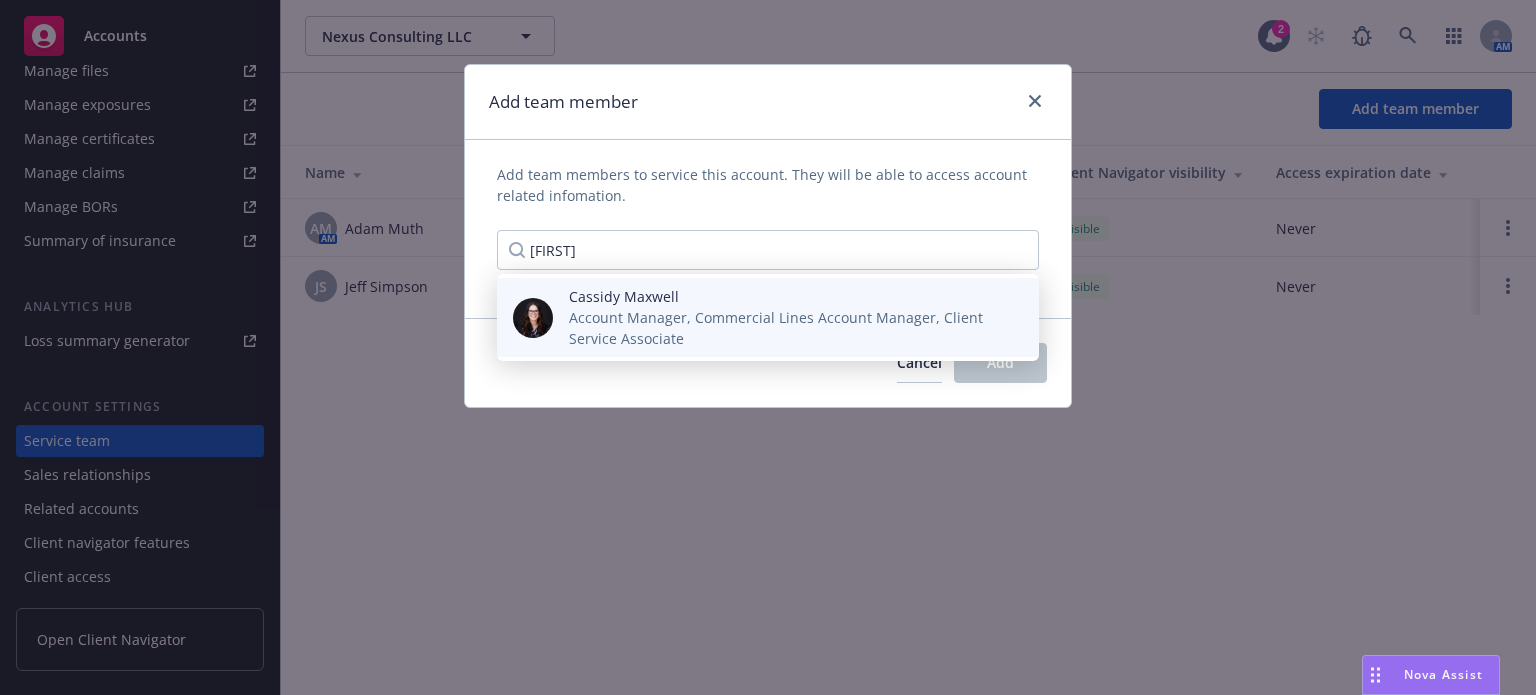 click on "Cassidy Maxwell" at bounding box center [788, 296] 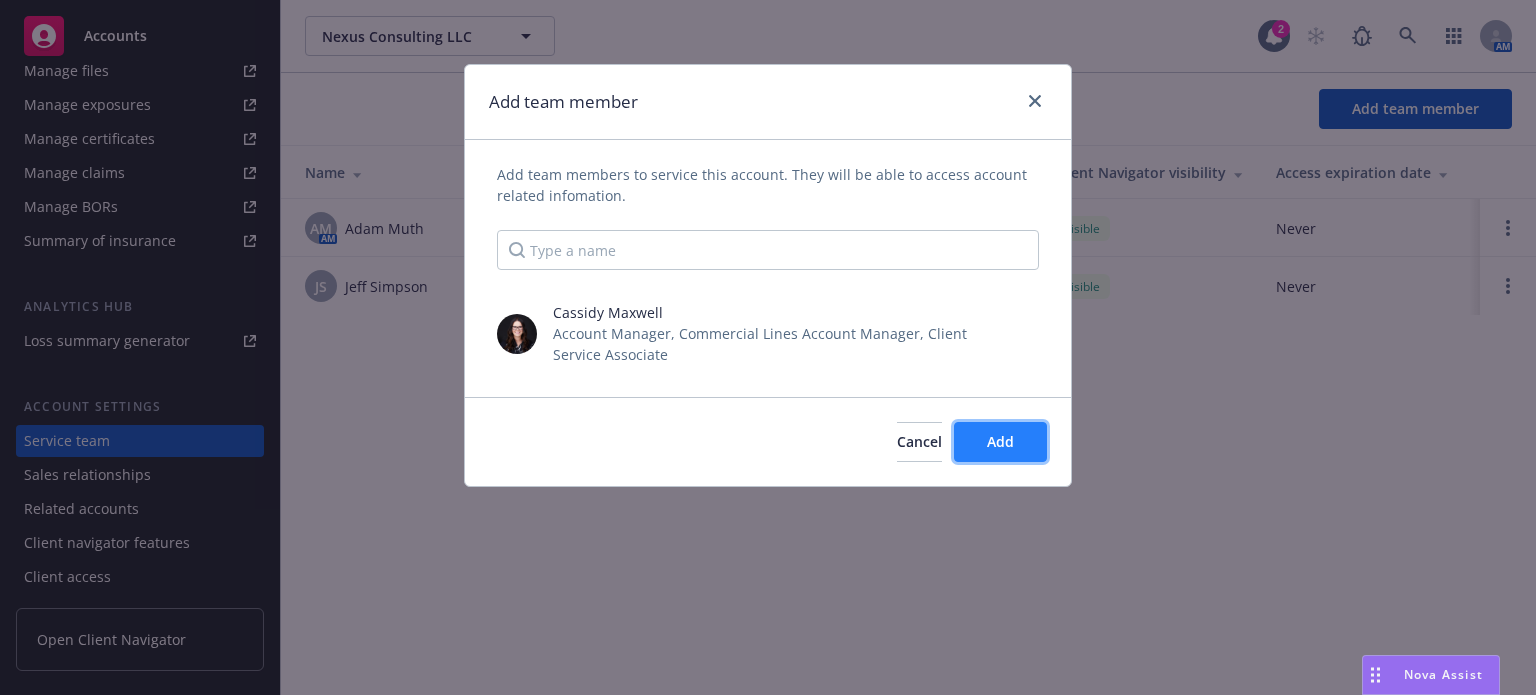 click on "Add" at bounding box center [1000, 441] 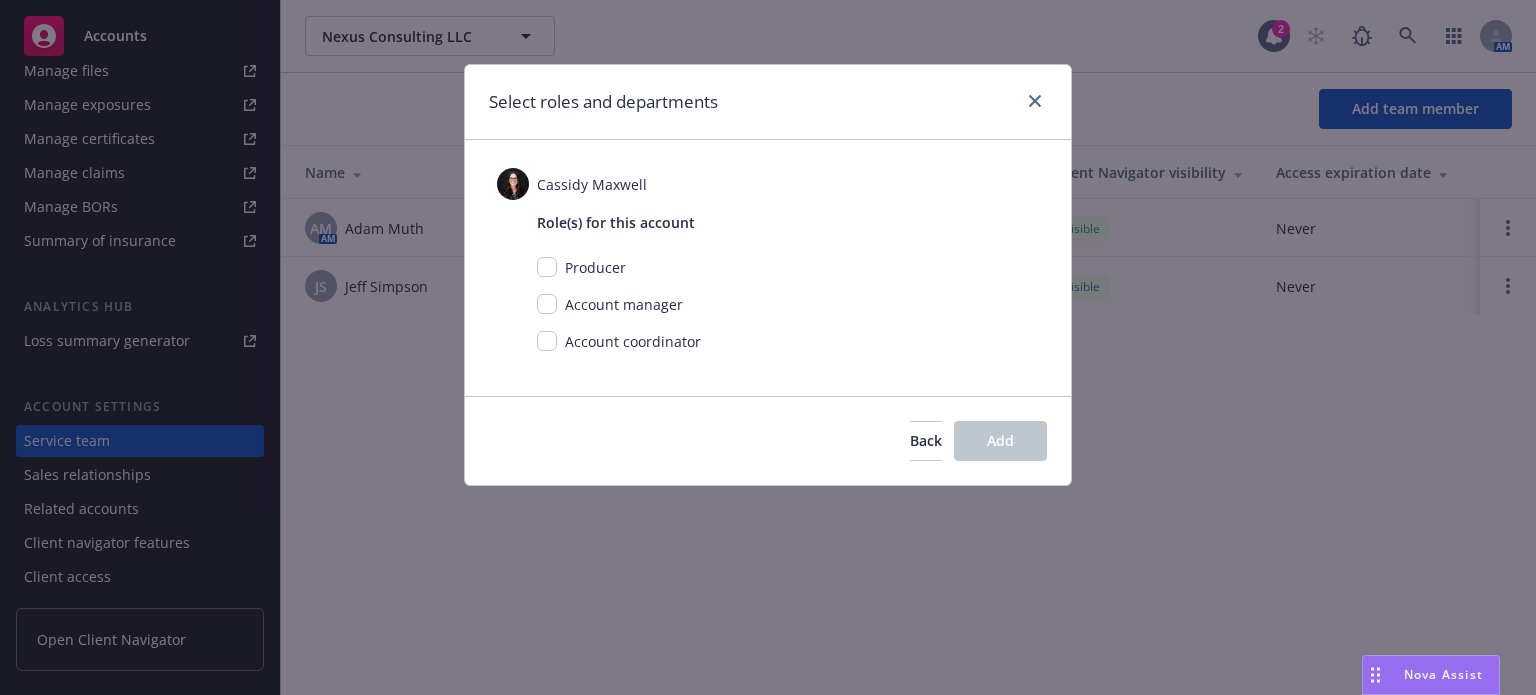 click on "Account manager" at bounding box center (788, 312) 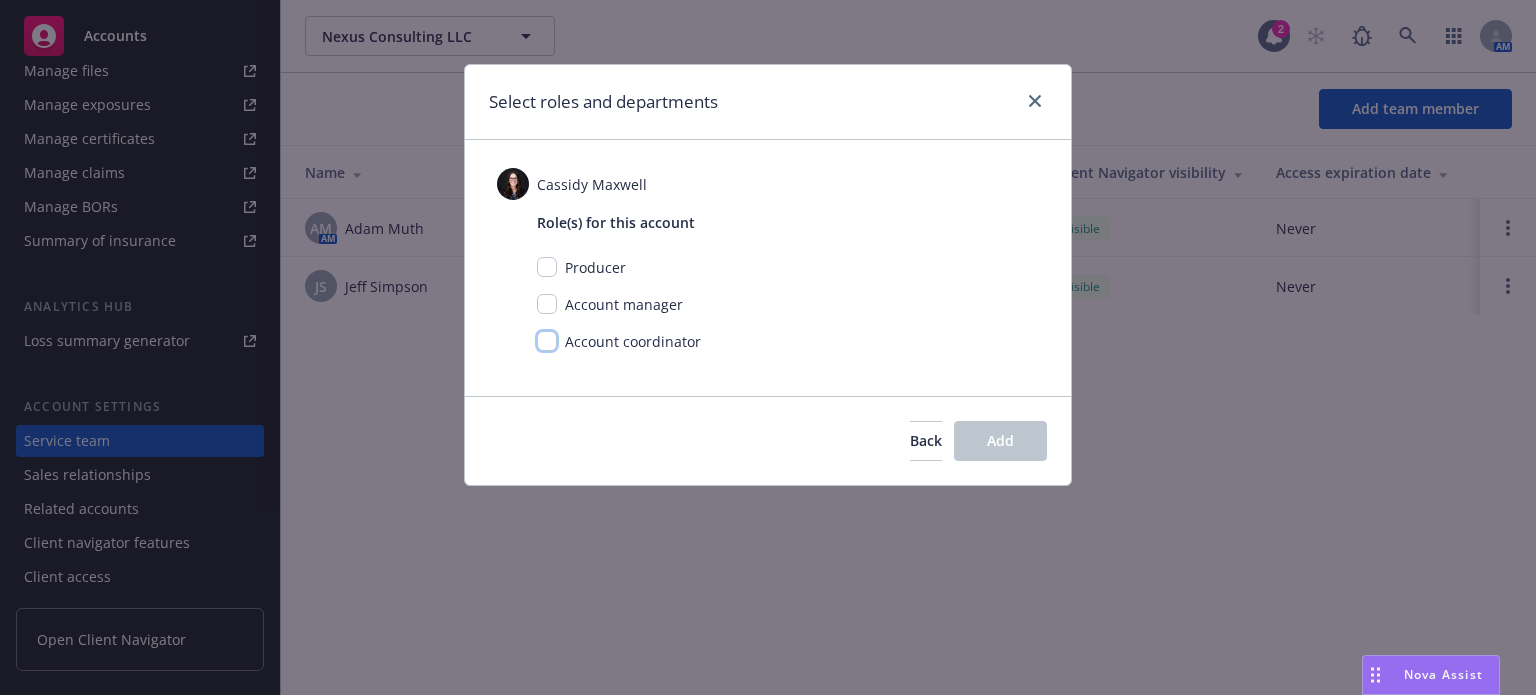 click at bounding box center (547, 341) 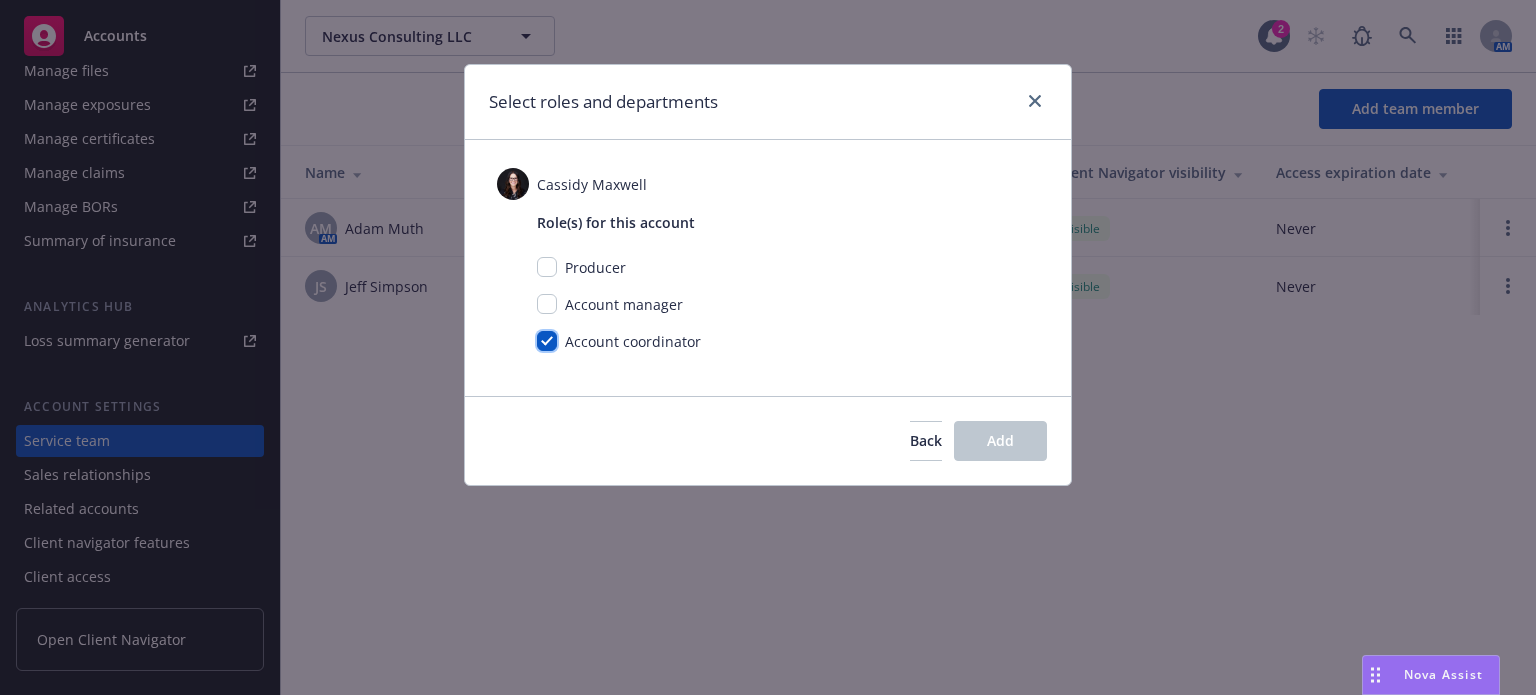checkbox on "true" 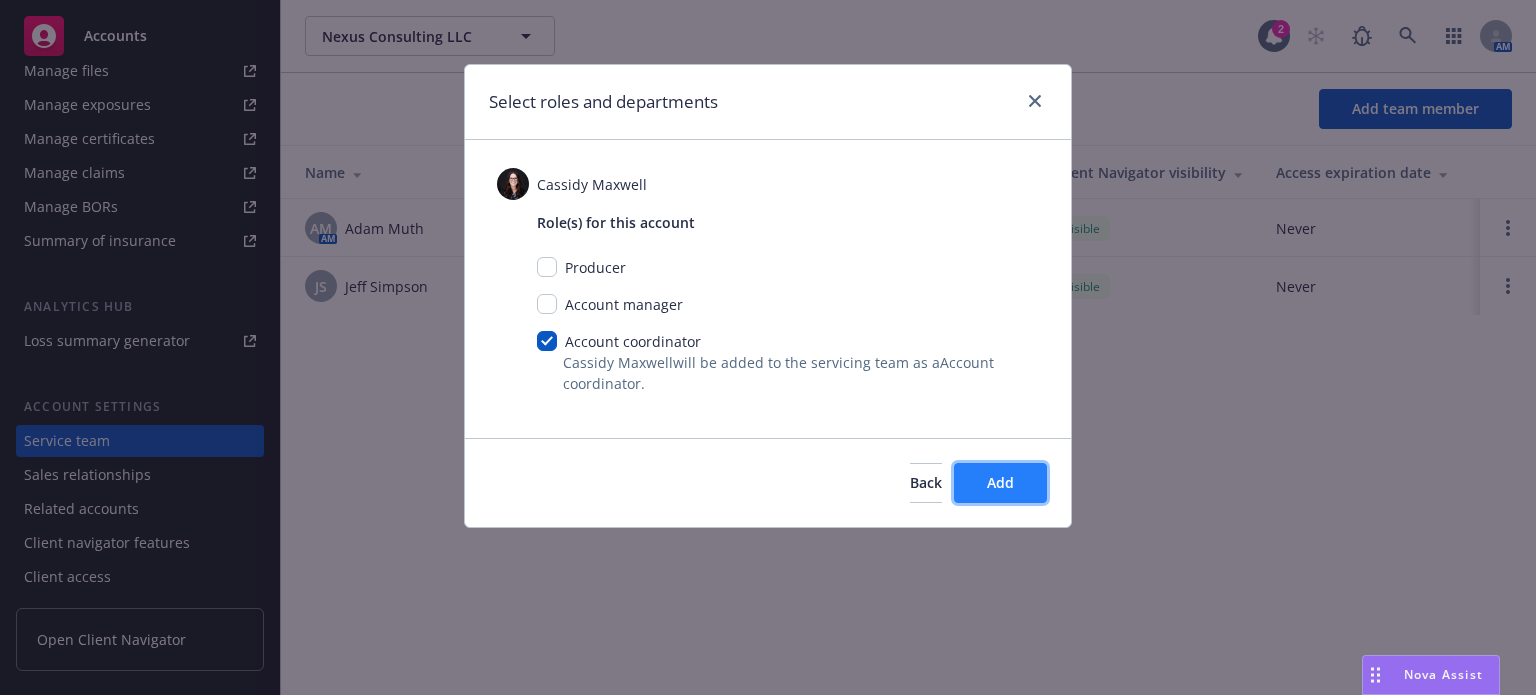 click on "Add" at bounding box center (1000, 483) 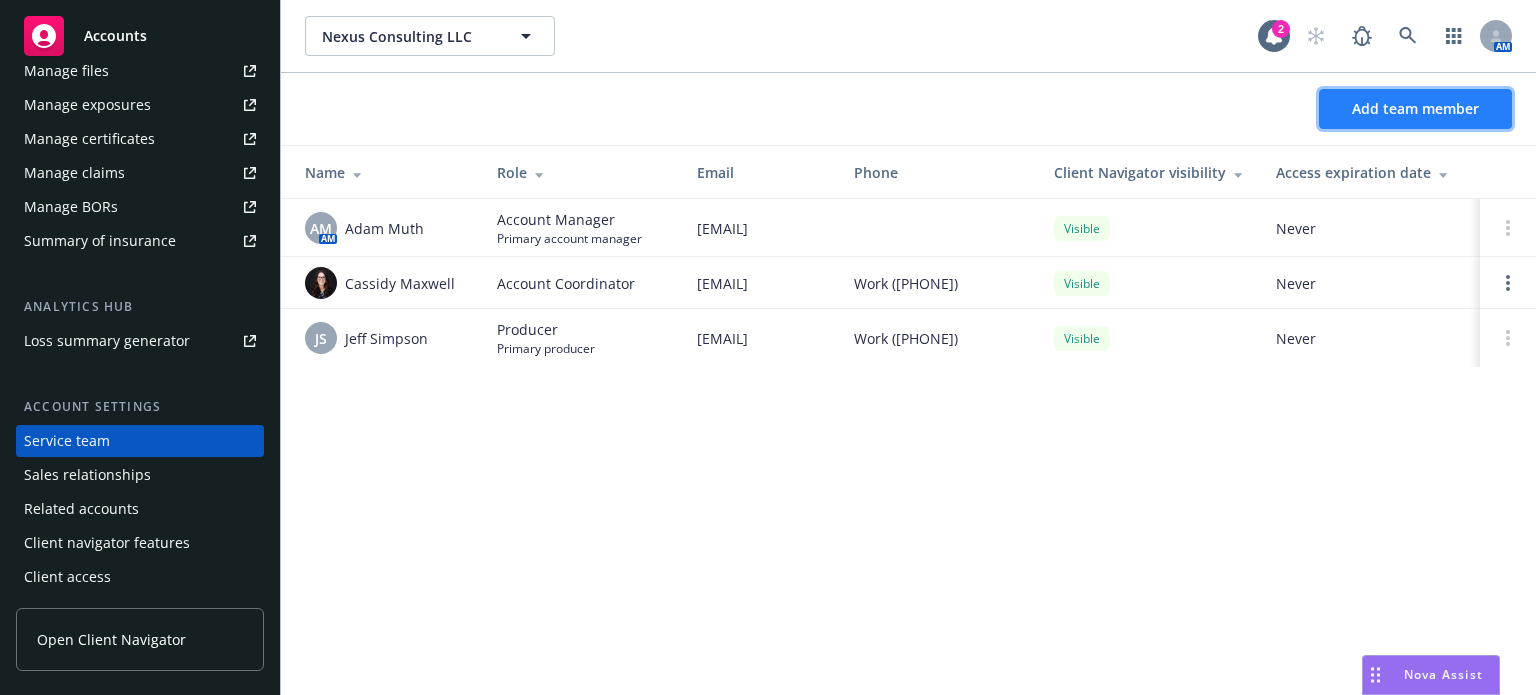 click on "Add team member" at bounding box center (1415, 108) 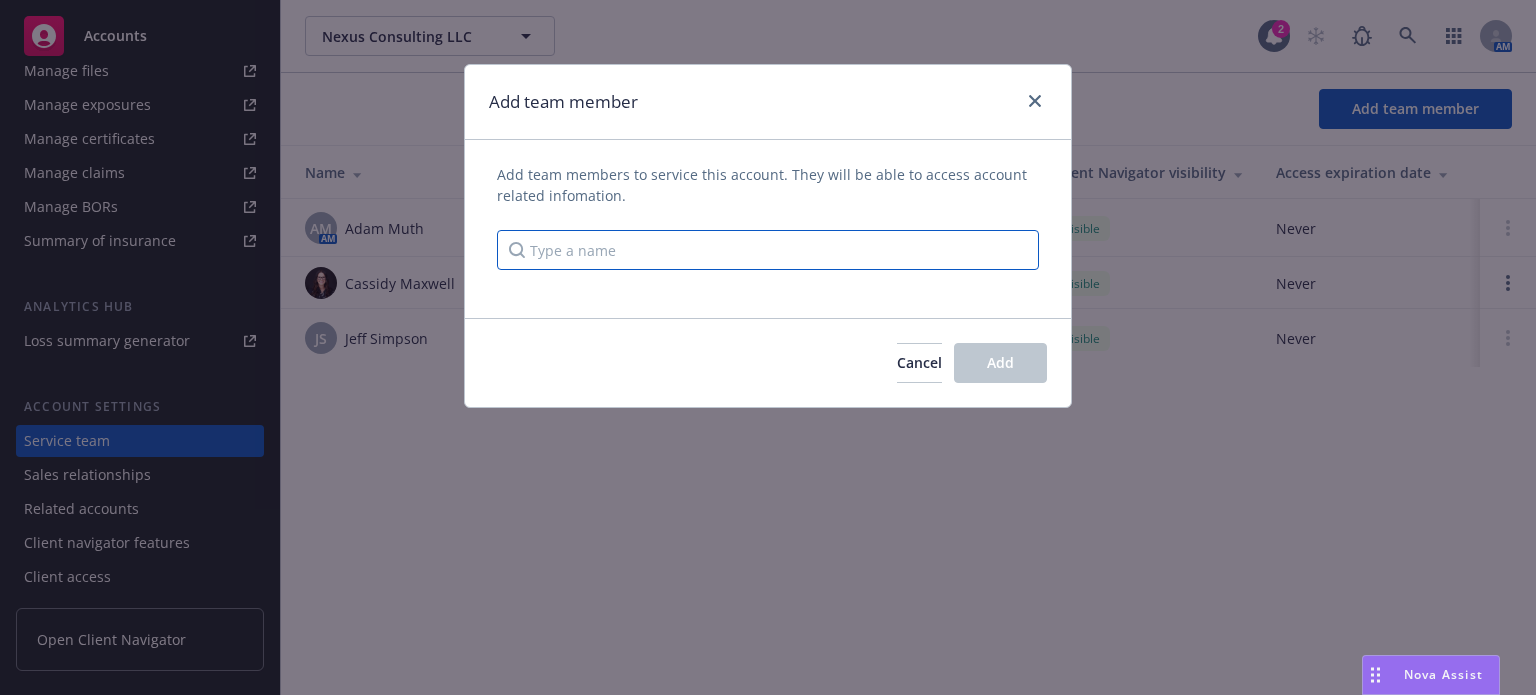click at bounding box center [768, 250] 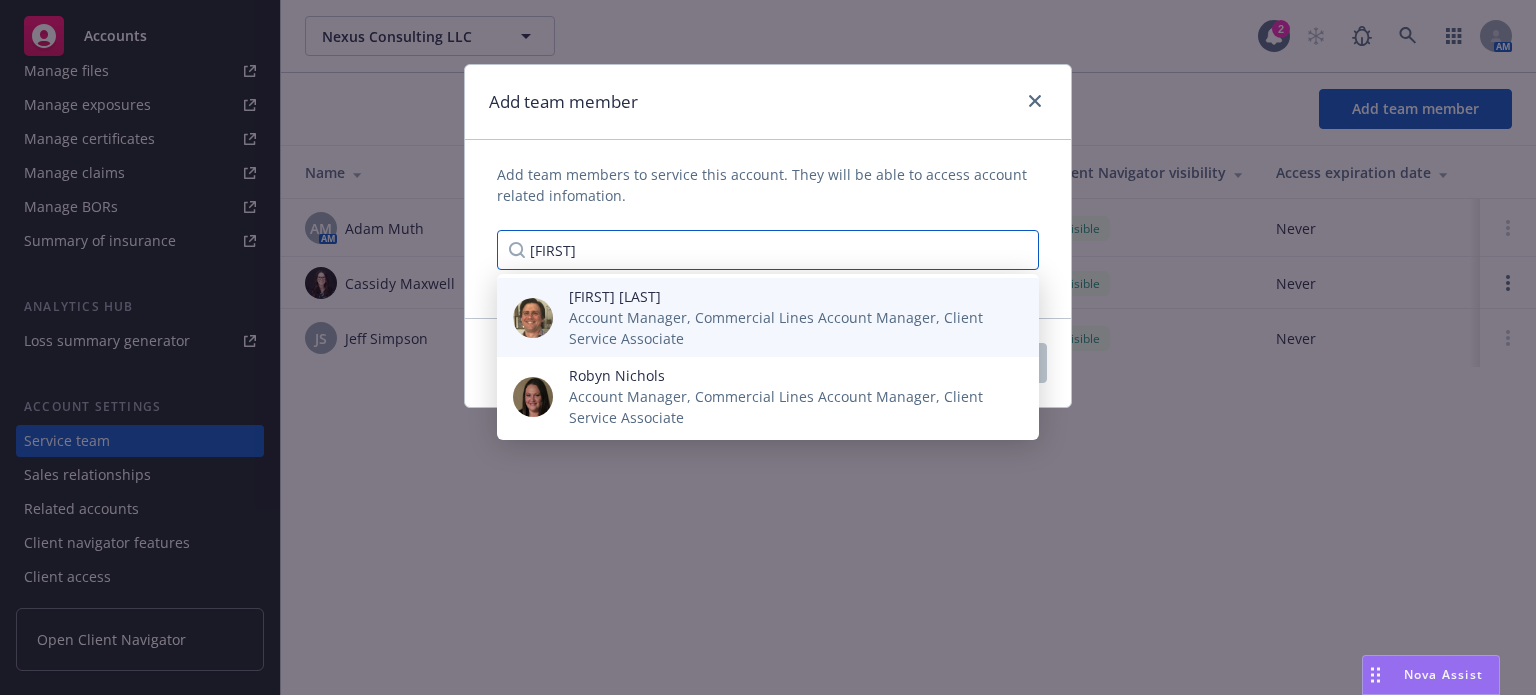 type on "nich" 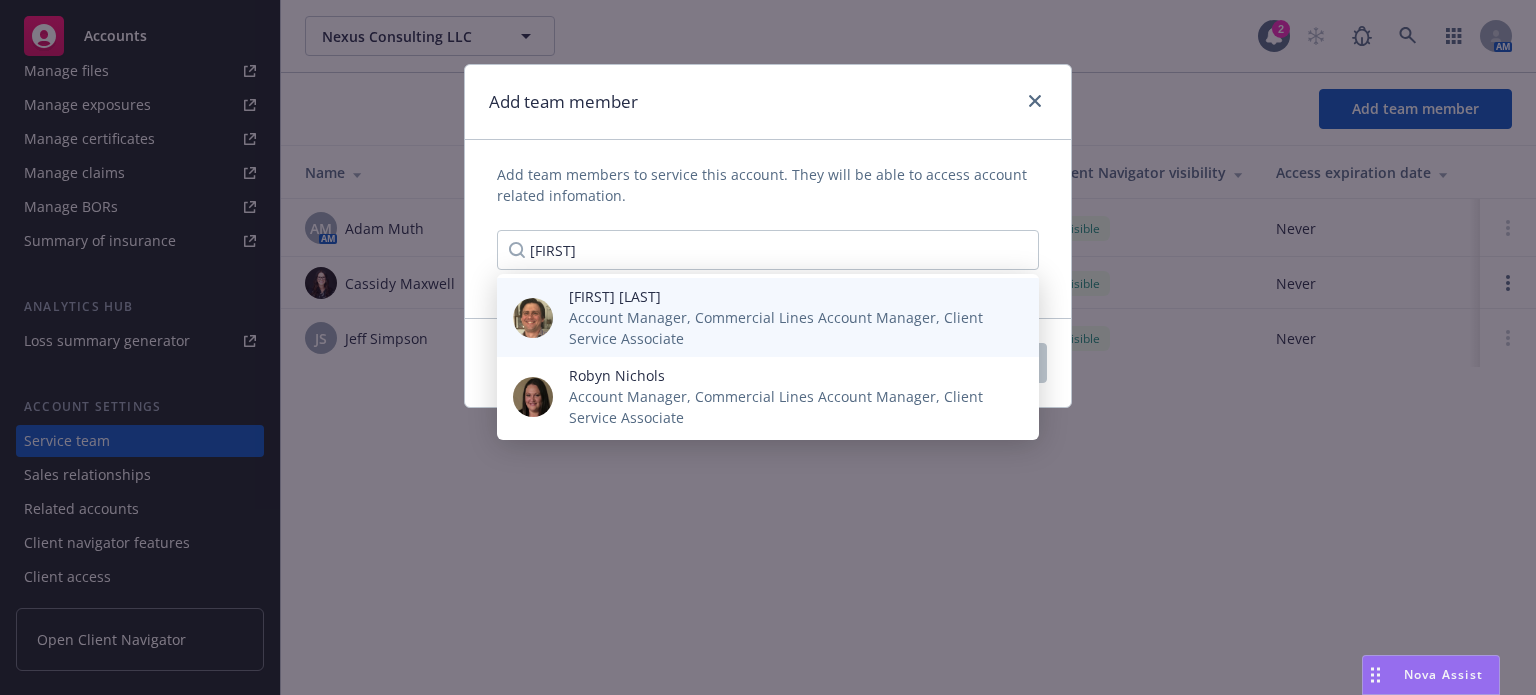 click on "Account Manager, Commercial Lines Account Manager, Client Service Associate" at bounding box center (788, 328) 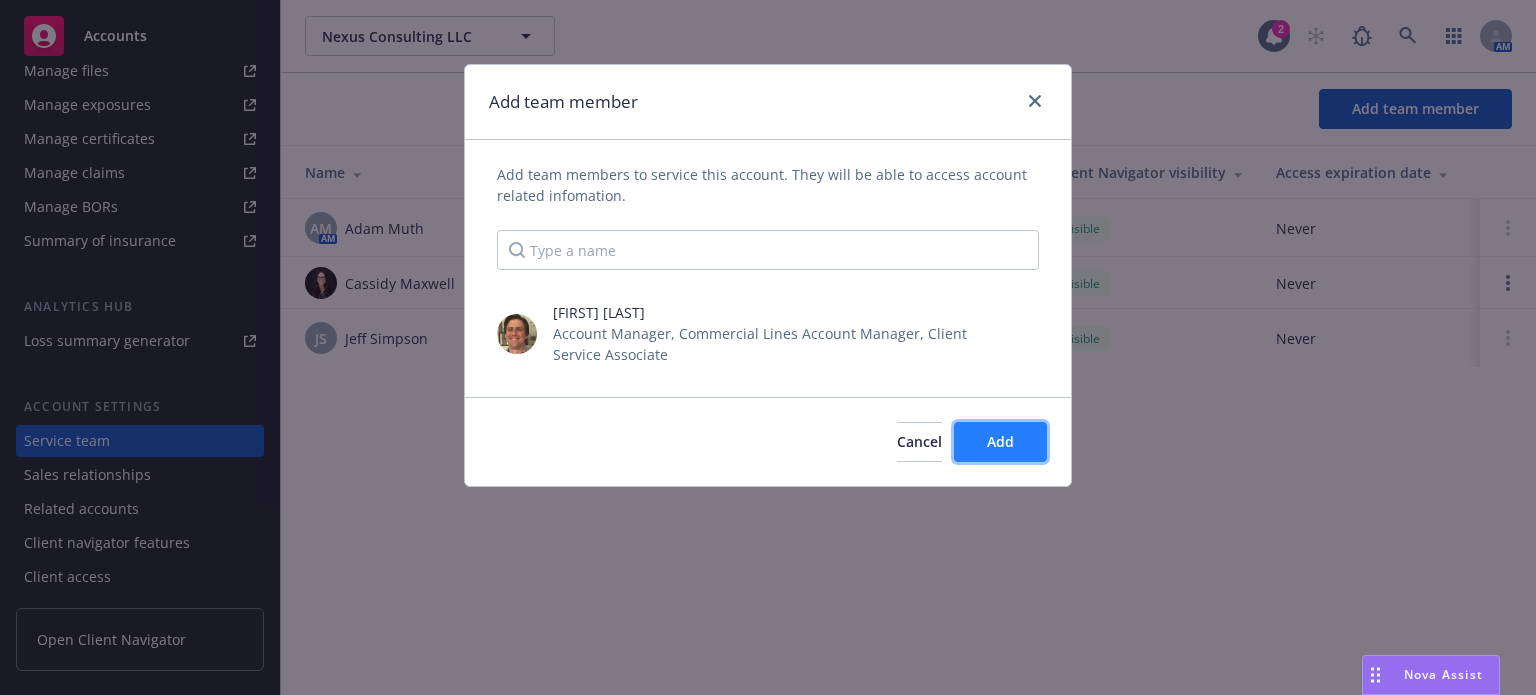 click on "Add" at bounding box center (1000, 442) 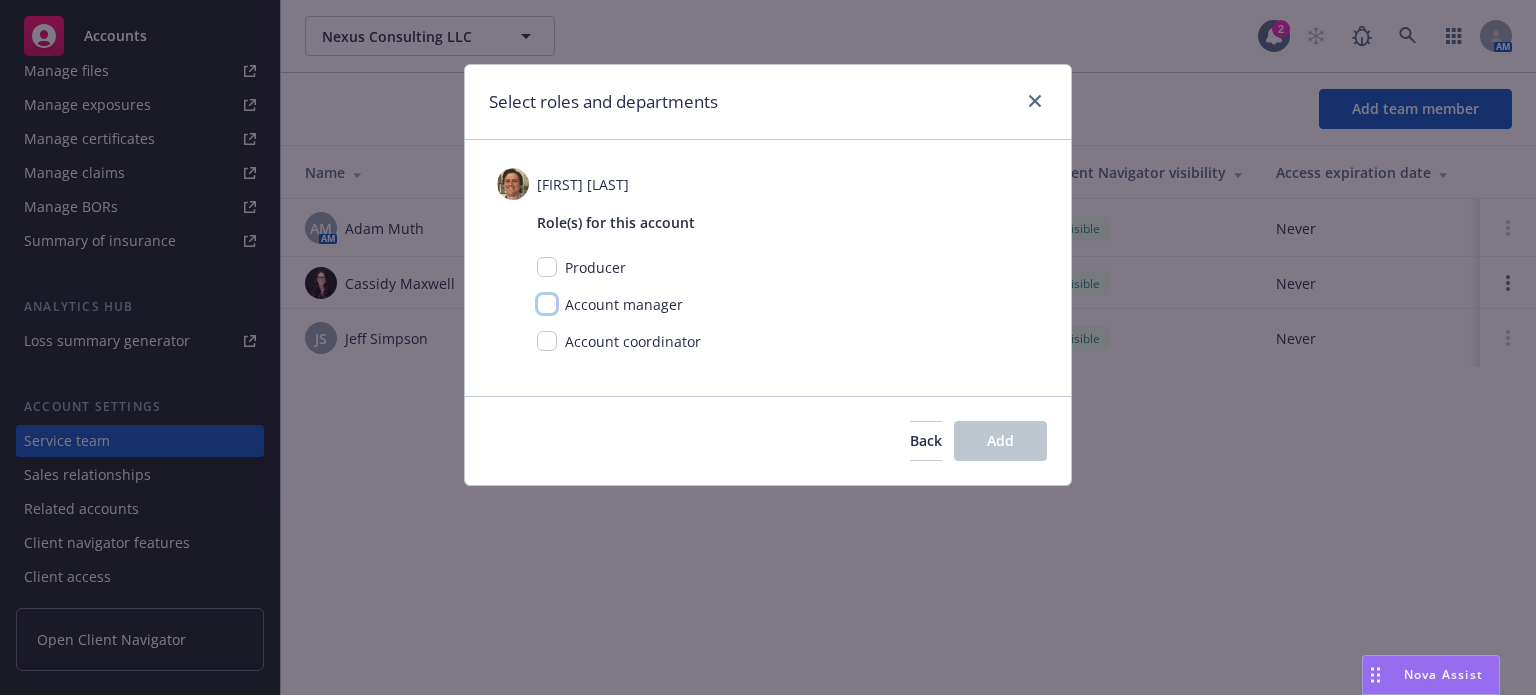 click at bounding box center (547, 304) 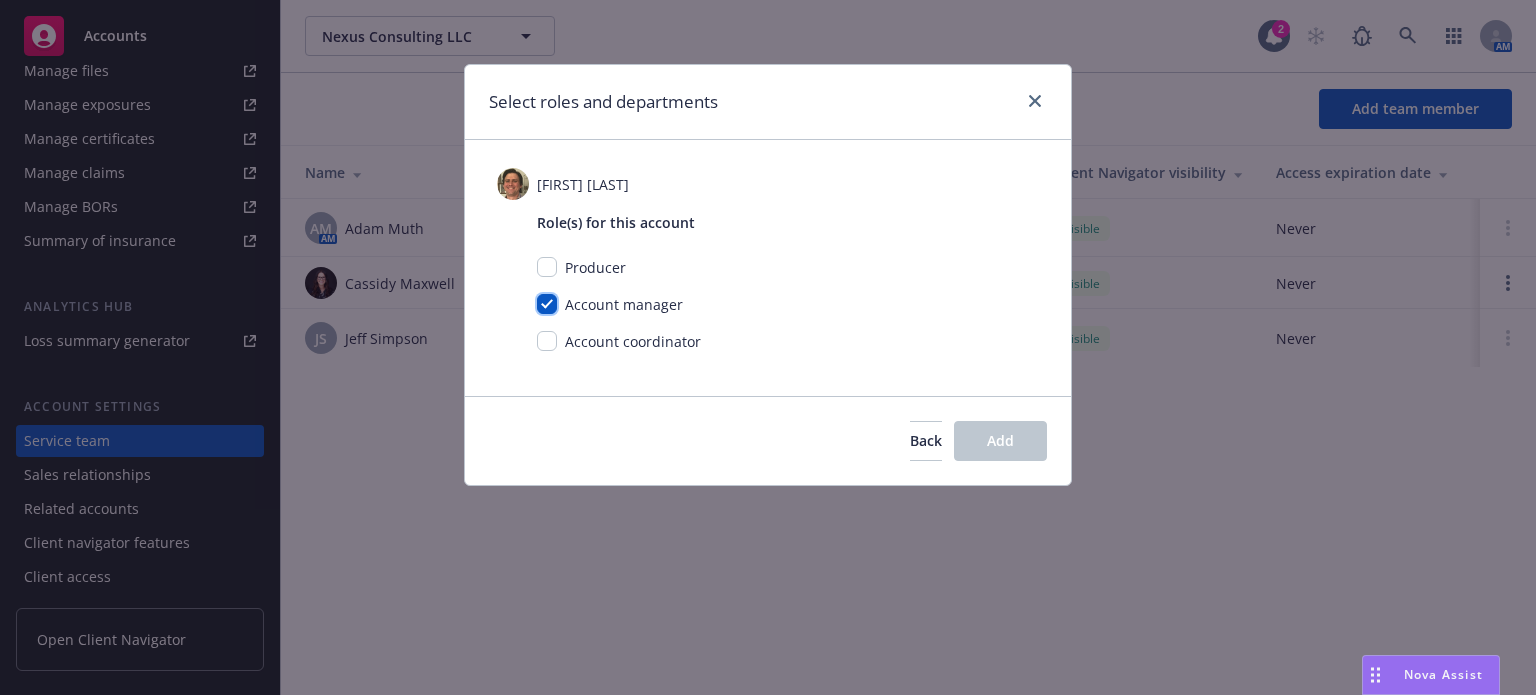 checkbox on "true" 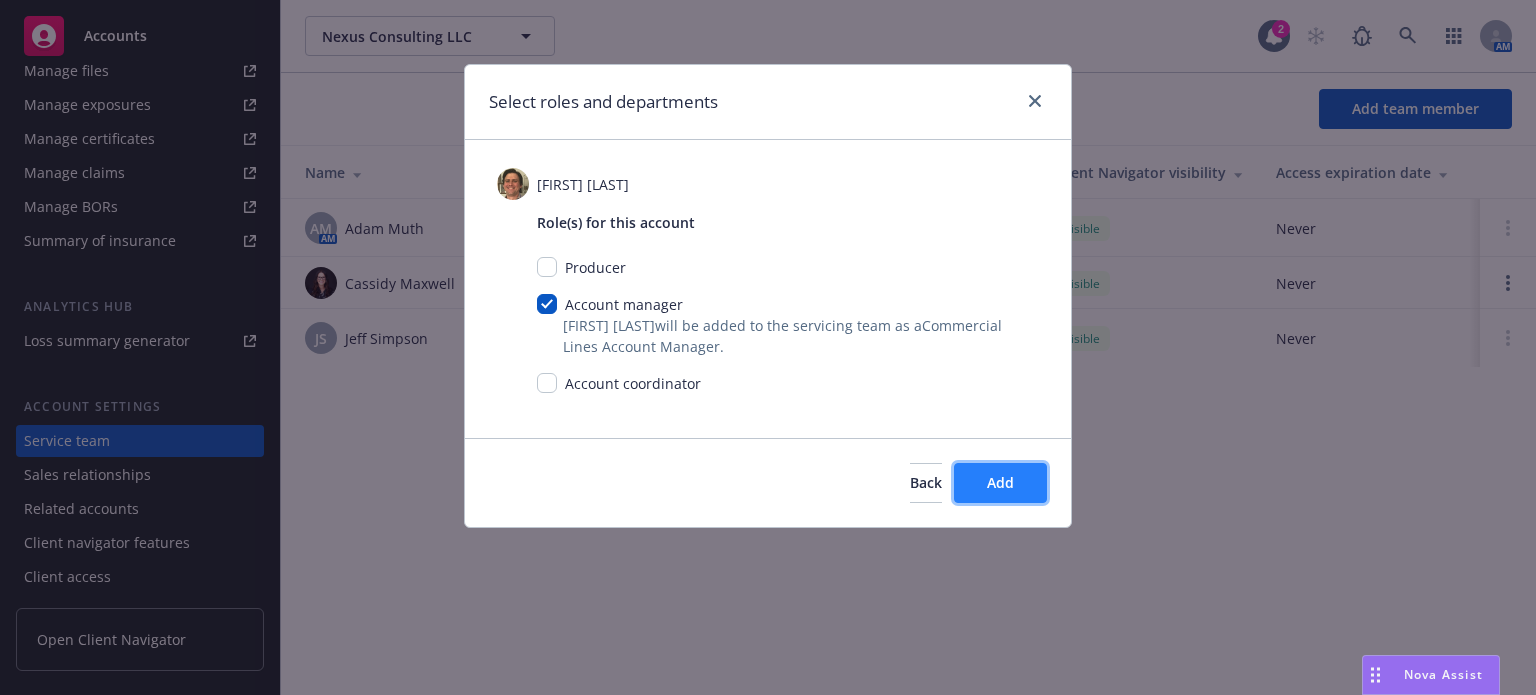 click on "Add" at bounding box center (1000, 482) 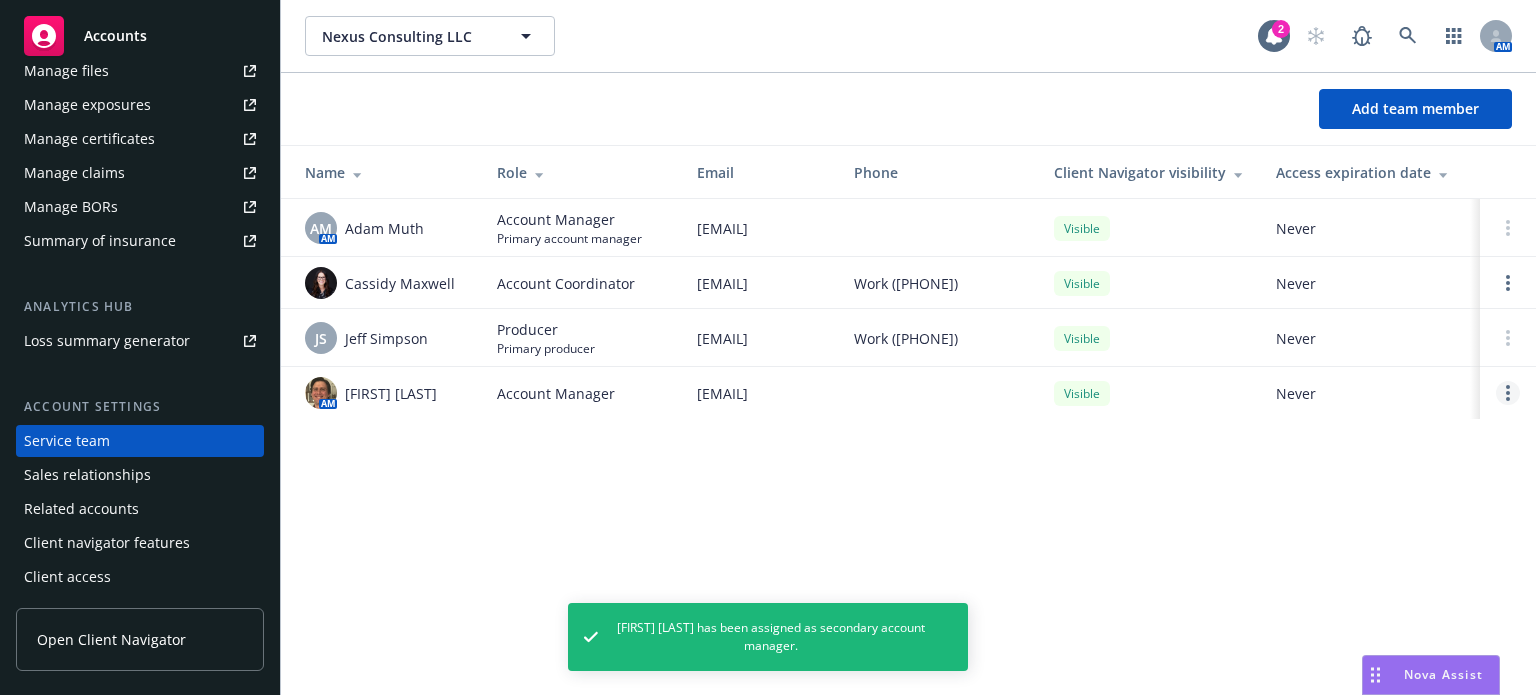 click at bounding box center (1508, 393) 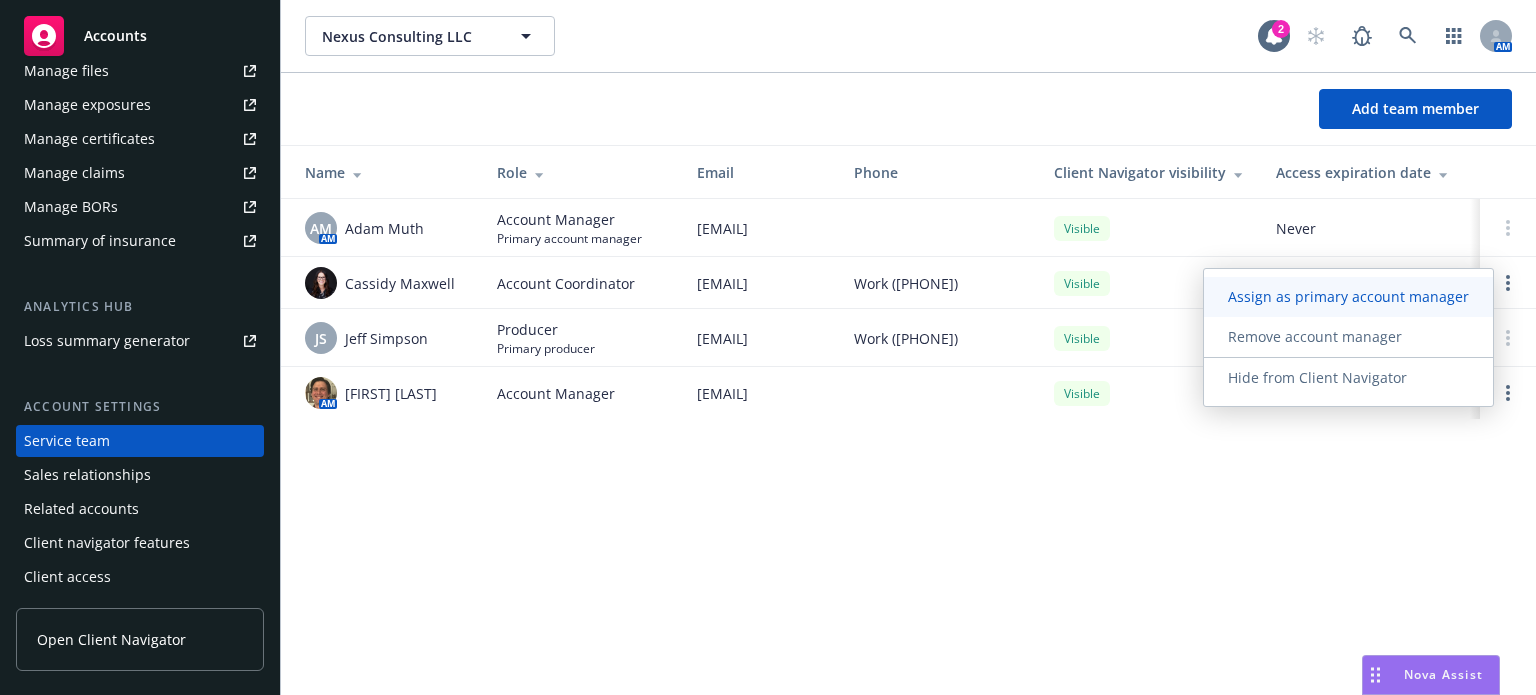 click on "Assign as primary account manager" at bounding box center [1348, 296] 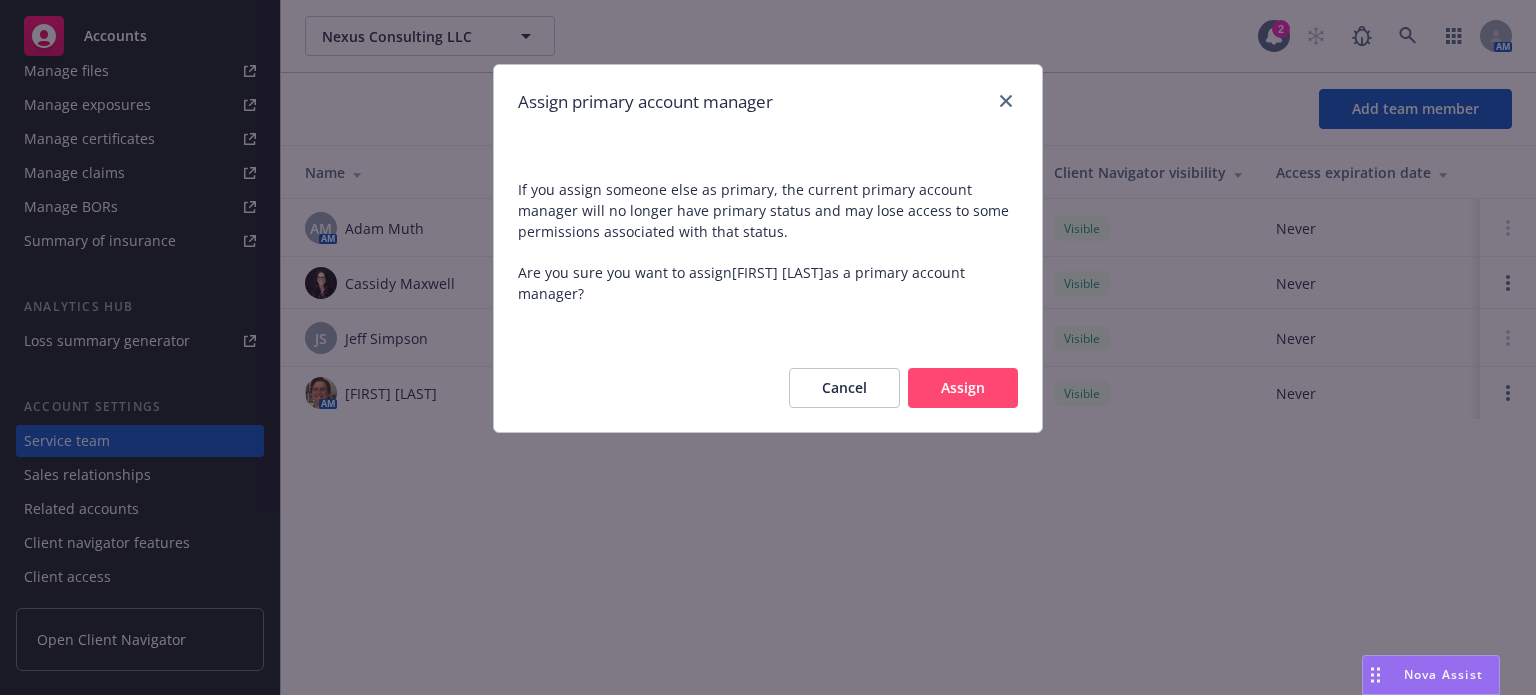 click on "Assign" at bounding box center [963, 388] 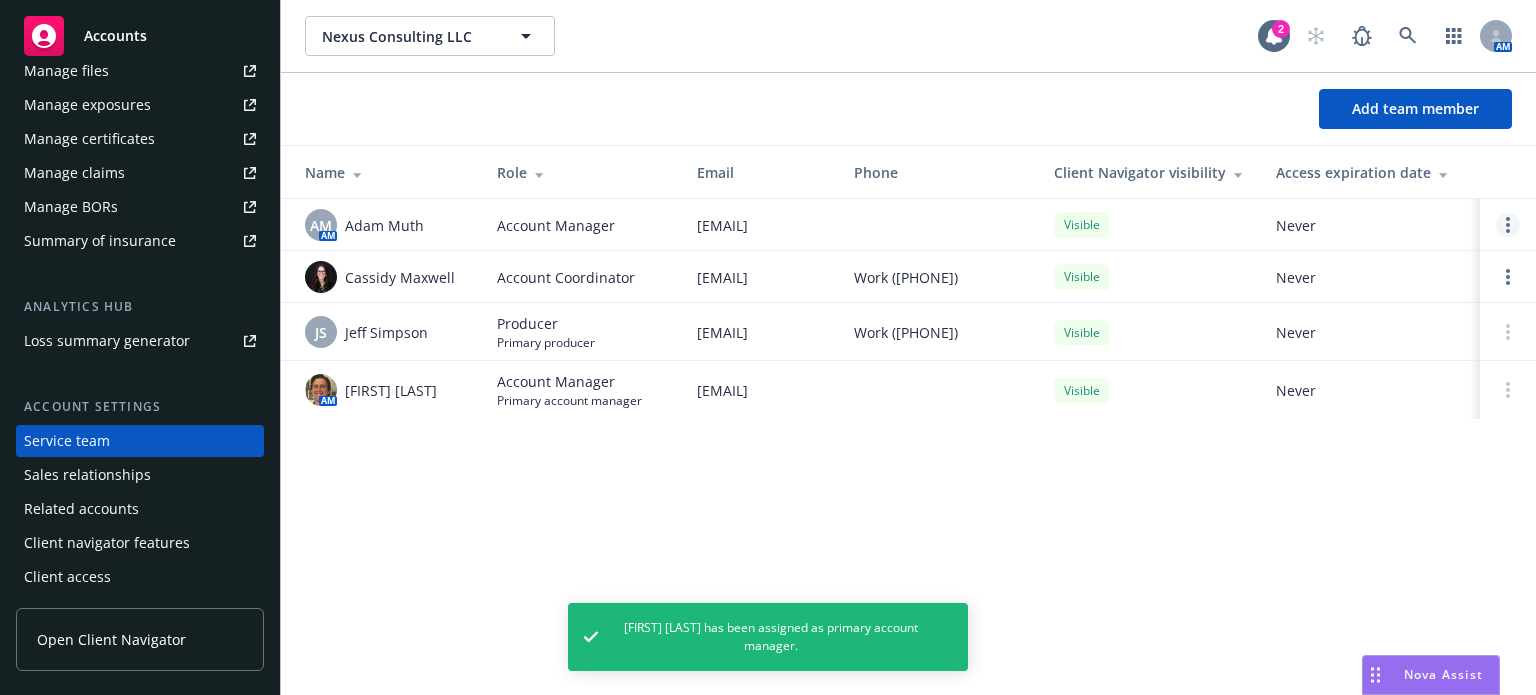 click at bounding box center (1508, 225) 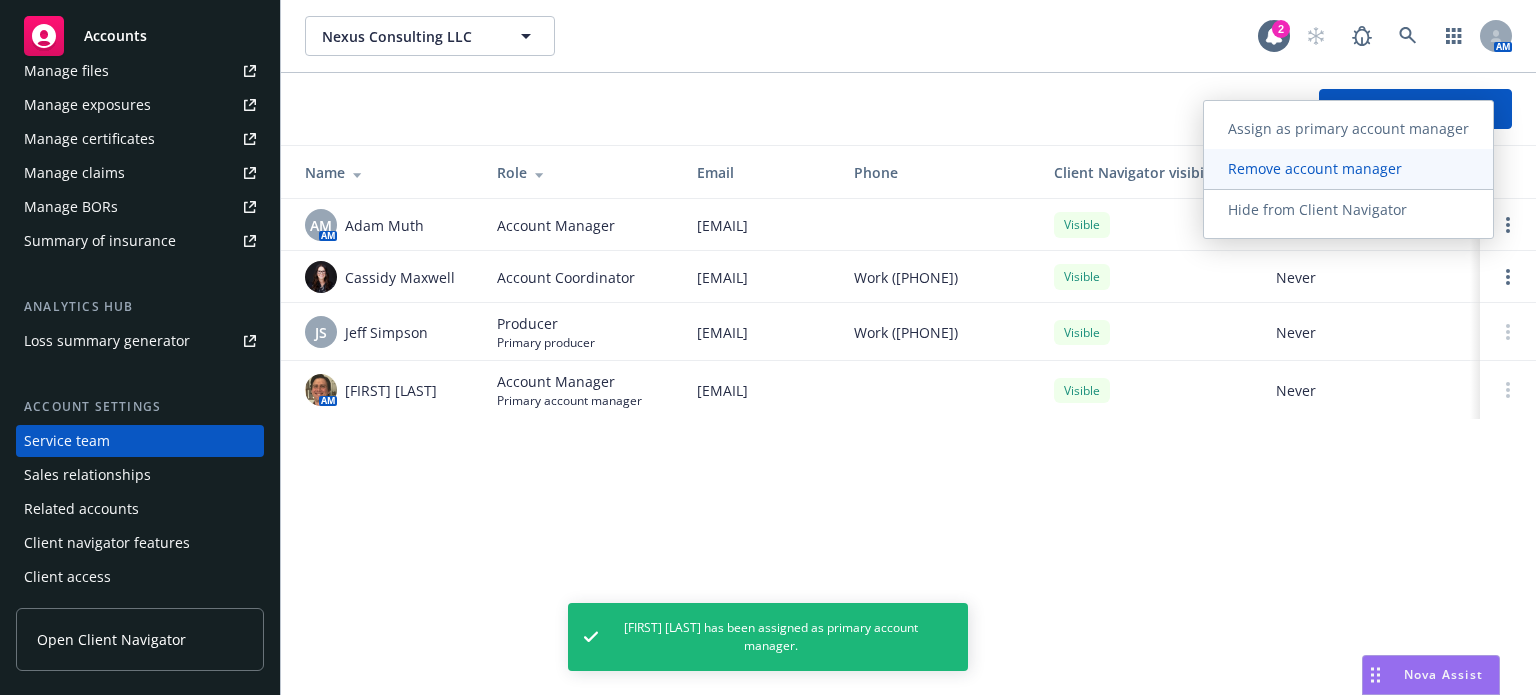 click on "Remove account manager" at bounding box center [1315, 168] 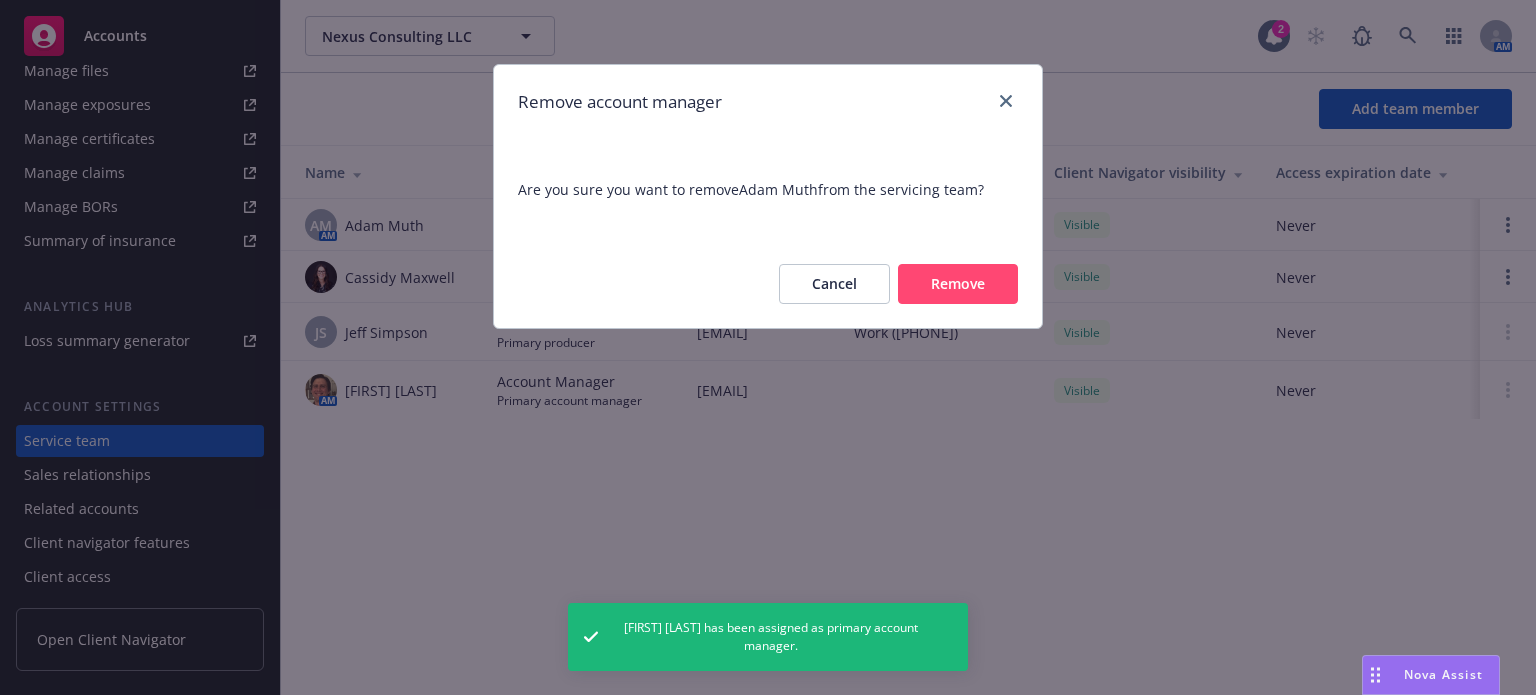 click on "Remove" at bounding box center [958, 284] 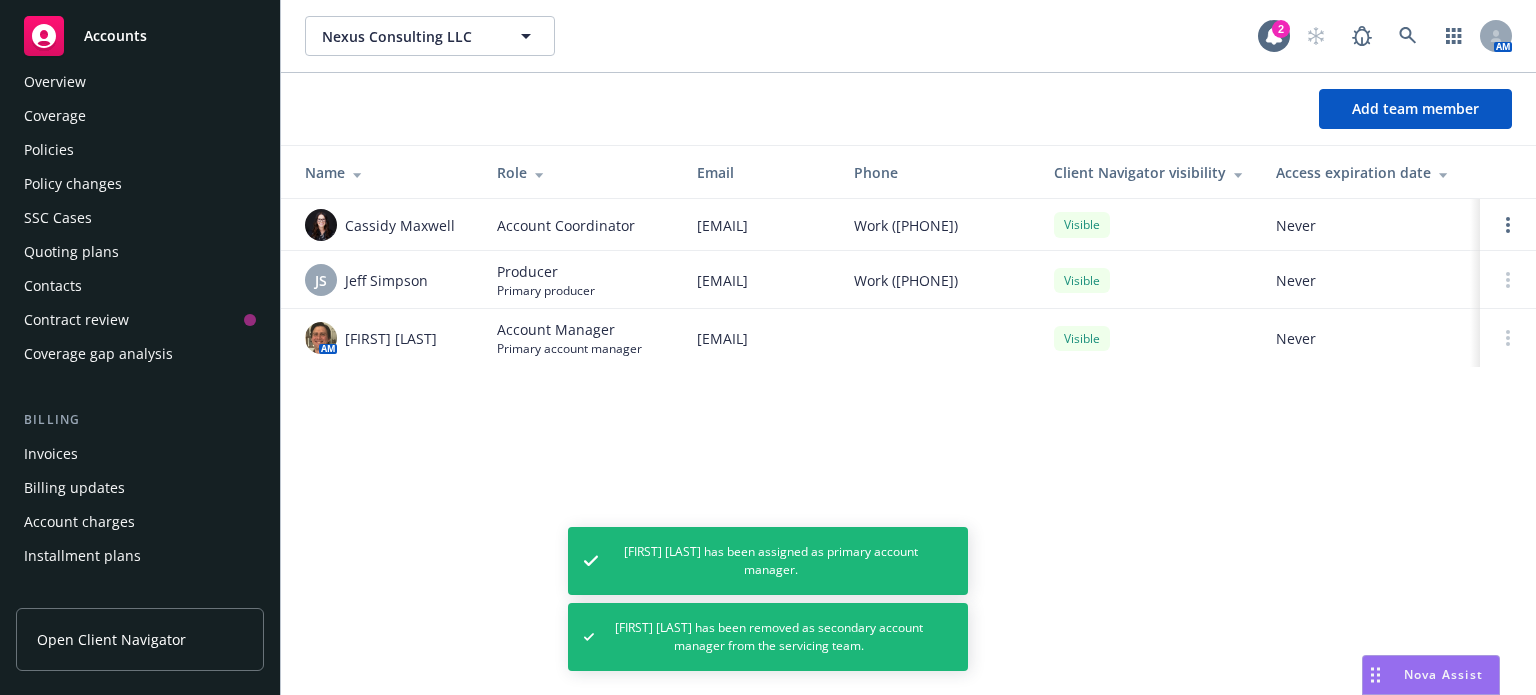 scroll, scrollTop: 0, scrollLeft: 0, axis: both 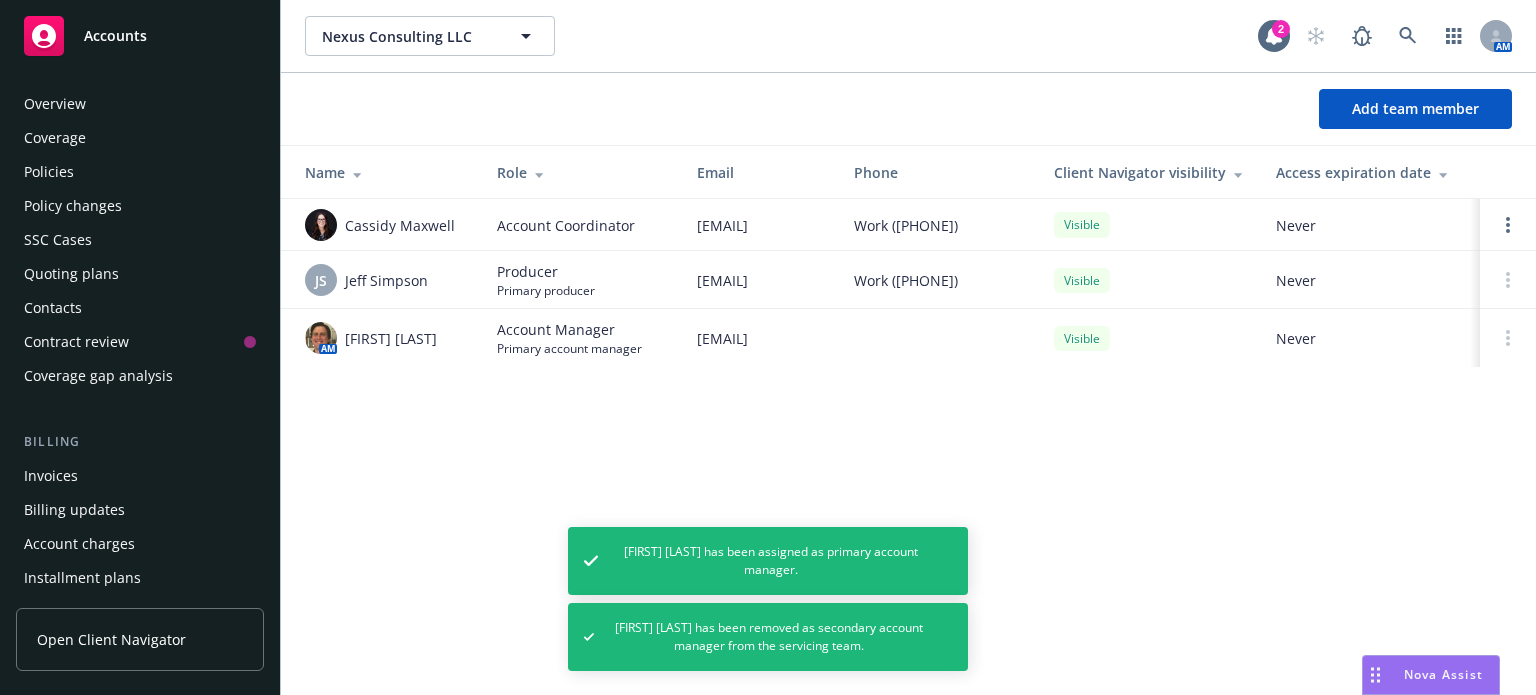 click on "Policies" at bounding box center [140, 172] 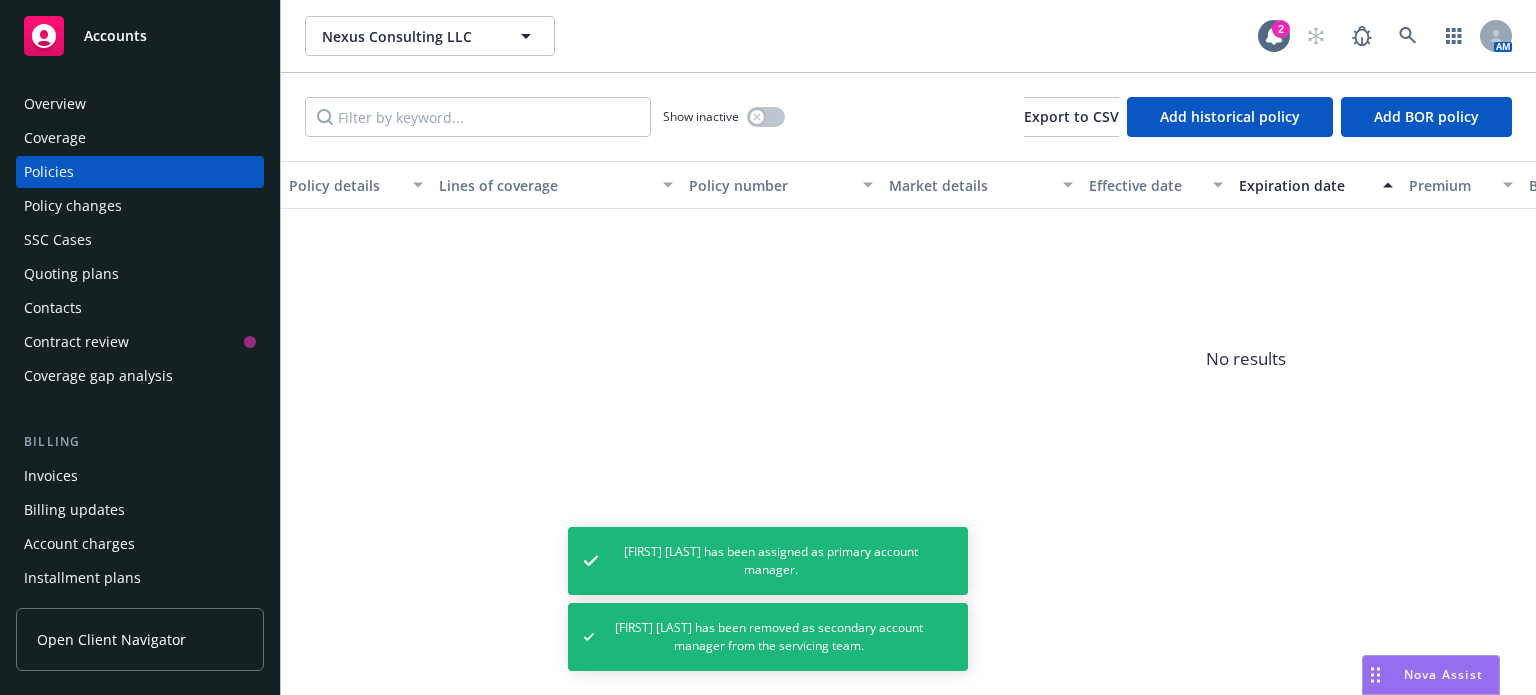 click on "SSC Cases" at bounding box center (140, 240) 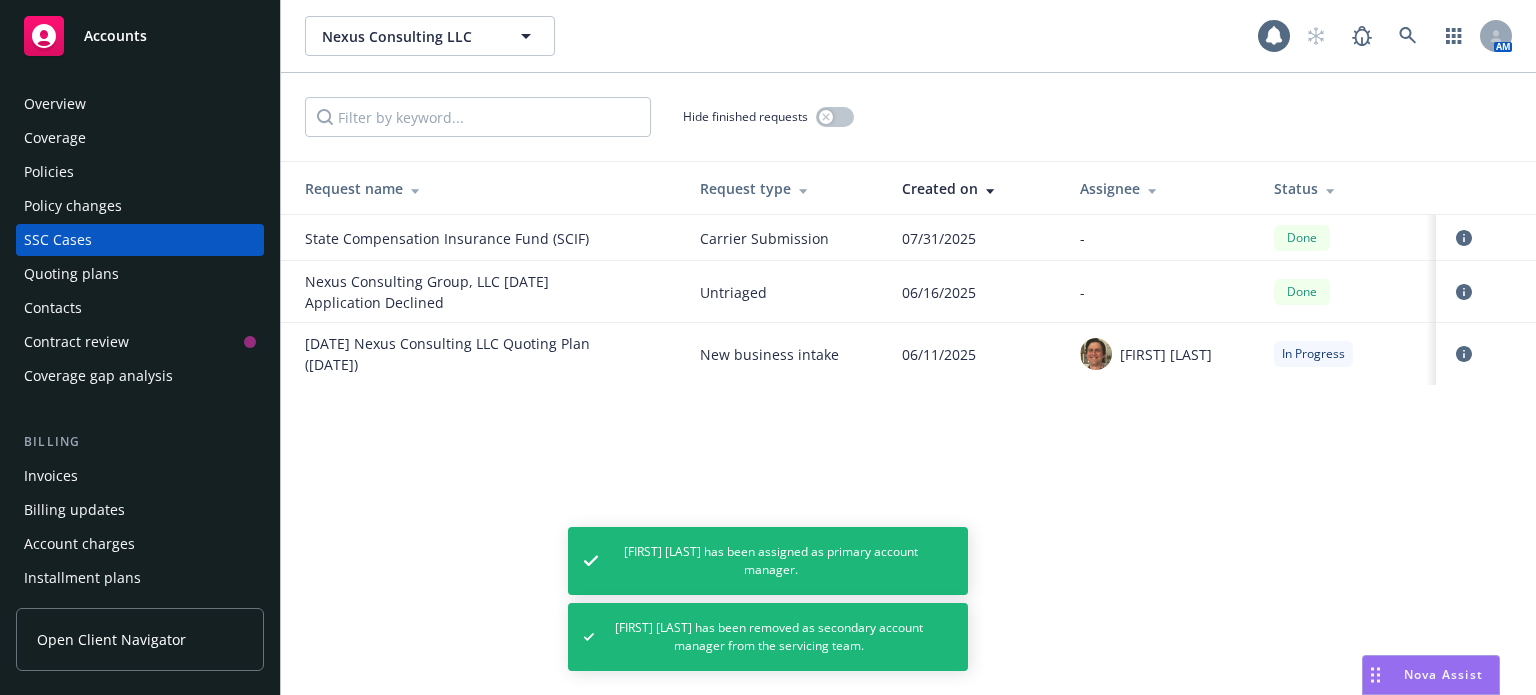 click on "Quoting plans" at bounding box center [71, 274] 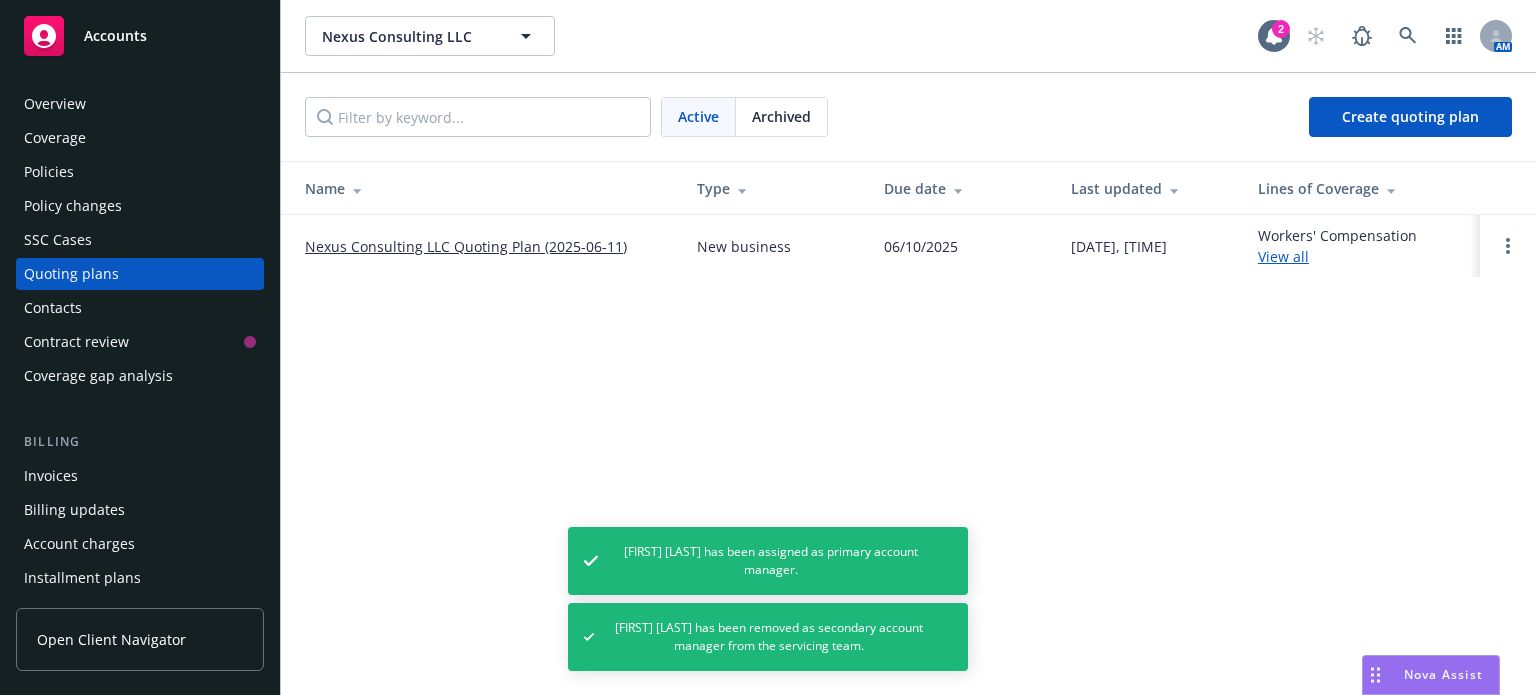 click on "Nexus Consulting LLC Quoting Plan (2025-06-11)" at bounding box center (466, 246) 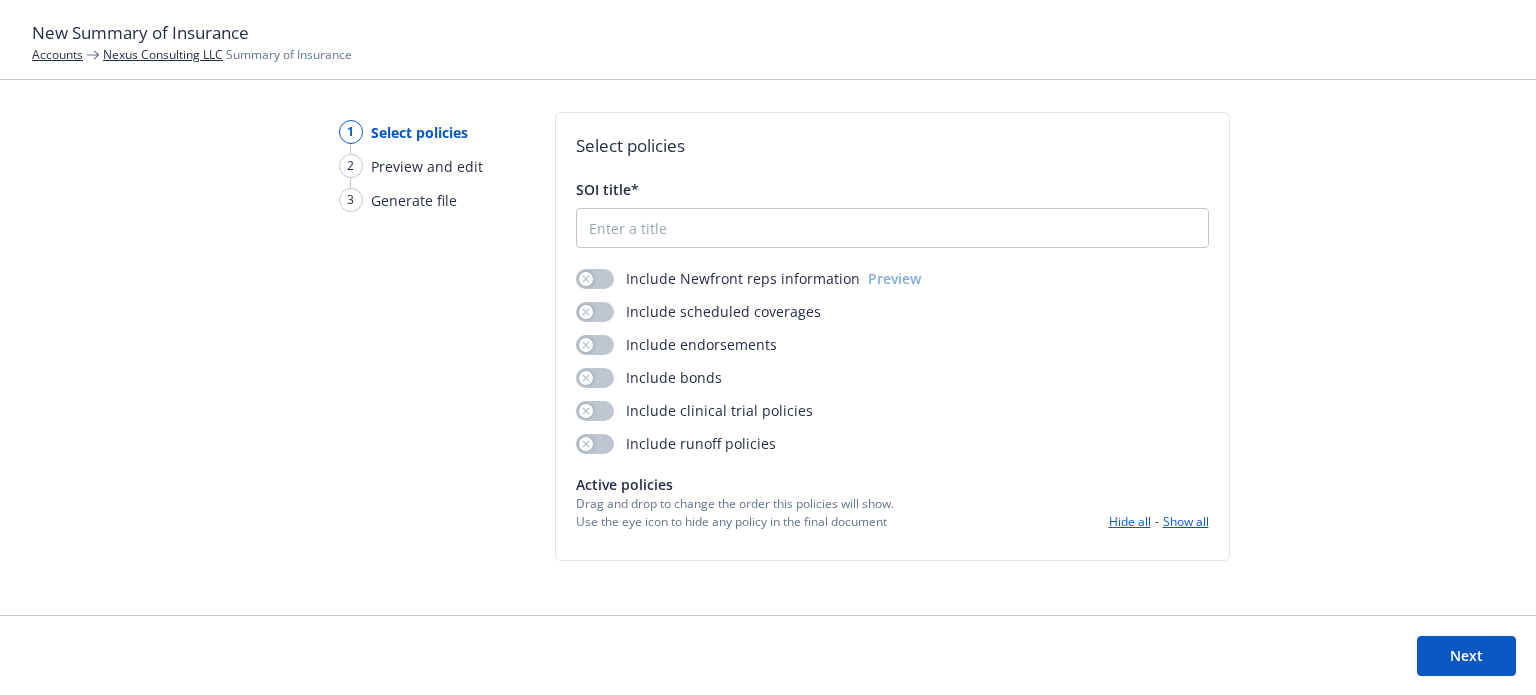 scroll, scrollTop: 0, scrollLeft: 0, axis: both 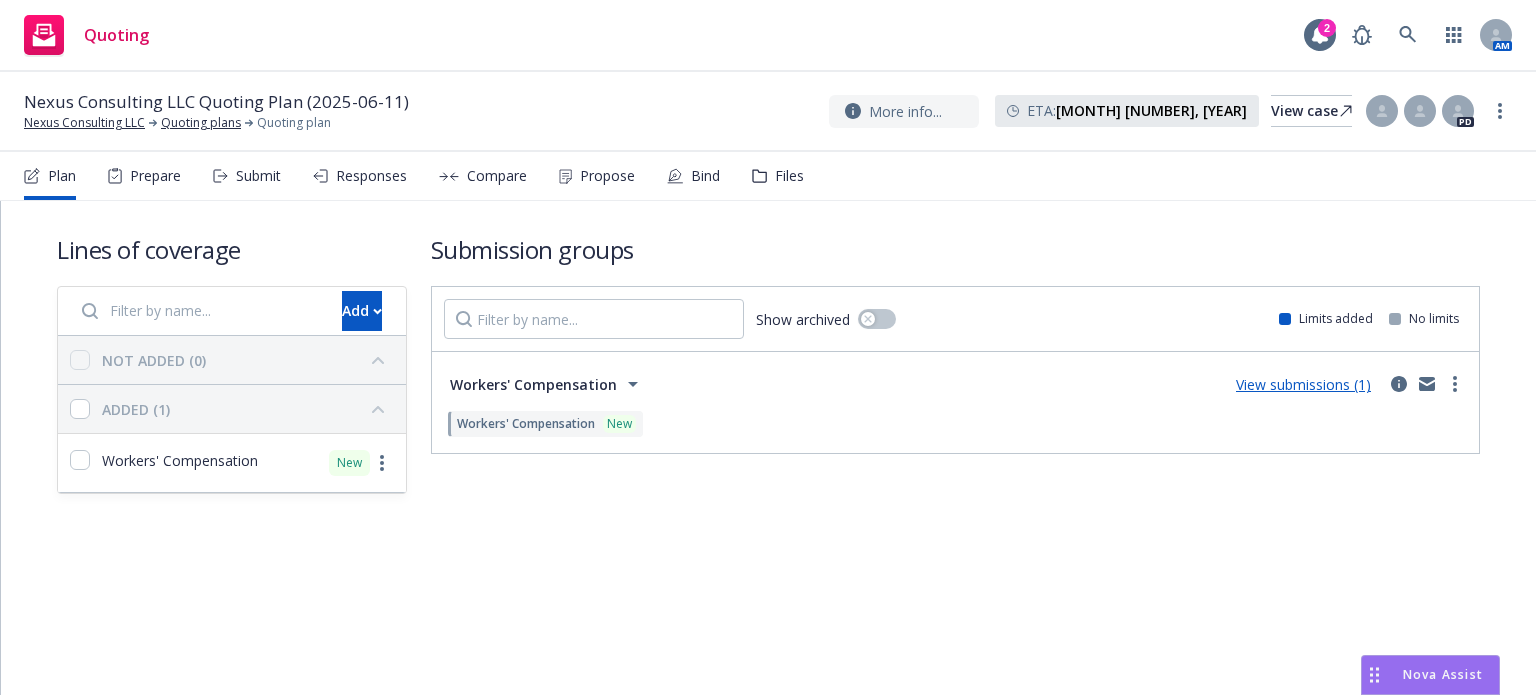 click on "Propose" at bounding box center (607, 176) 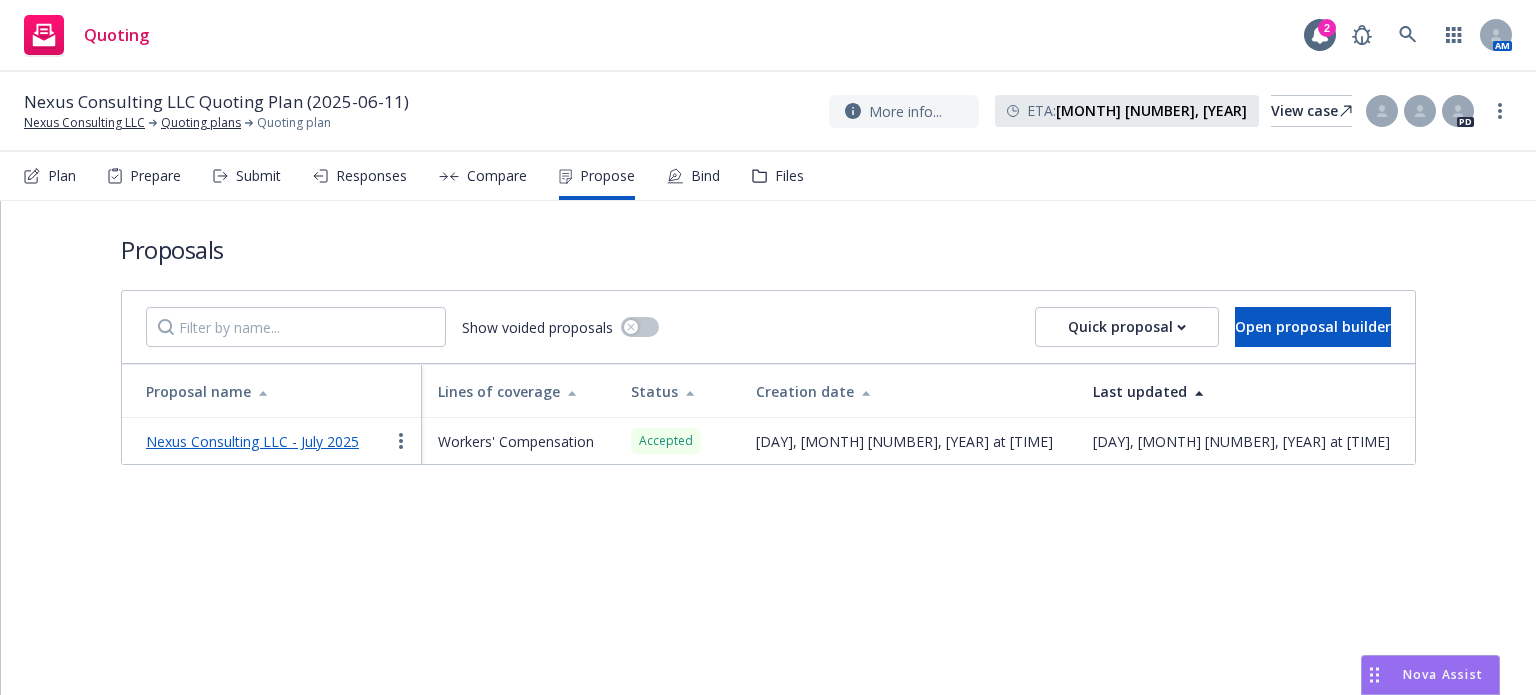 click on "Bind" at bounding box center [693, 176] 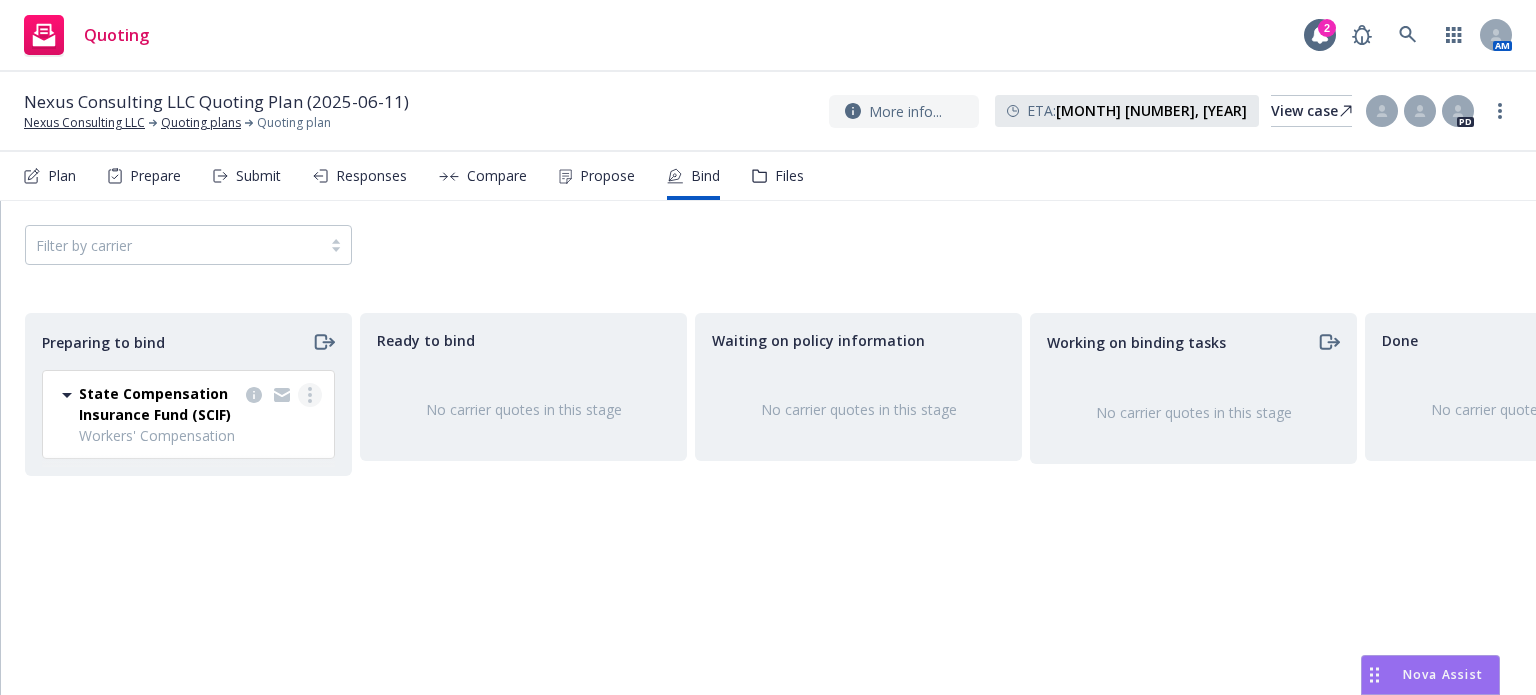 click 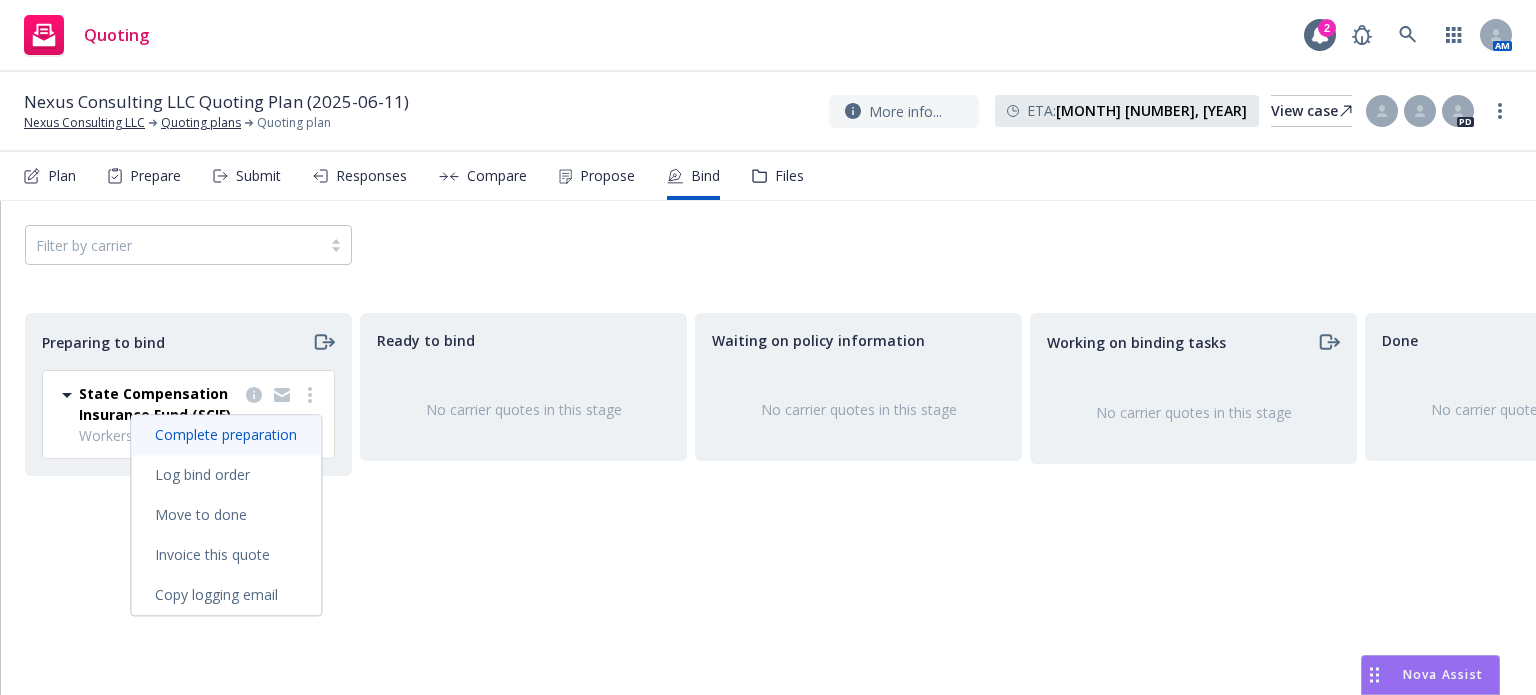 click on "Complete preparation" at bounding box center [226, 434] 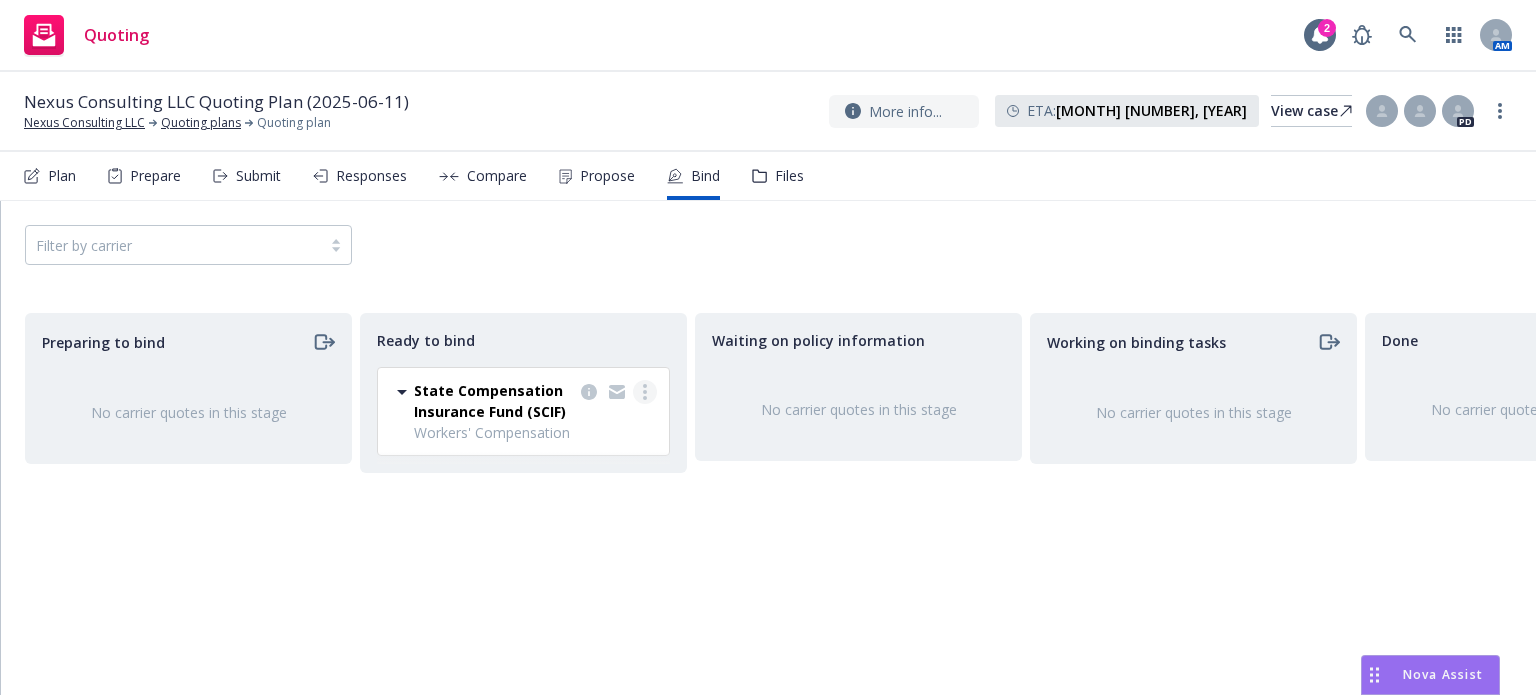 click at bounding box center (645, 392) 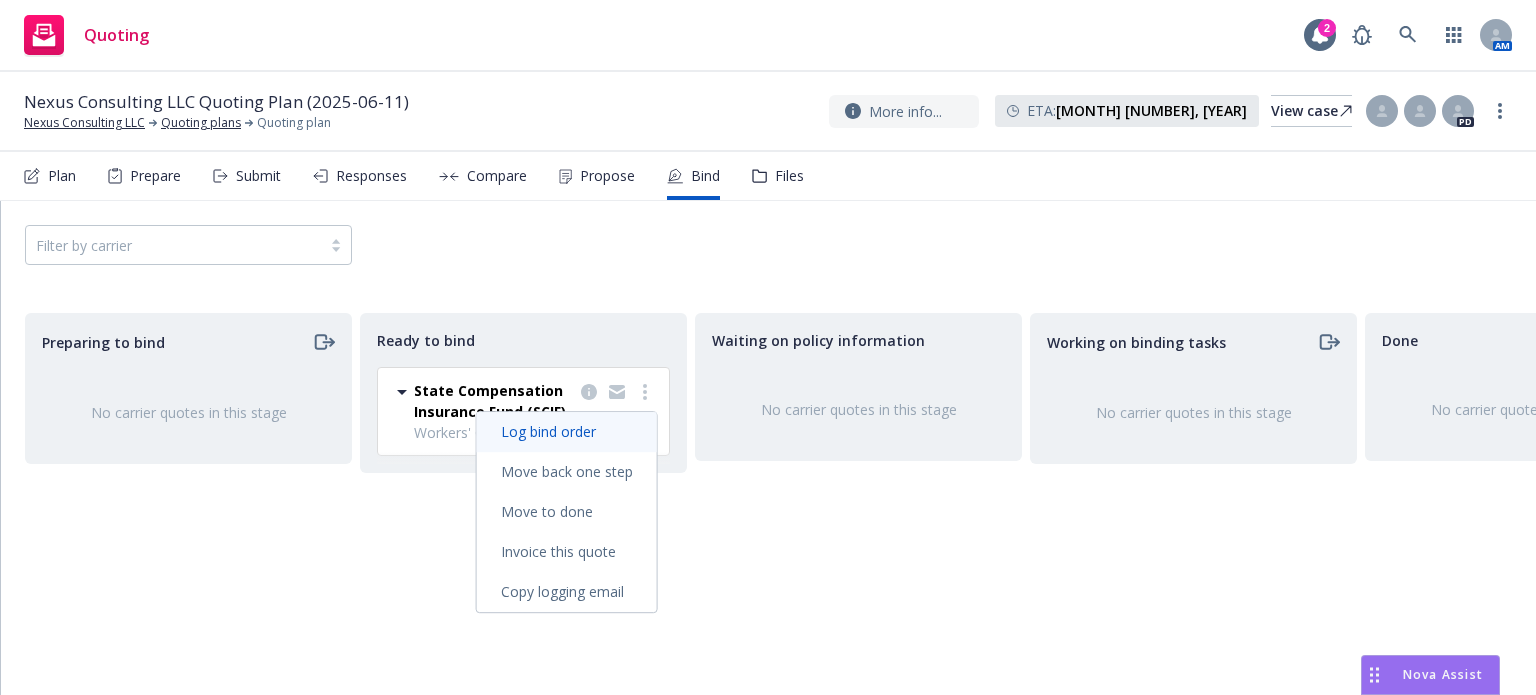 click on "Log bind order" at bounding box center (548, 431) 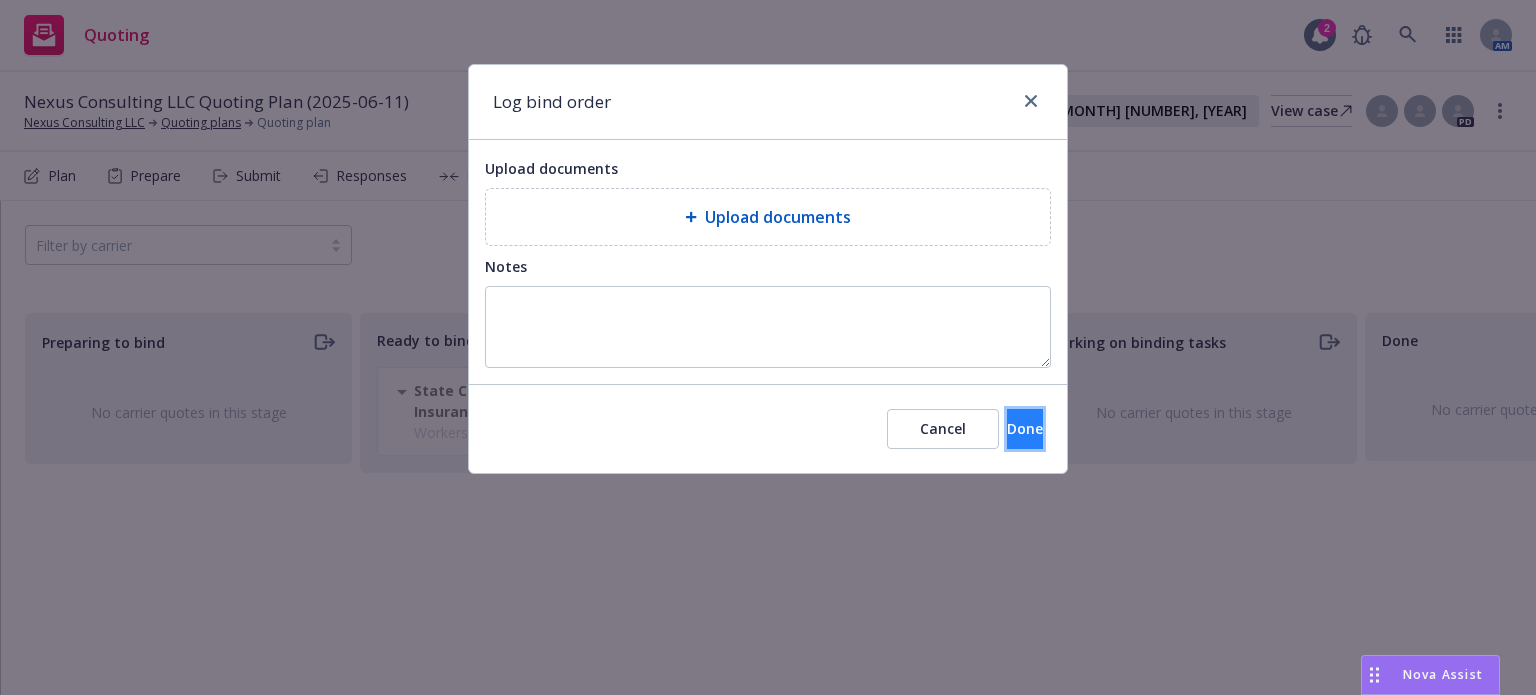 click on "Done" at bounding box center [1025, 428] 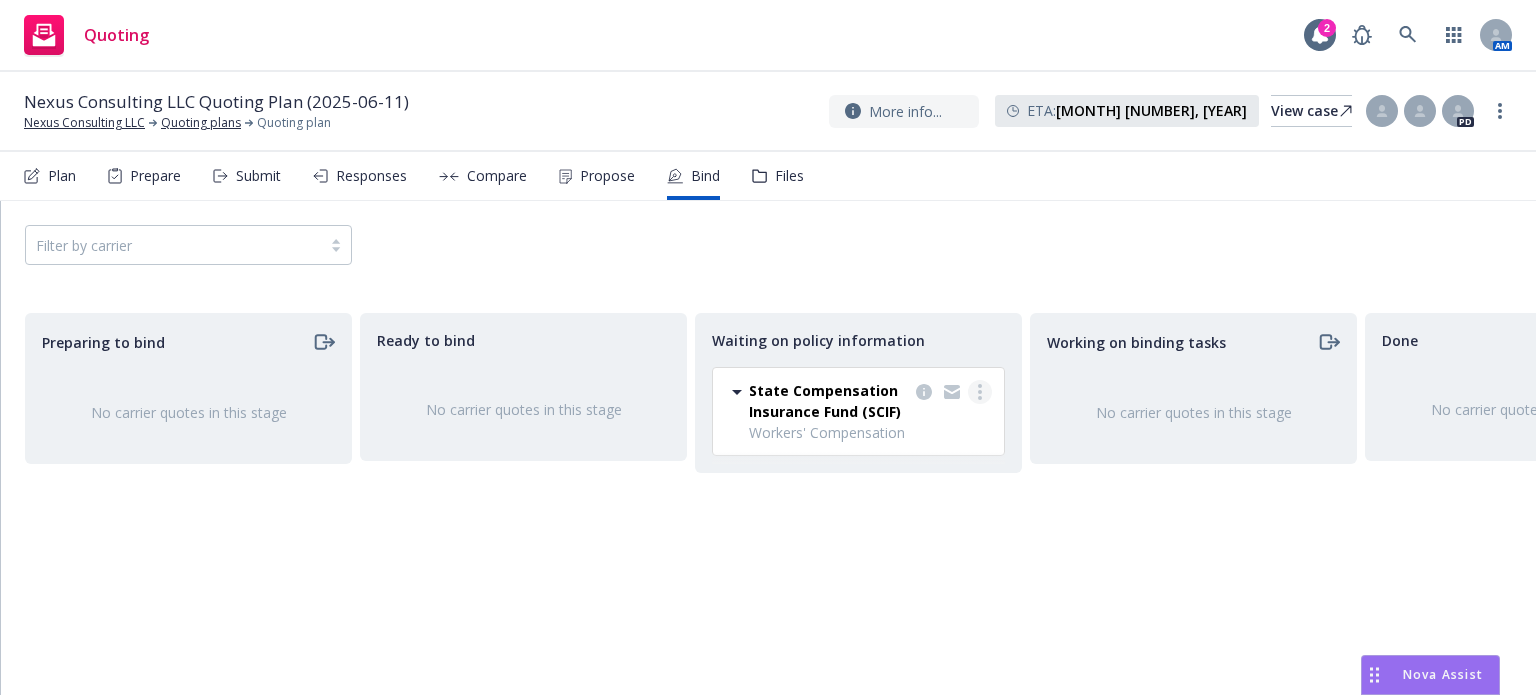 click 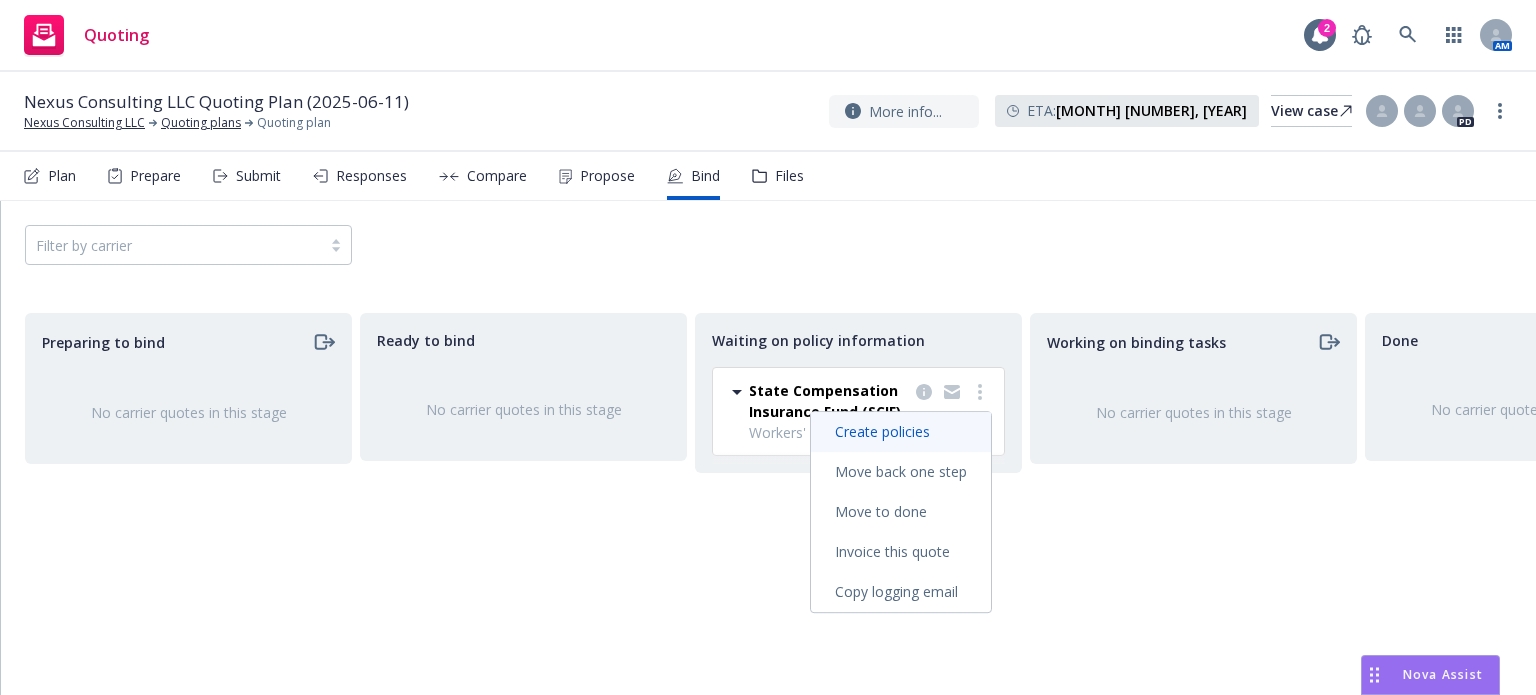 click on "Create policies" at bounding box center (901, 432) 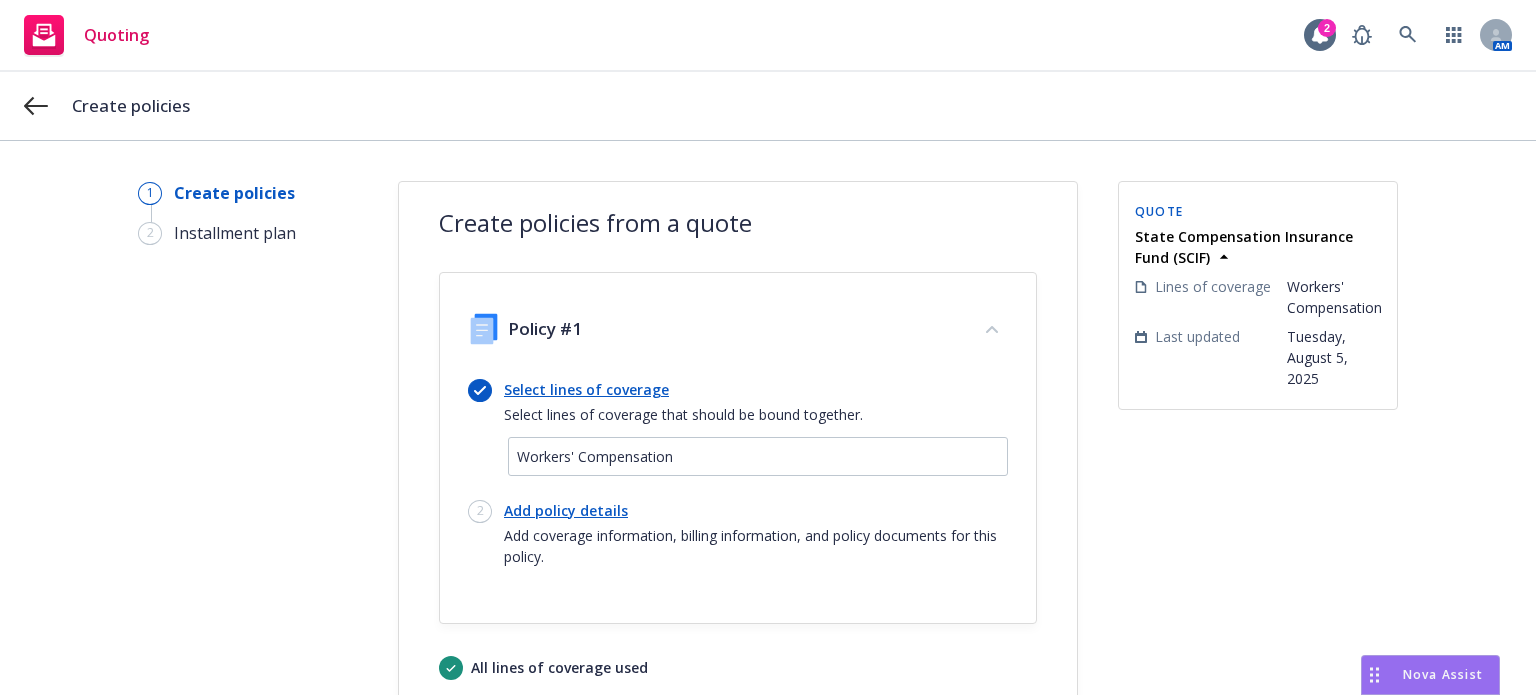 scroll, scrollTop: 138, scrollLeft: 0, axis: vertical 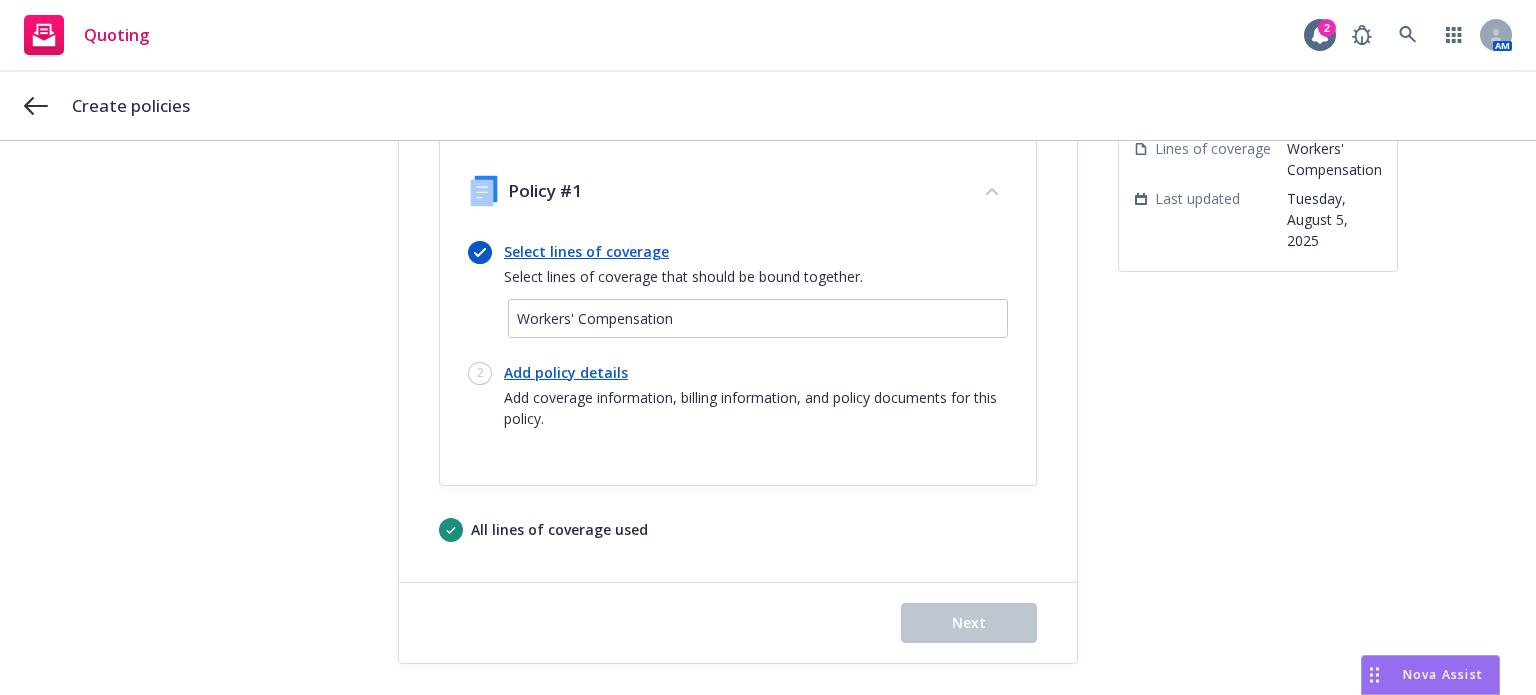 click on "Add policy details" at bounding box center [756, 372] 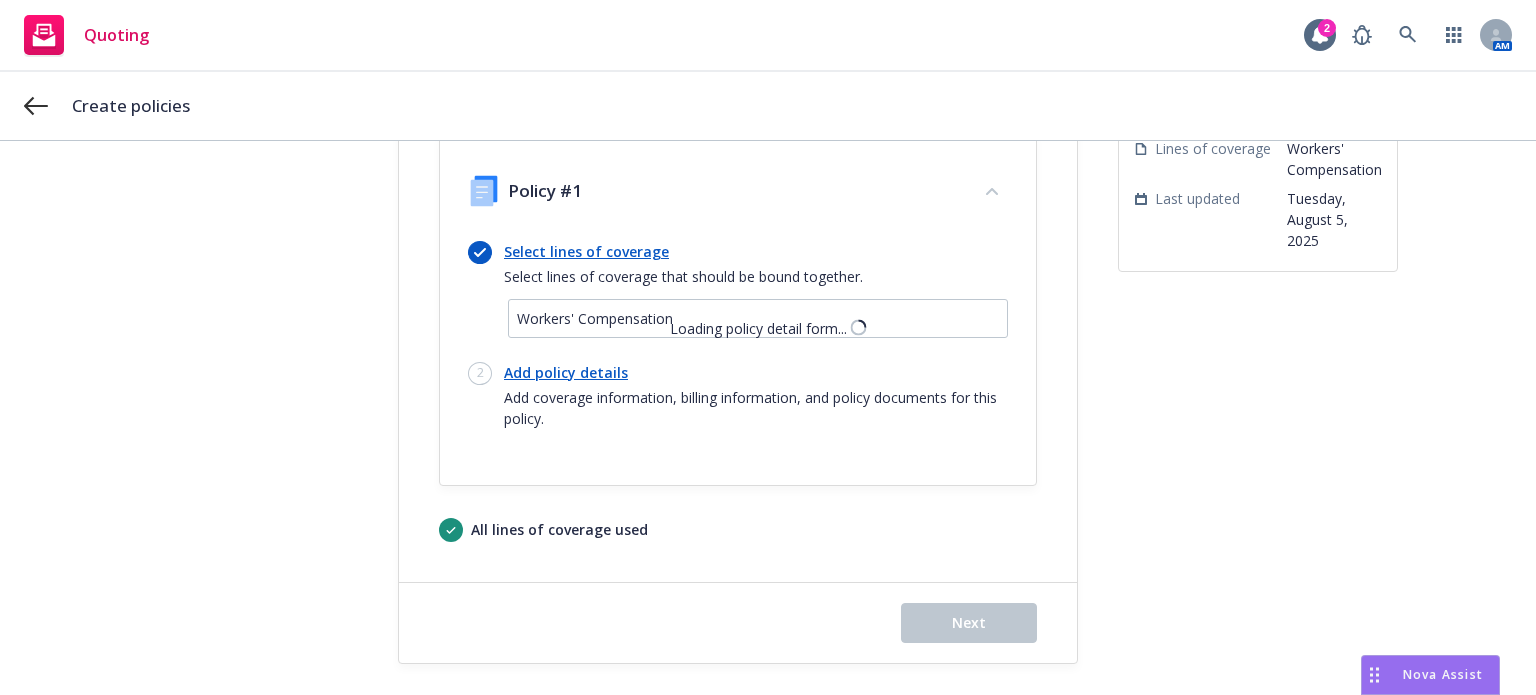 select on "12" 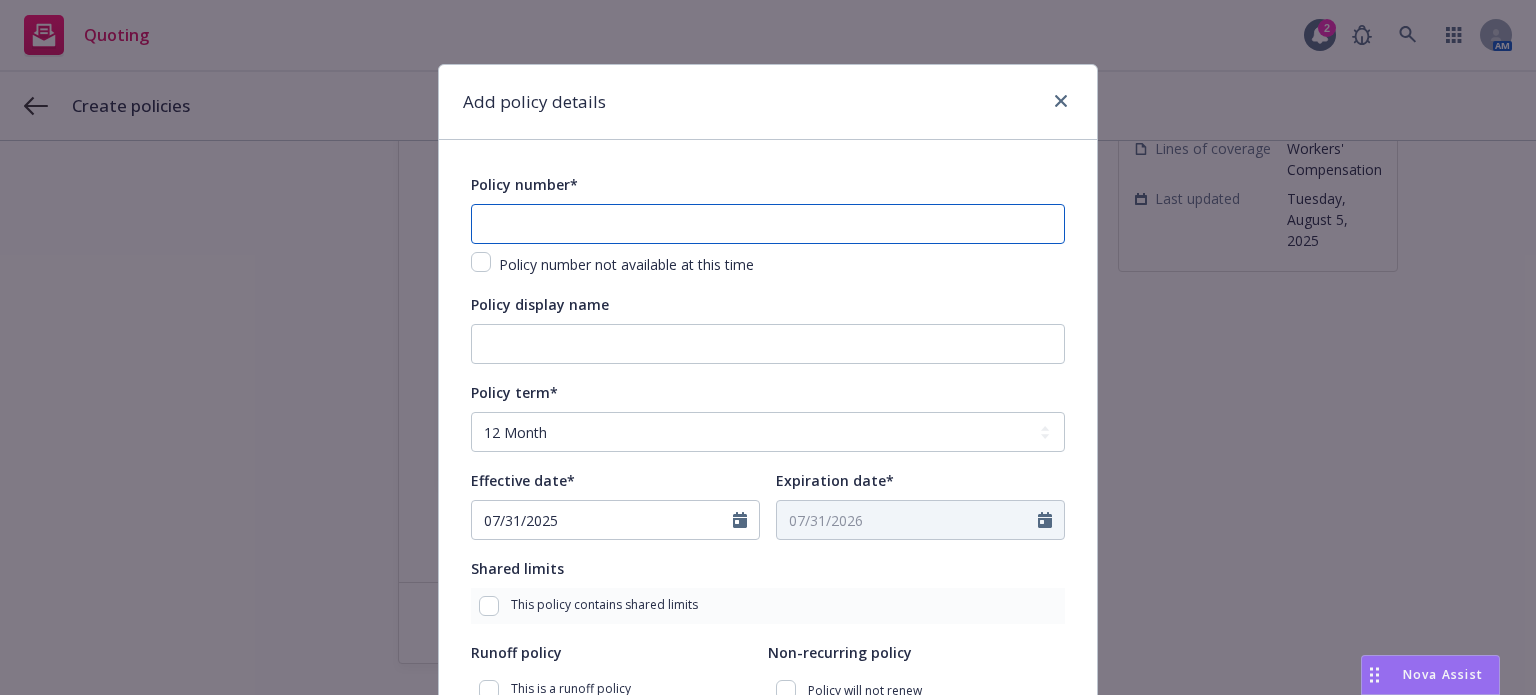 click at bounding box center (768, 224) 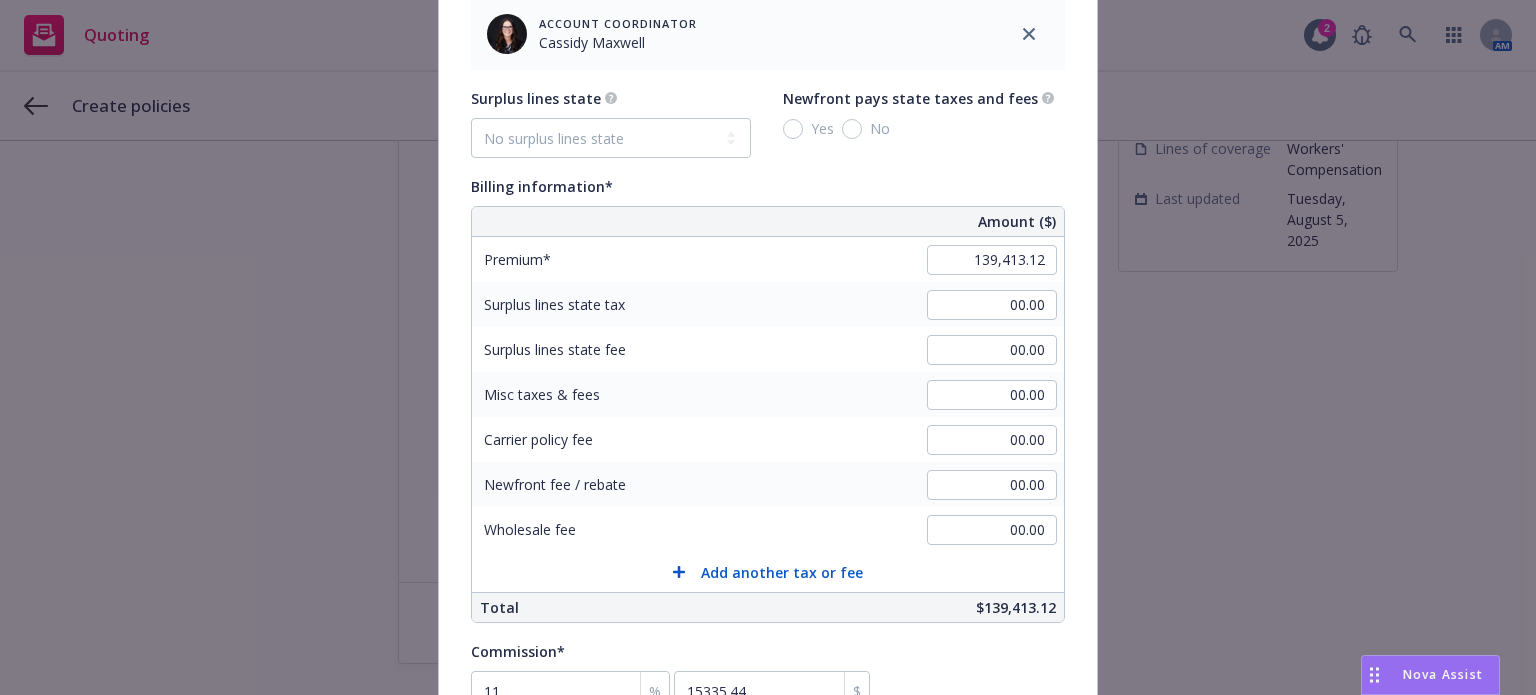 scroll, scrollTop: 1216, scrollLeft: 0, axis: vertical 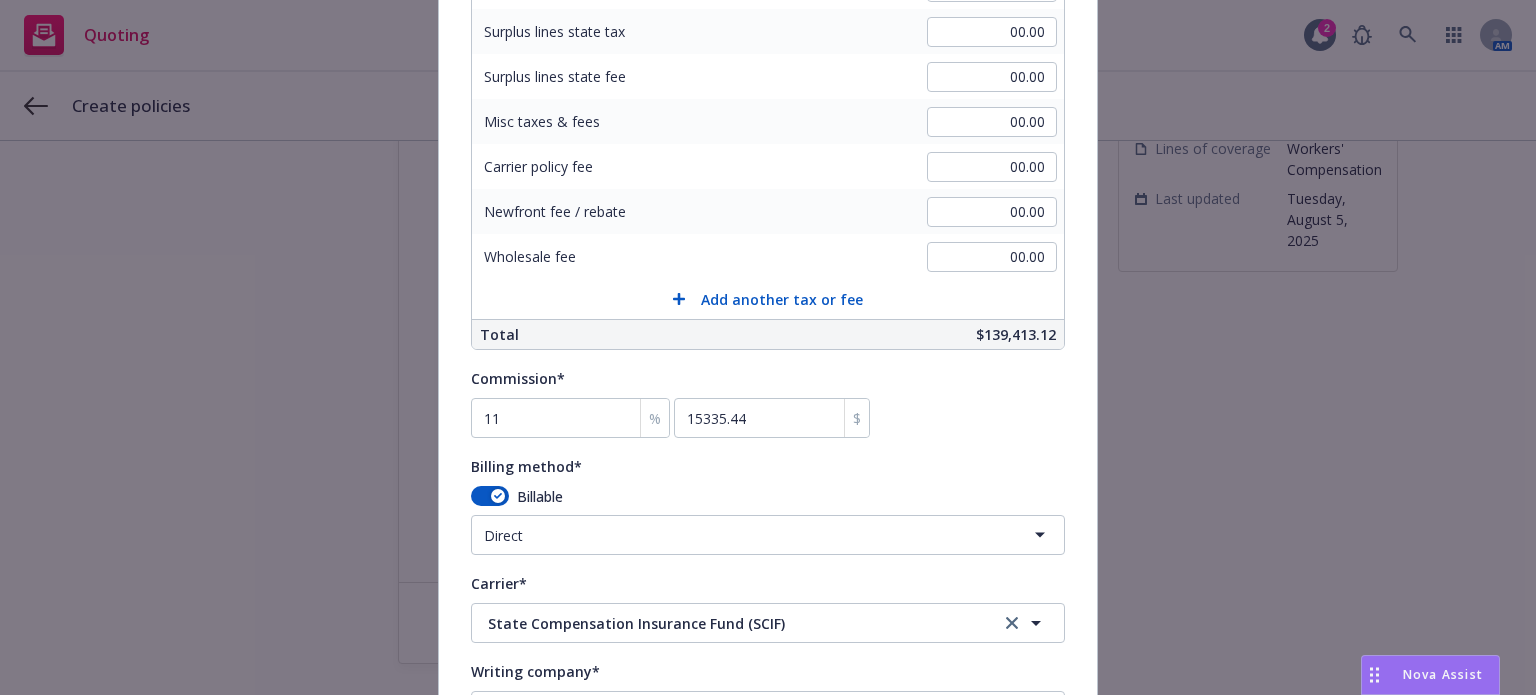 type on "[PHONE]" 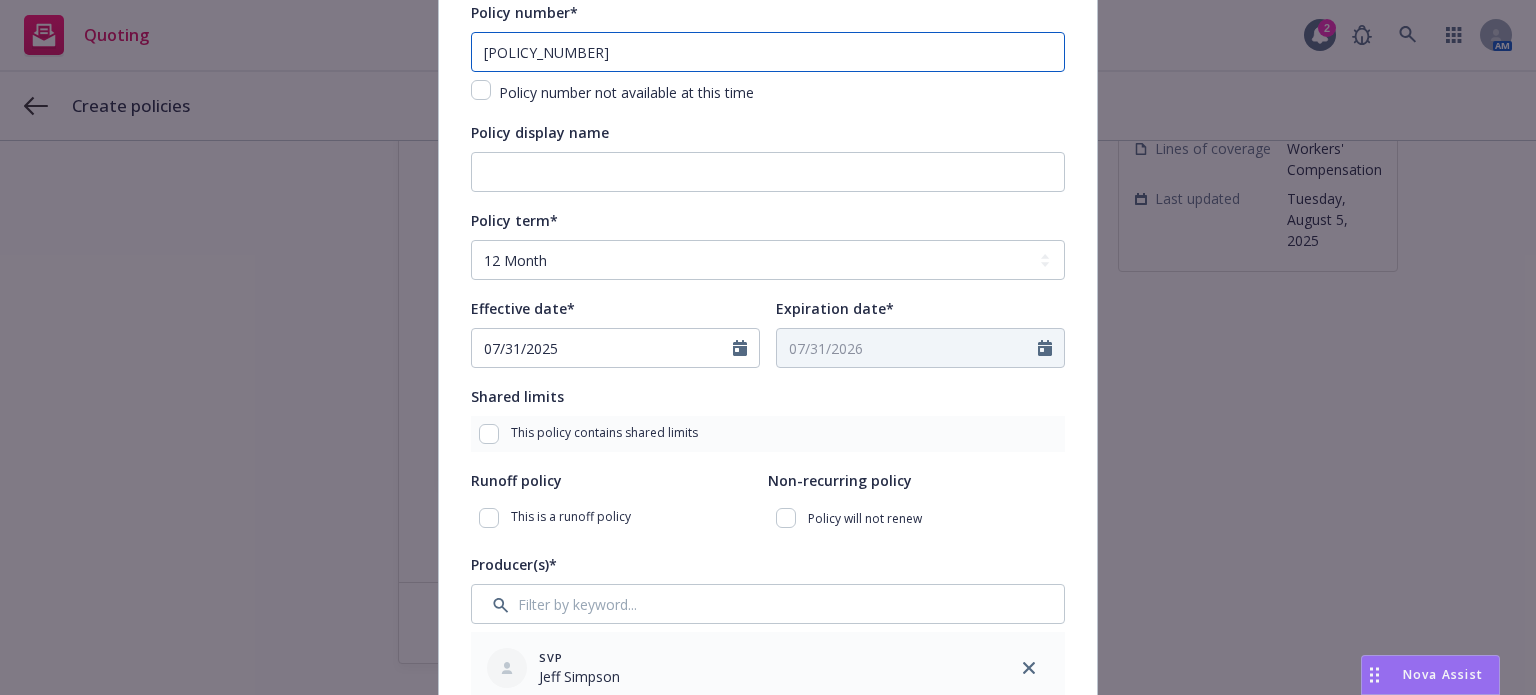 scroll, scrollTop: 172, scrollLeft: 0, axis: vertical 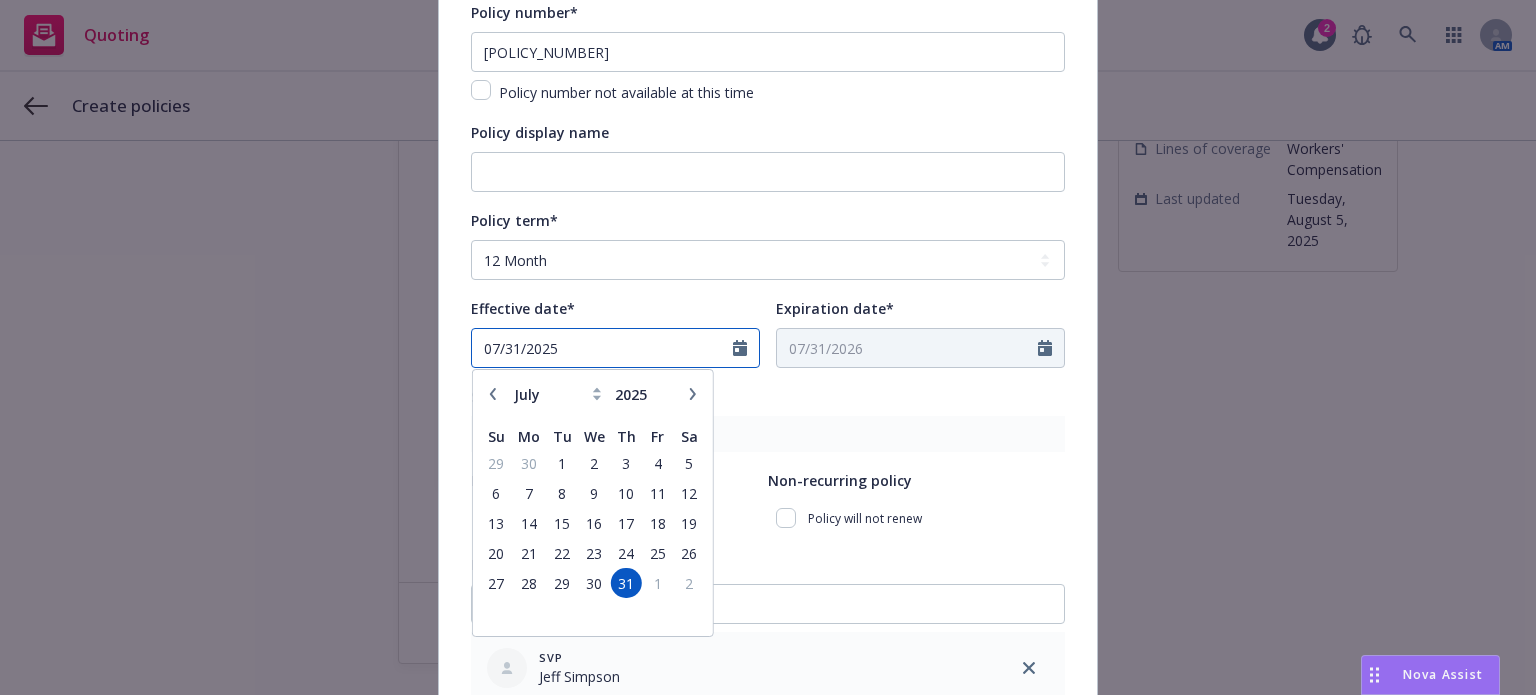 click on "07/31/2025" at bounding box center (602, 348) 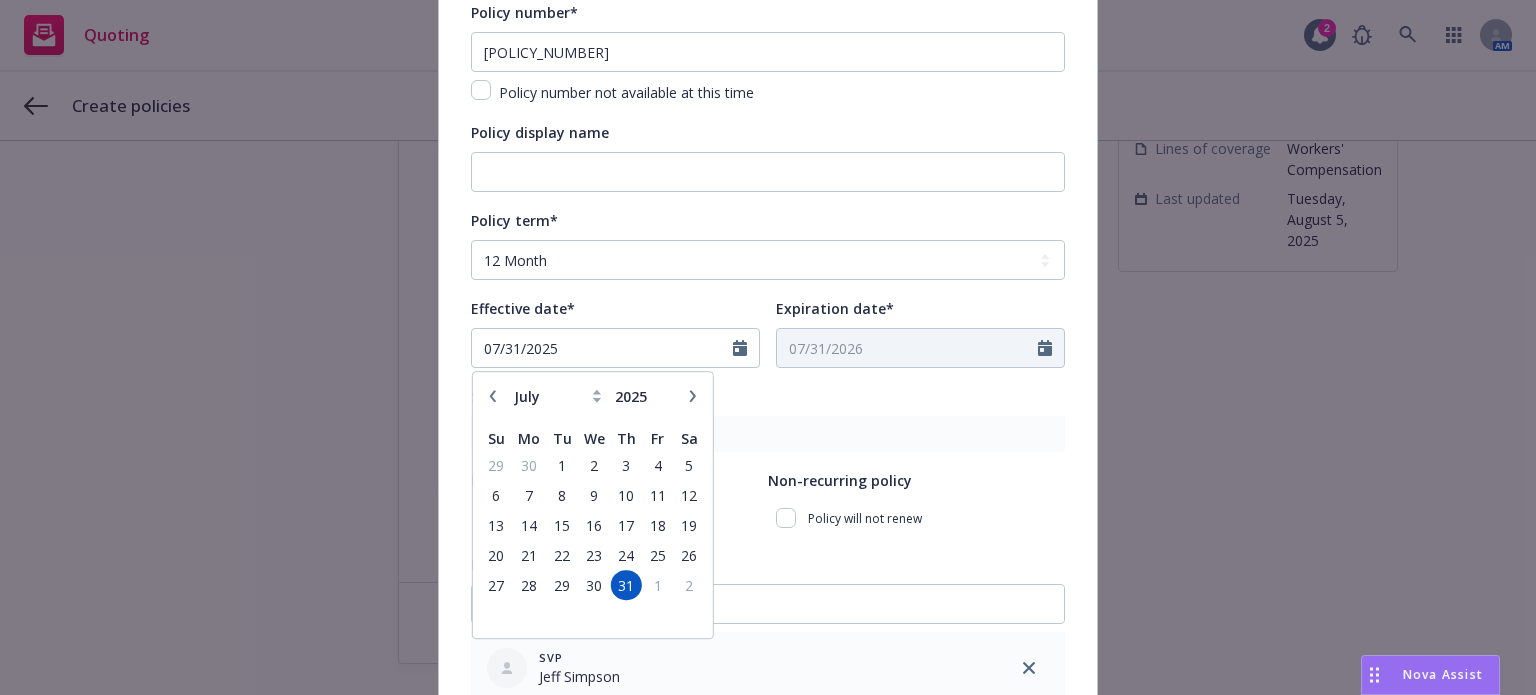 click at bounding box center [693, 397] 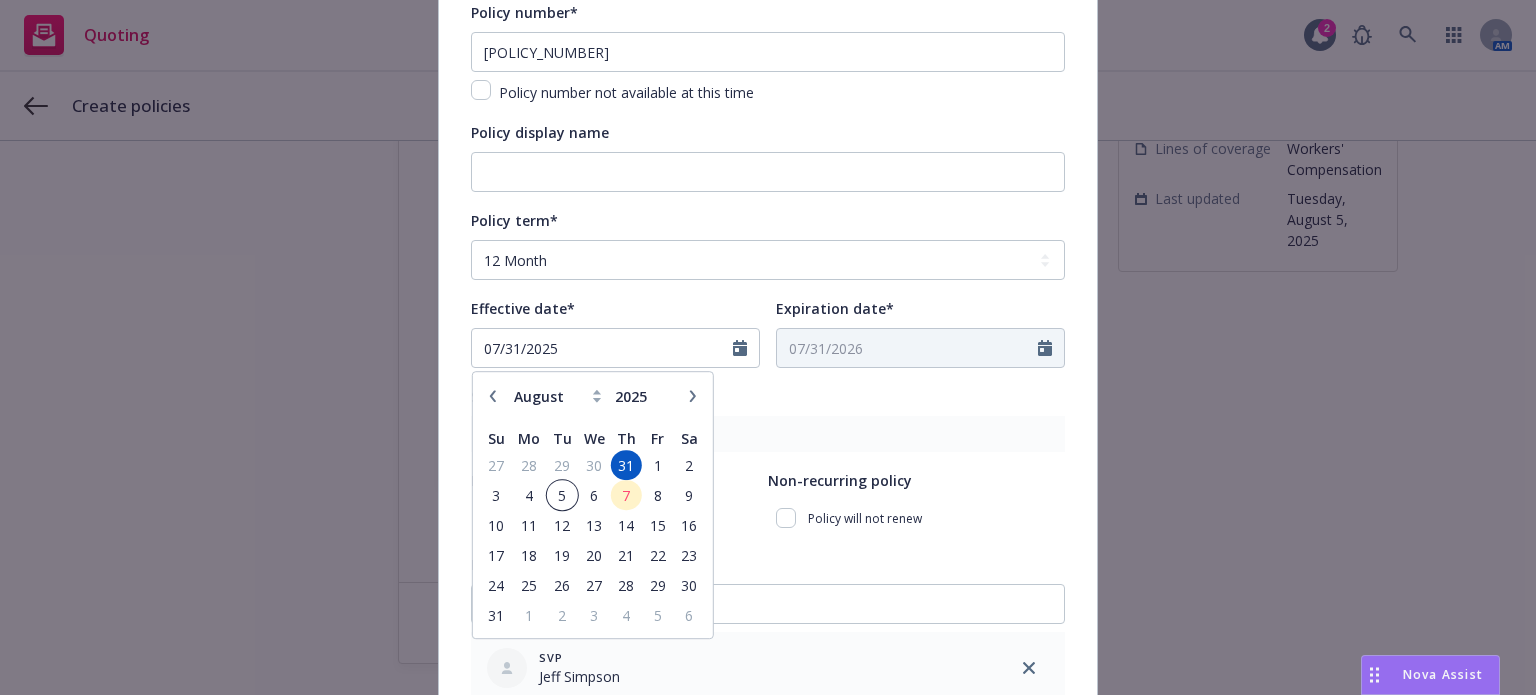 click on "5" at bounding box center [562, 495] 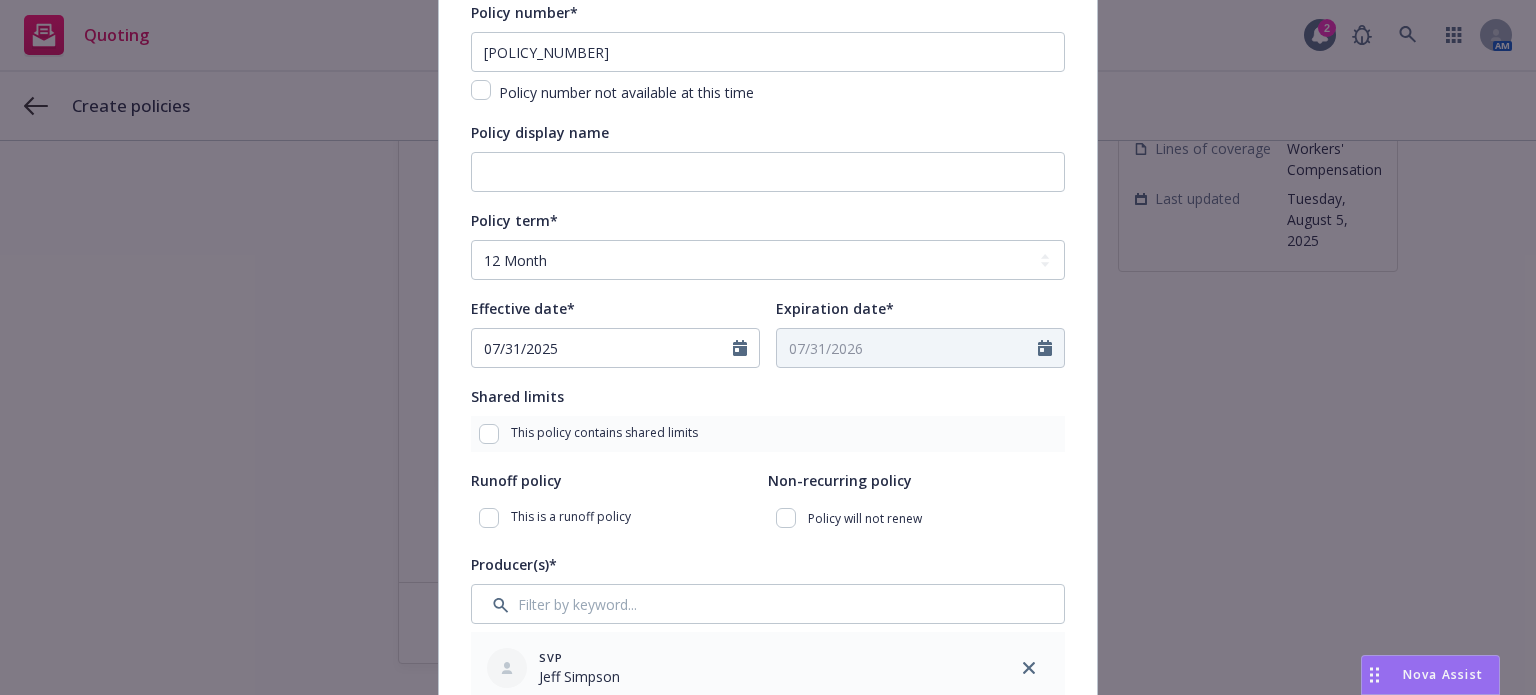 type on "08/05/2025" 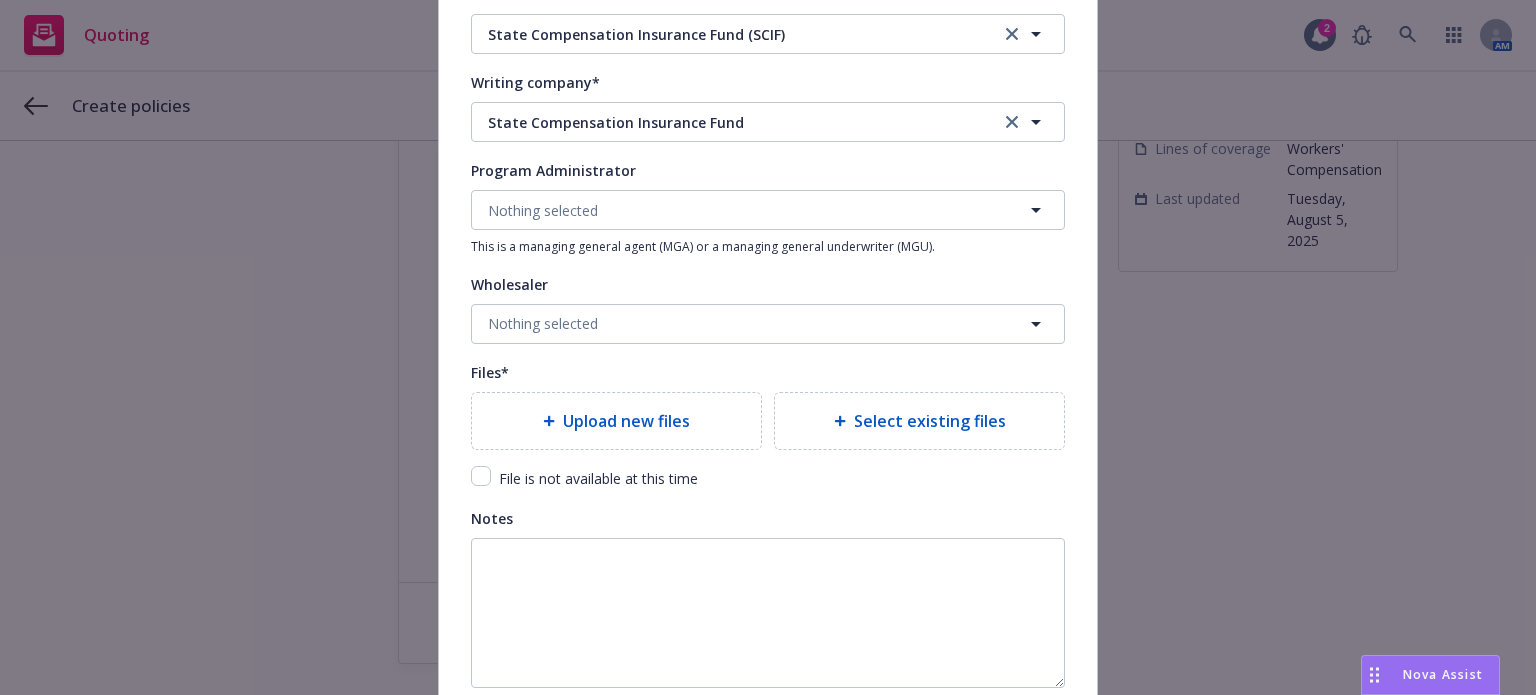 scroll, scrollTop: 2019, scrollLeft: 0, axis: vertical 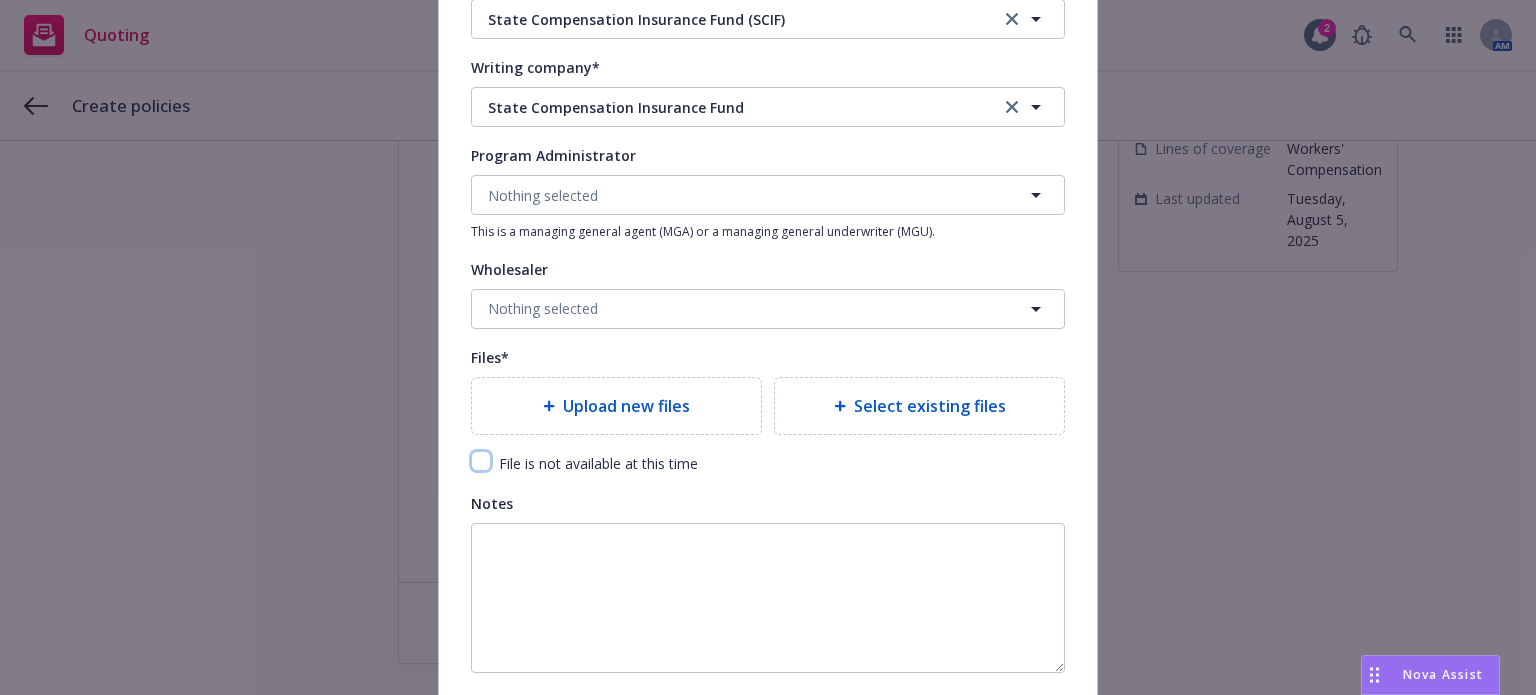 click at bounding box center (481, 461) 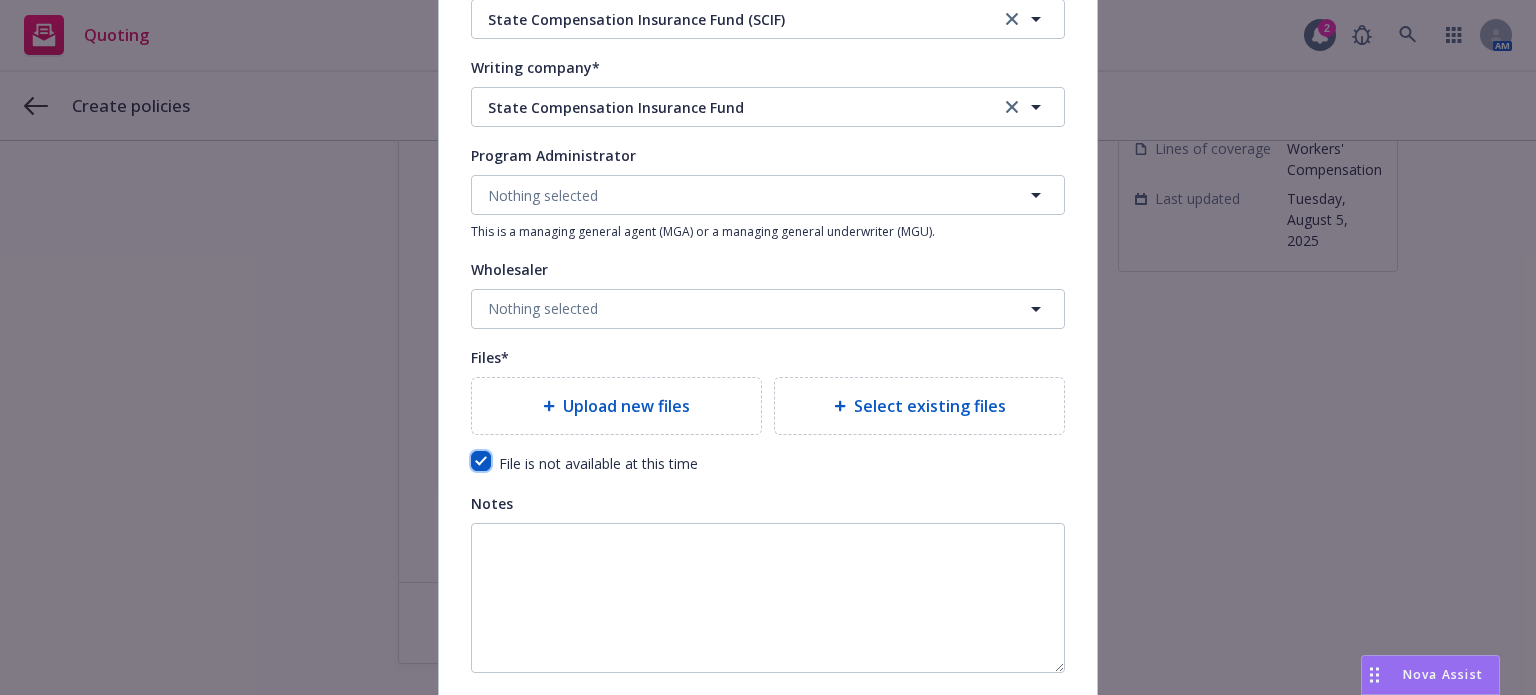 checkbox on "true" 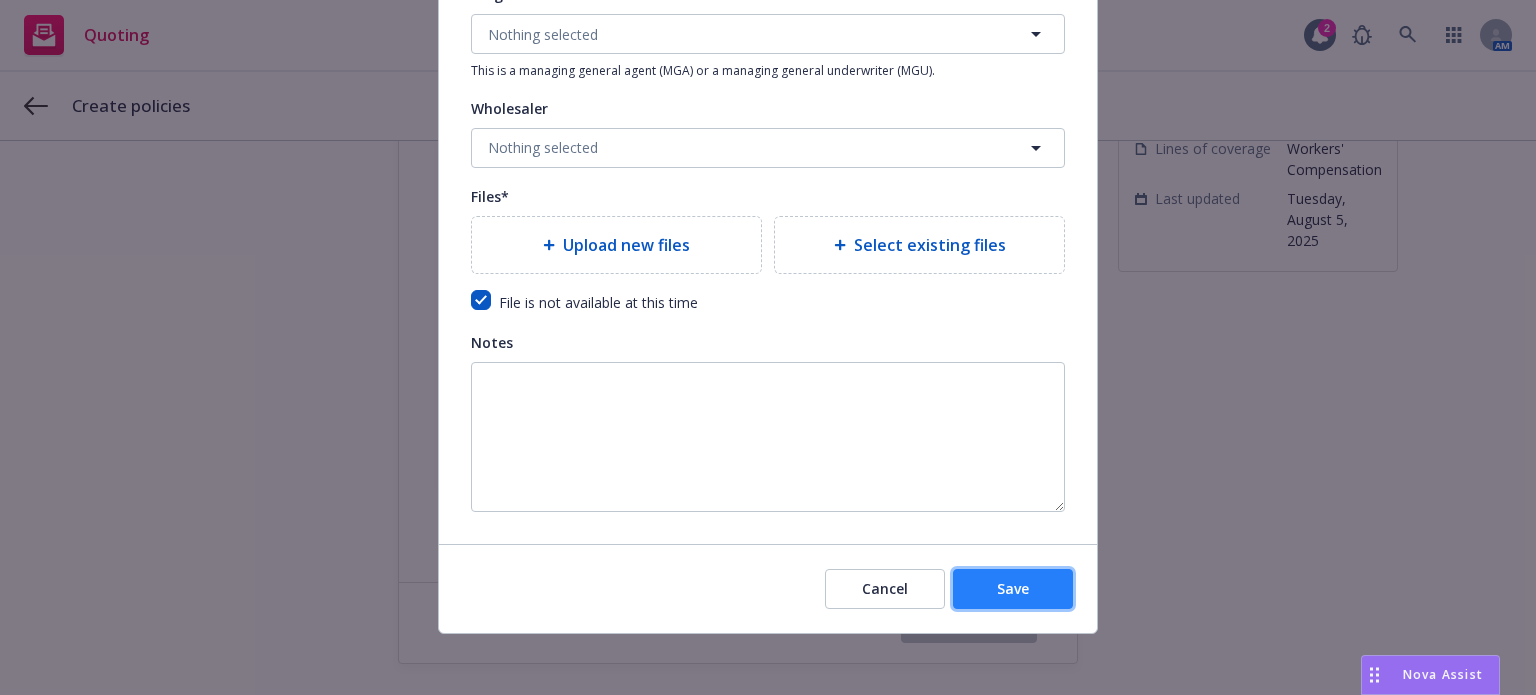 click on "Save" at bounding box center [1013, 589] 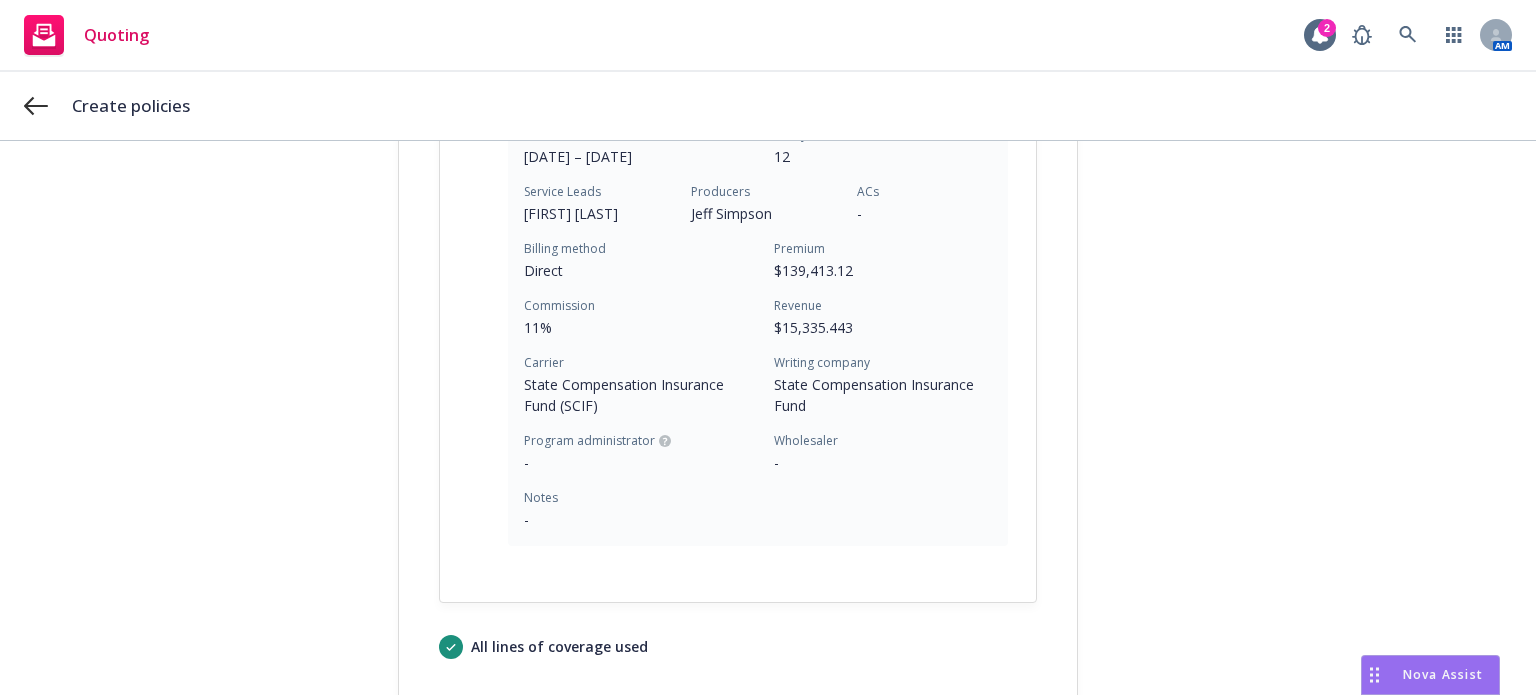 scroll, scrollTop: 707, scrollLeft: 0, axis: vertical 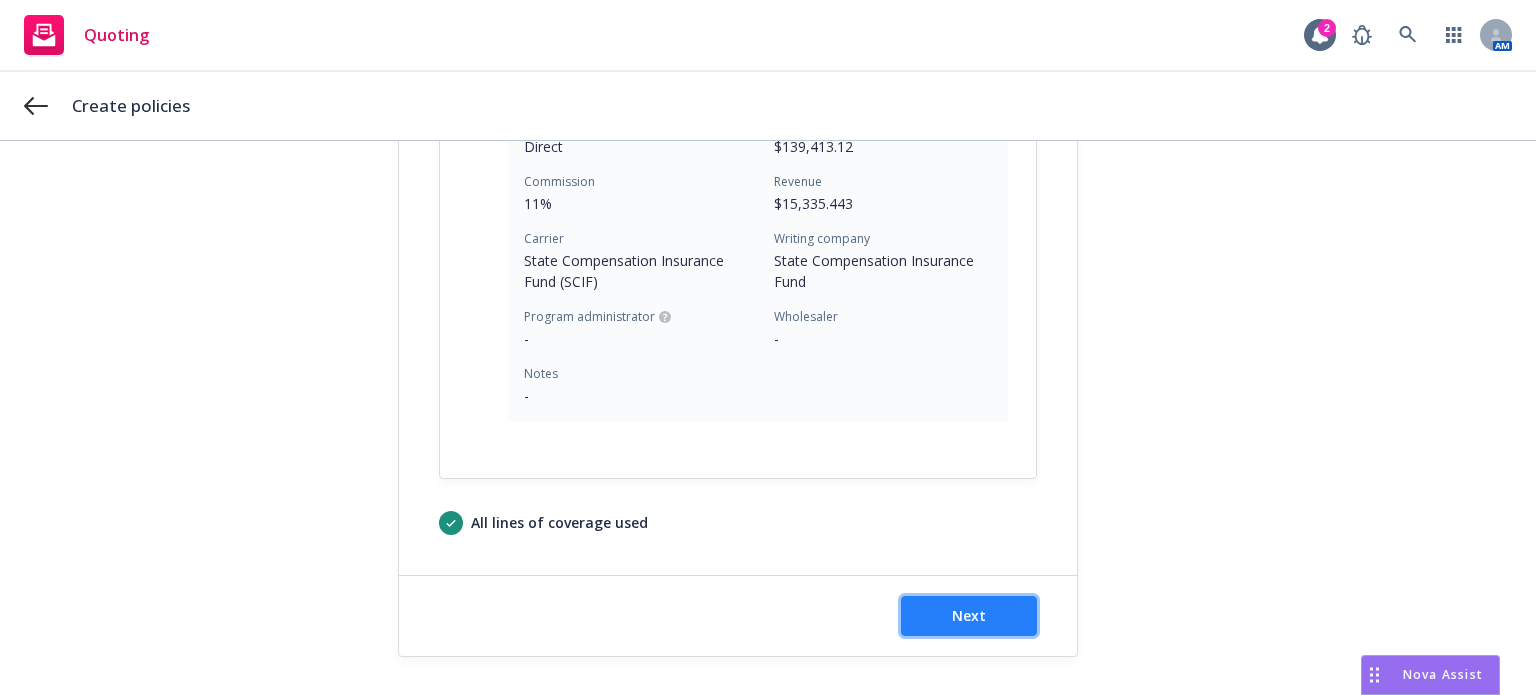 click on "Next" at bounding box center (969, 615) 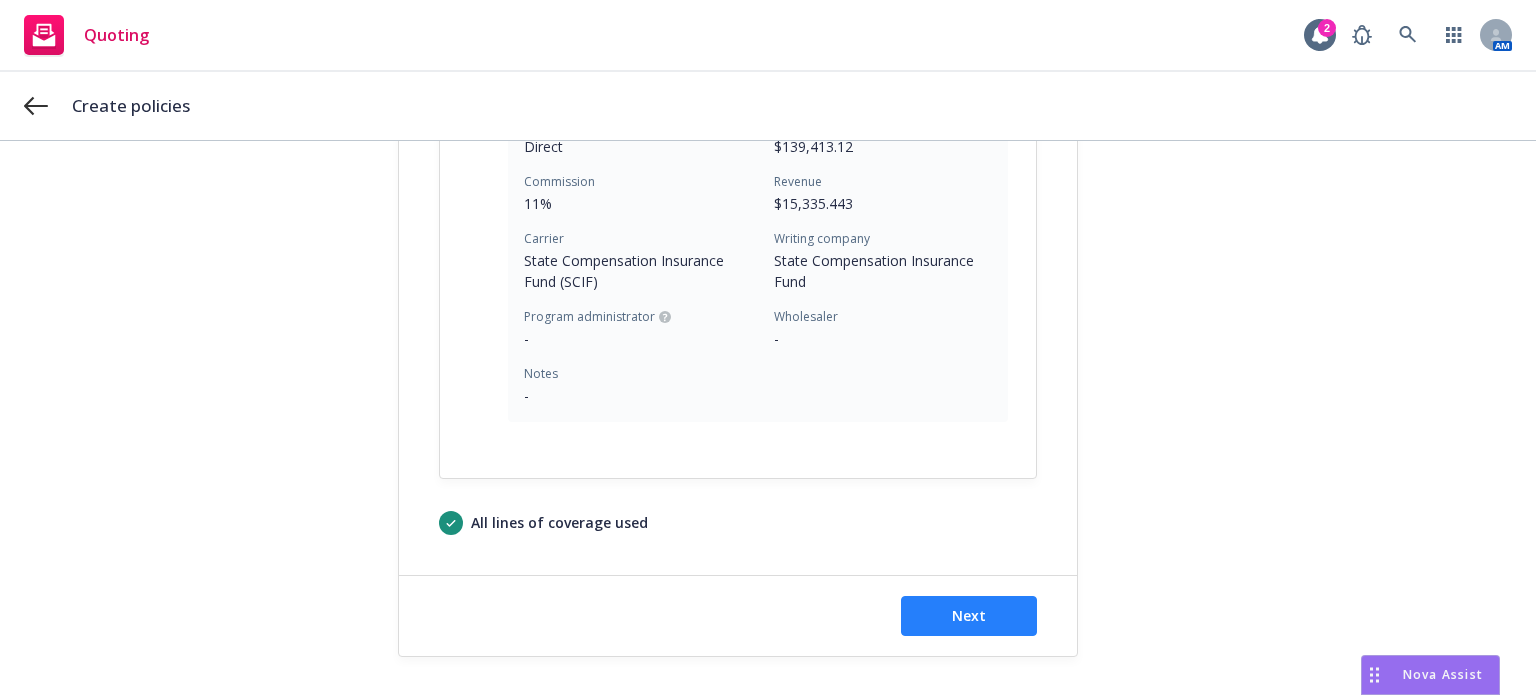 scroll, scrollTop: 0, scrollLeft: 0, axis: both 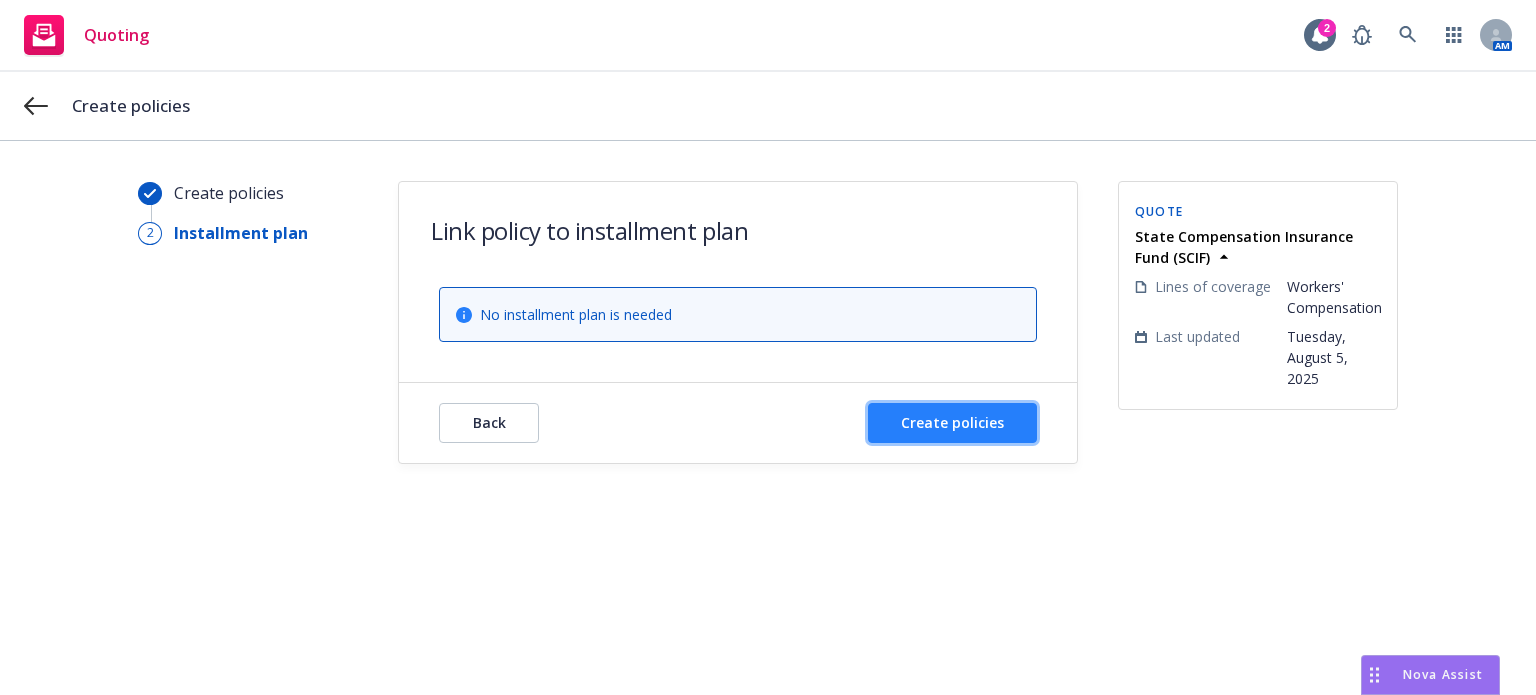 click on "Create policies" at bounding box center (952, 422) 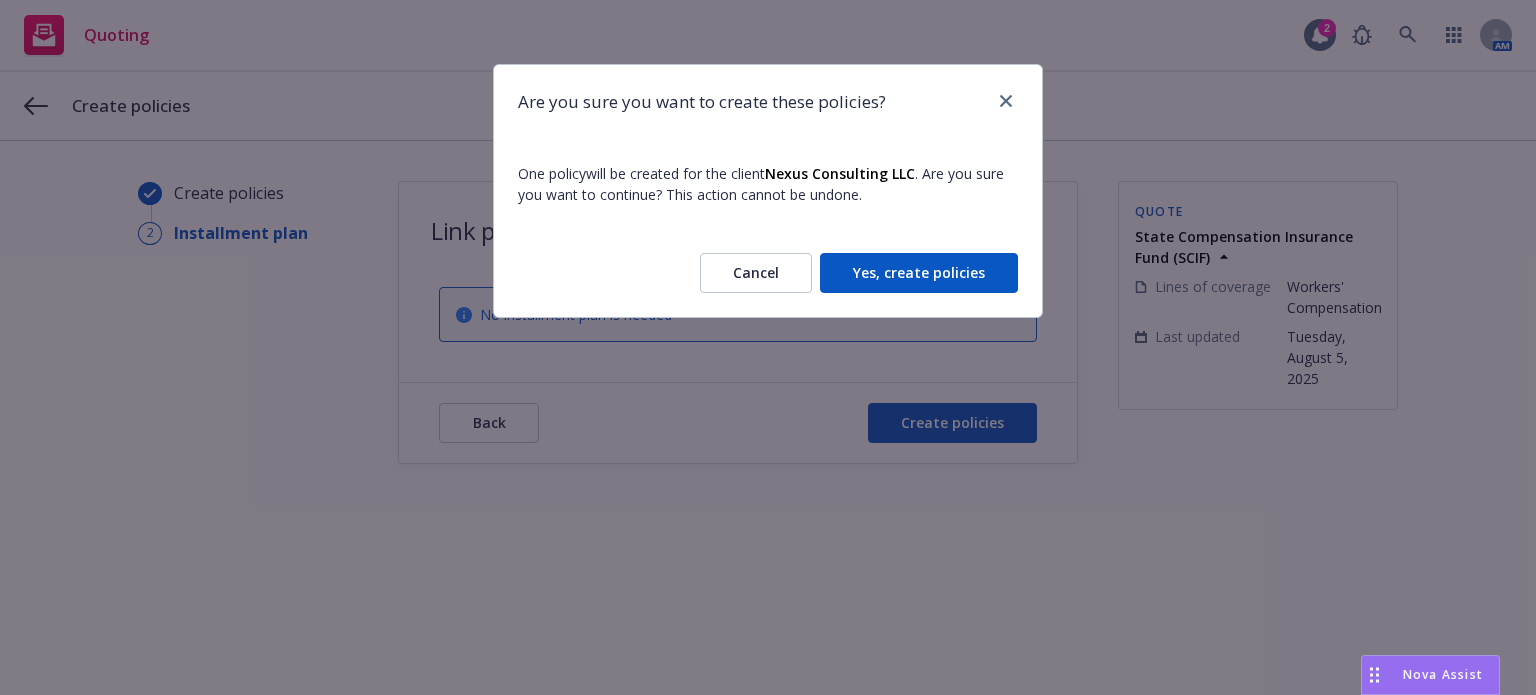 click on "Yes, create policies" at bounding box center [919, 273] 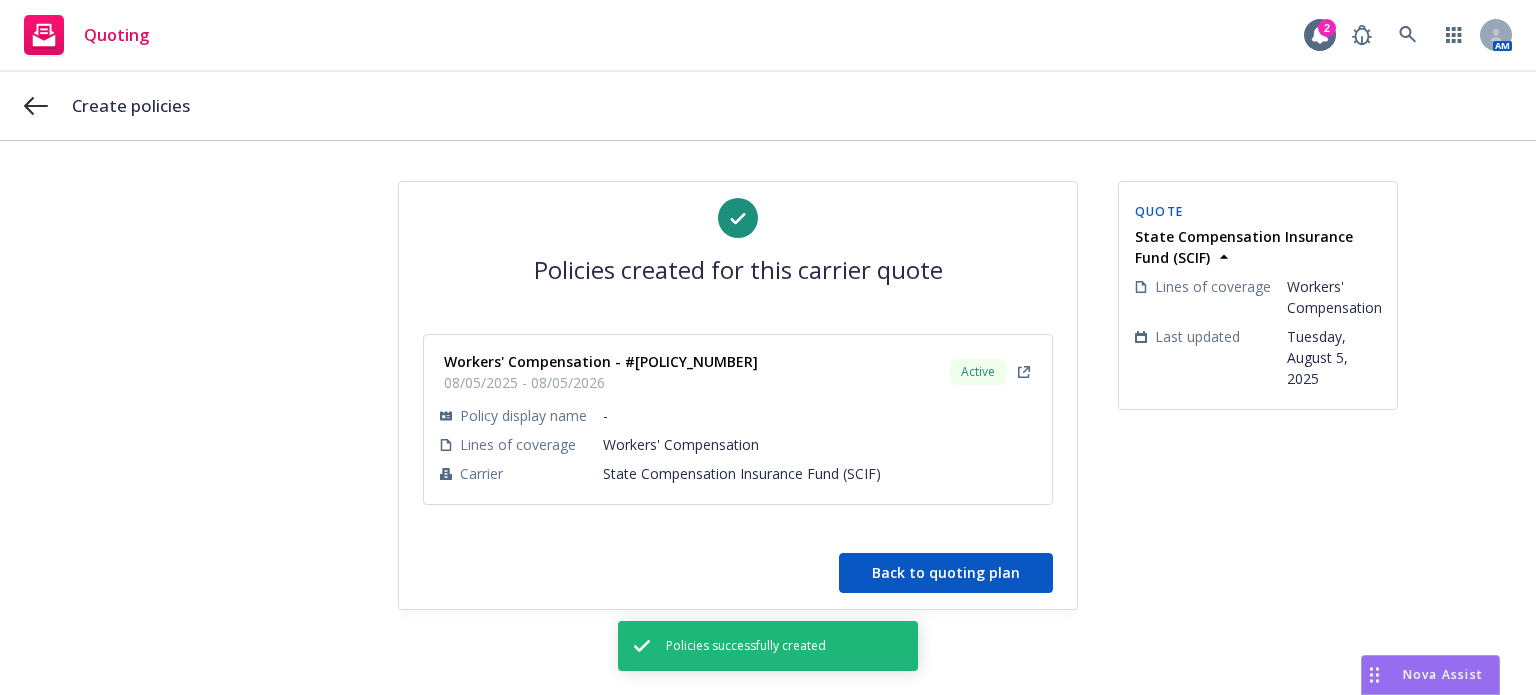click on "Back to quoting plan" at bounding box center (946, 573) 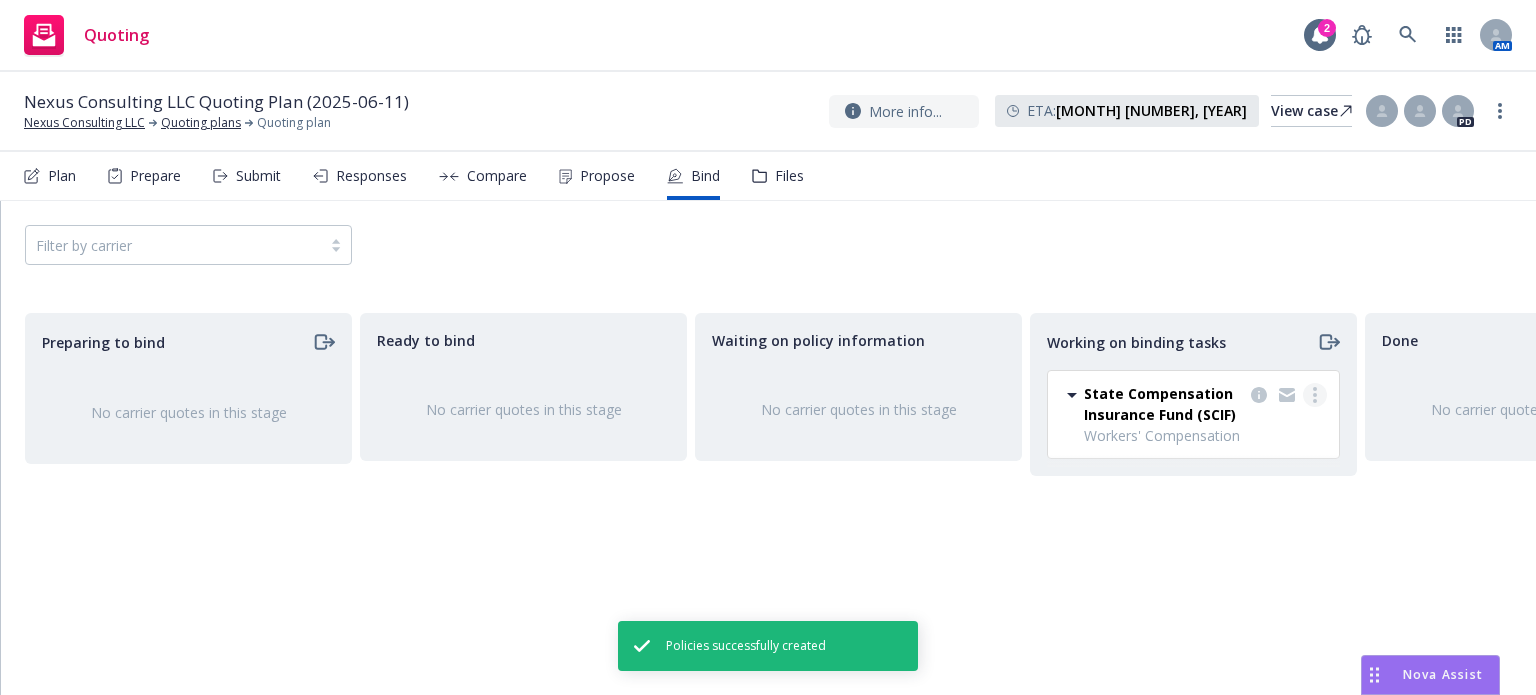 click at bounding box center (1315, 395) 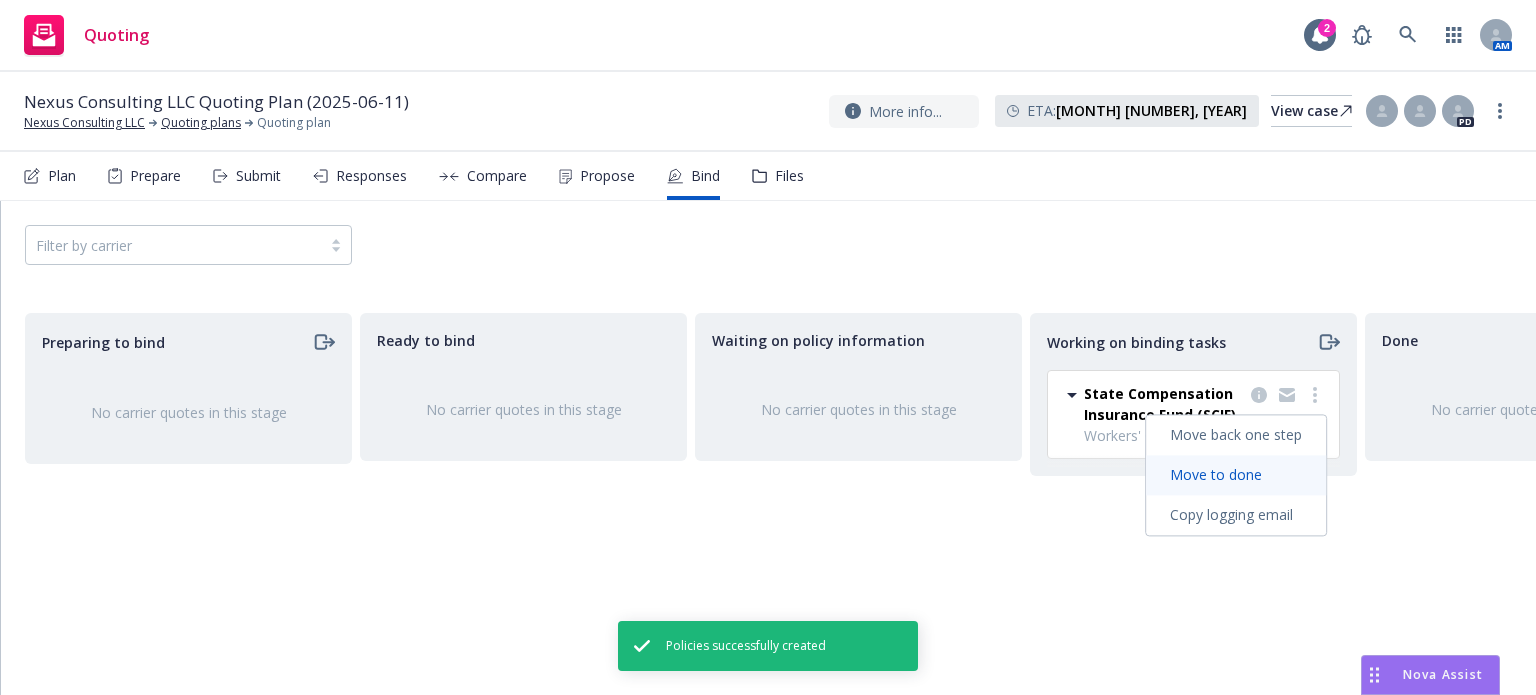 click on "Move to done" at bounding box center [1216, 474] 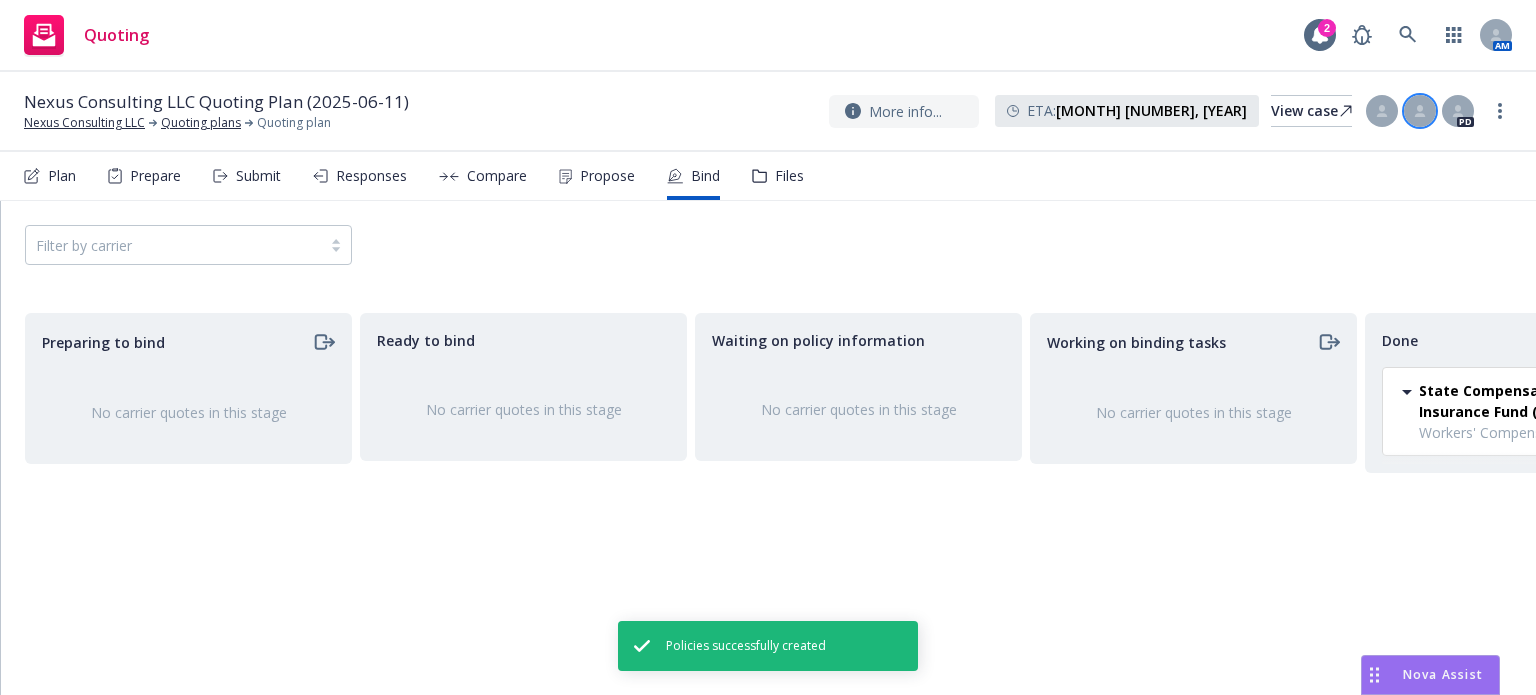 click 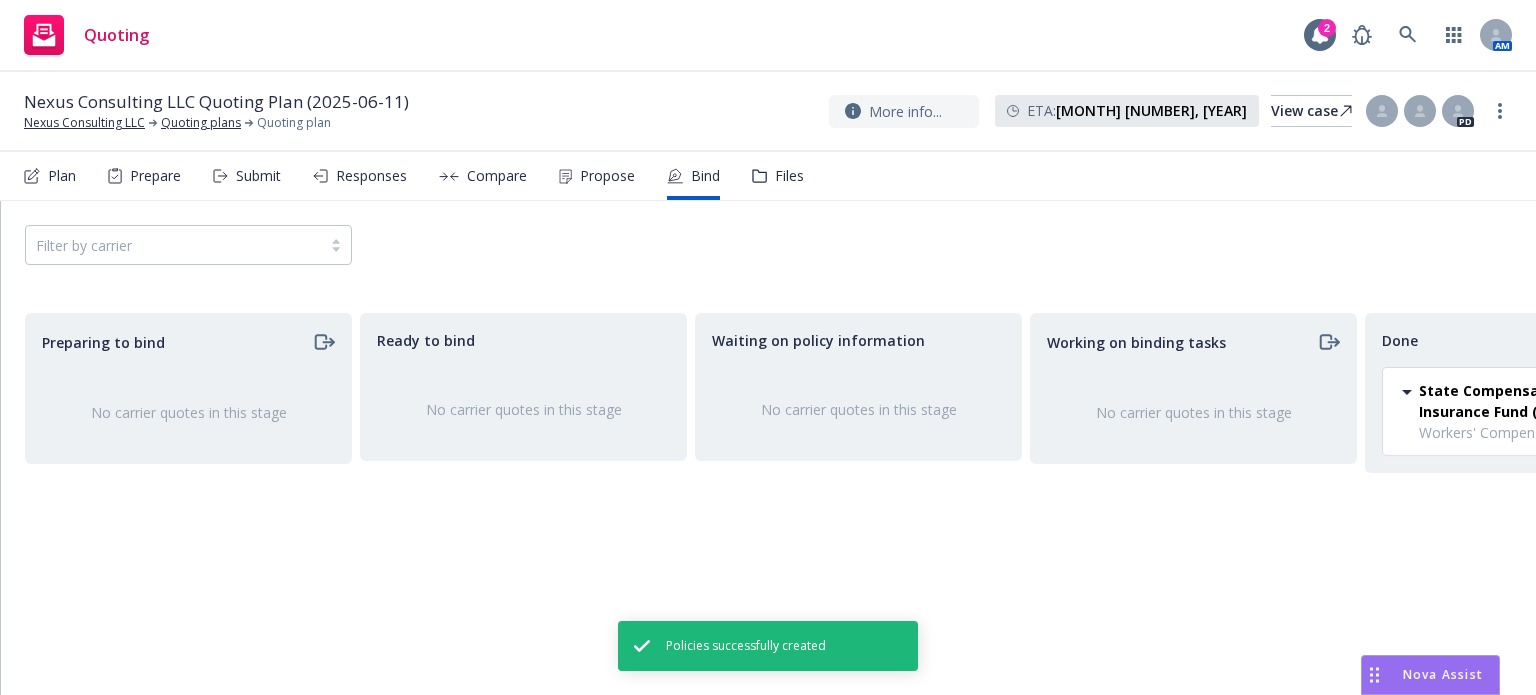 click on "Select a customer service associate... Cassidy Maxwell" at bounding box center (1259, 234) 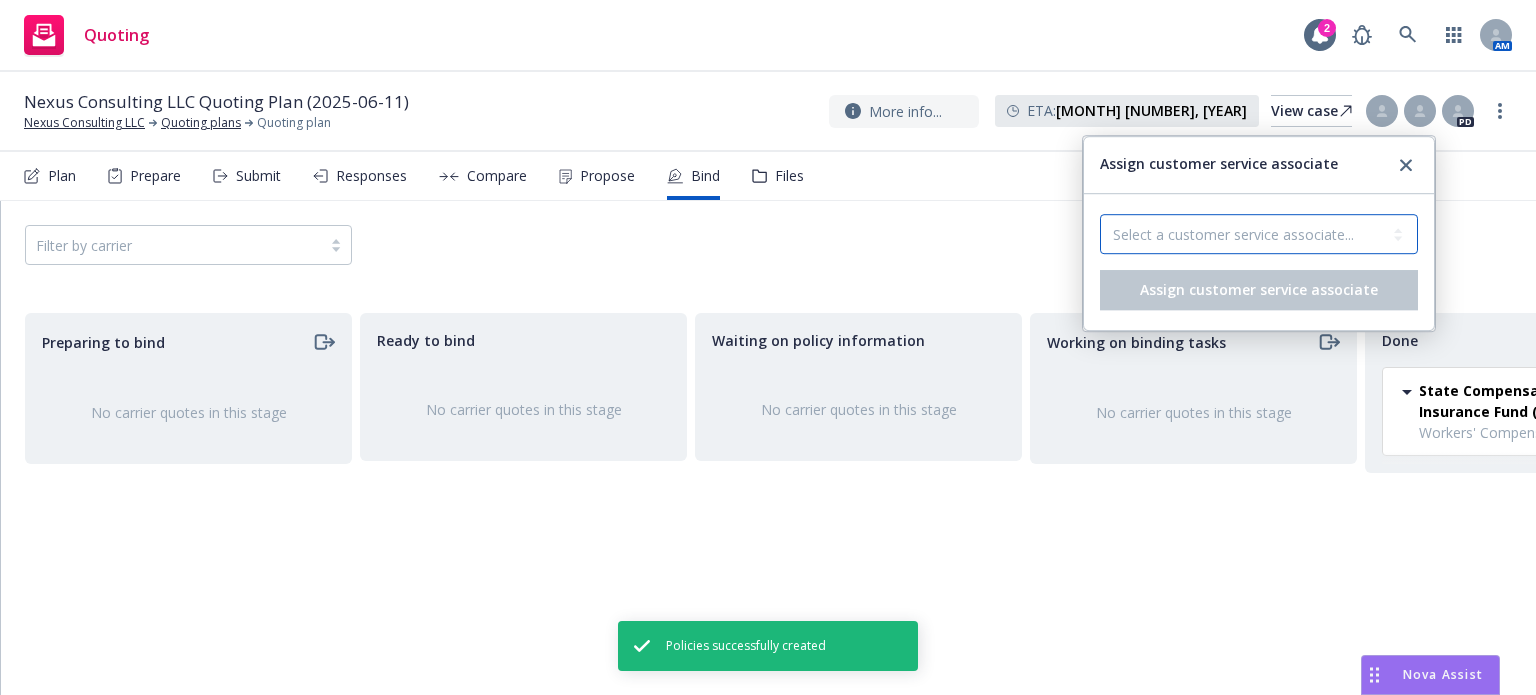 select on "4b1e75e5-47c1-4a13-9c04-5e76a23244f6" 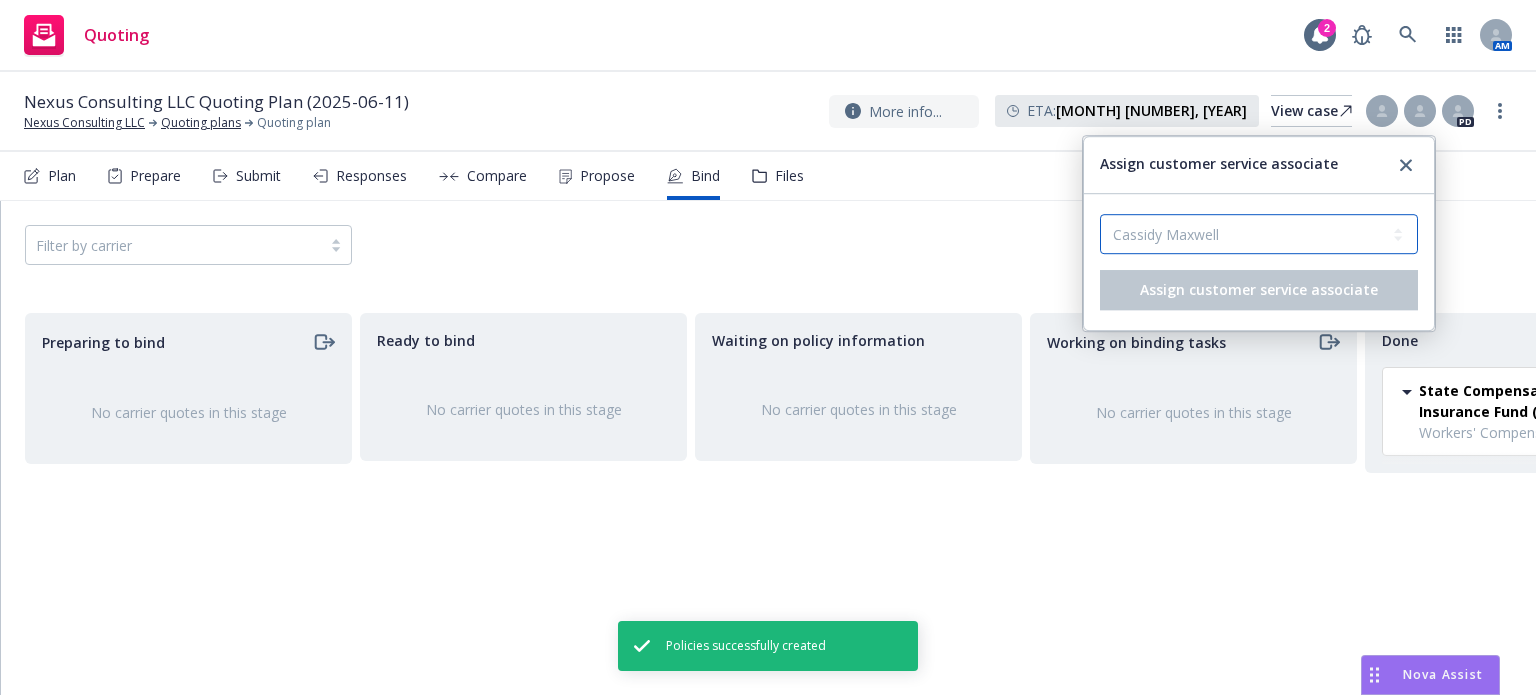 click on "Select a customer service associate... Cassidy Maxwell" at bounding box center [1259, 234] 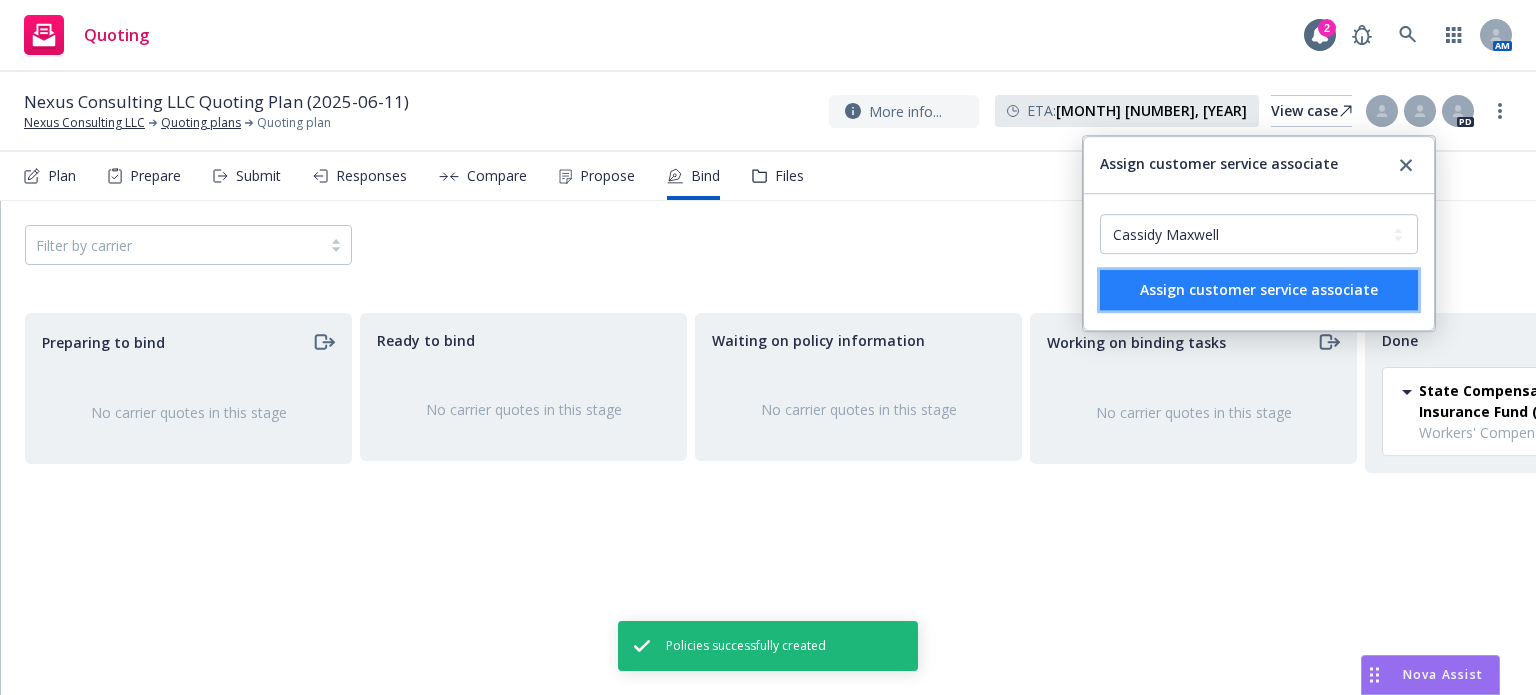 click on "Assign customer service associate" at bounding box center (1259, 289) 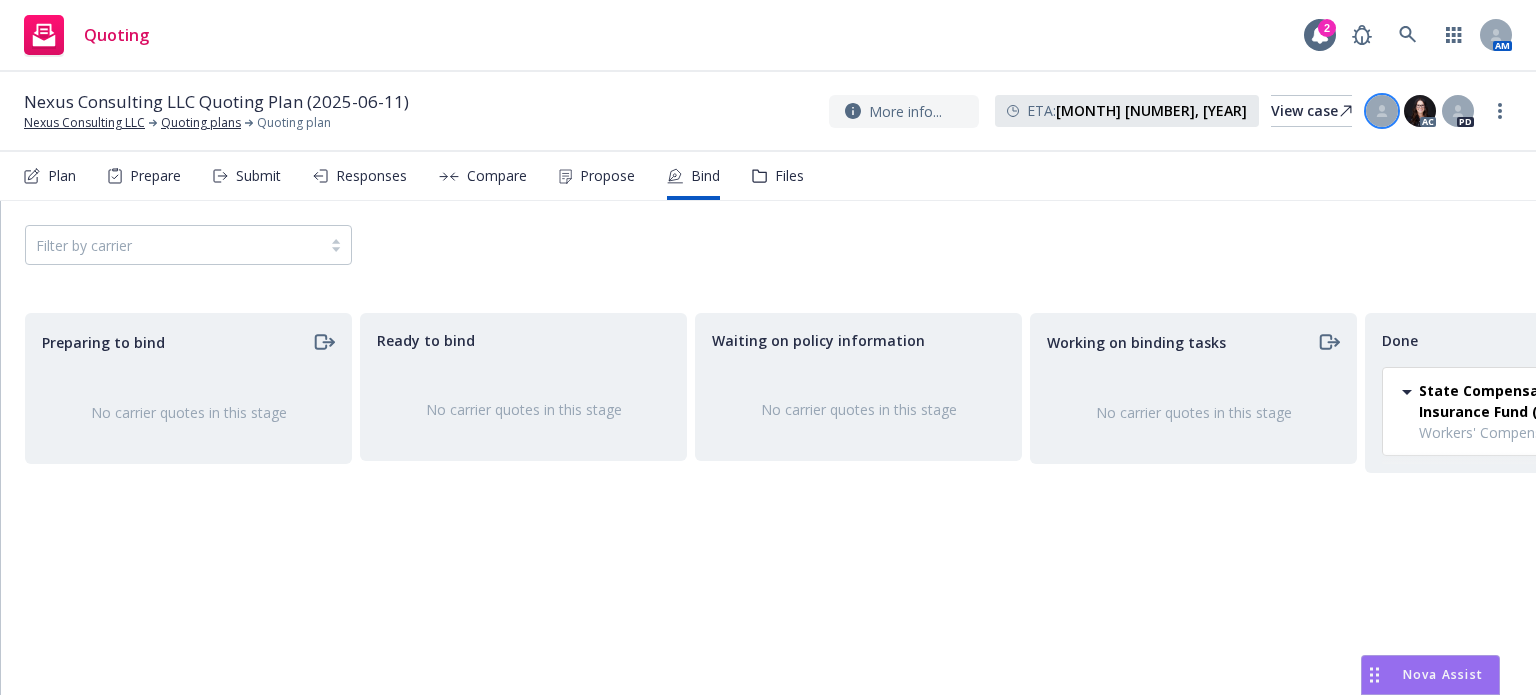 click at bounding box center [1382, 111] 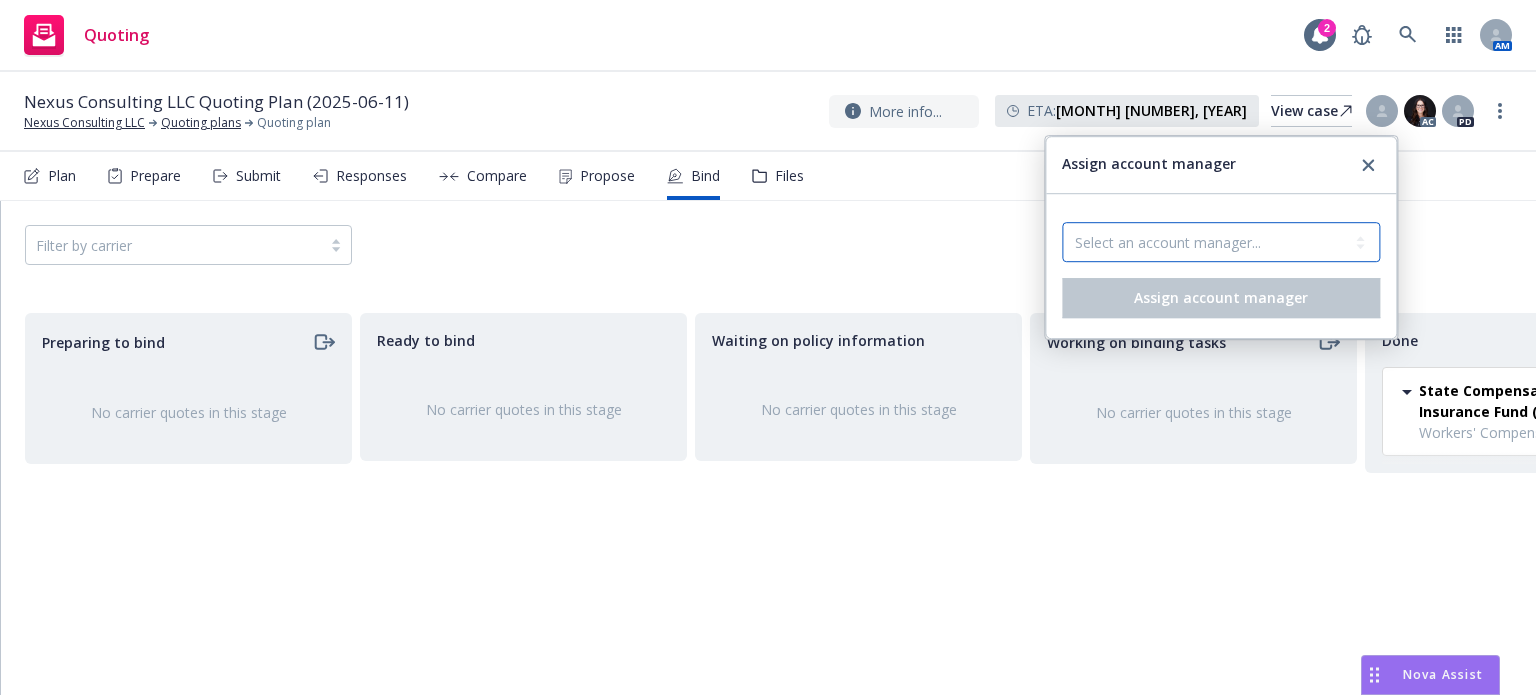 click on "Select an account manager... Nicholas Baldwin" at bounding box center [1221, 242] 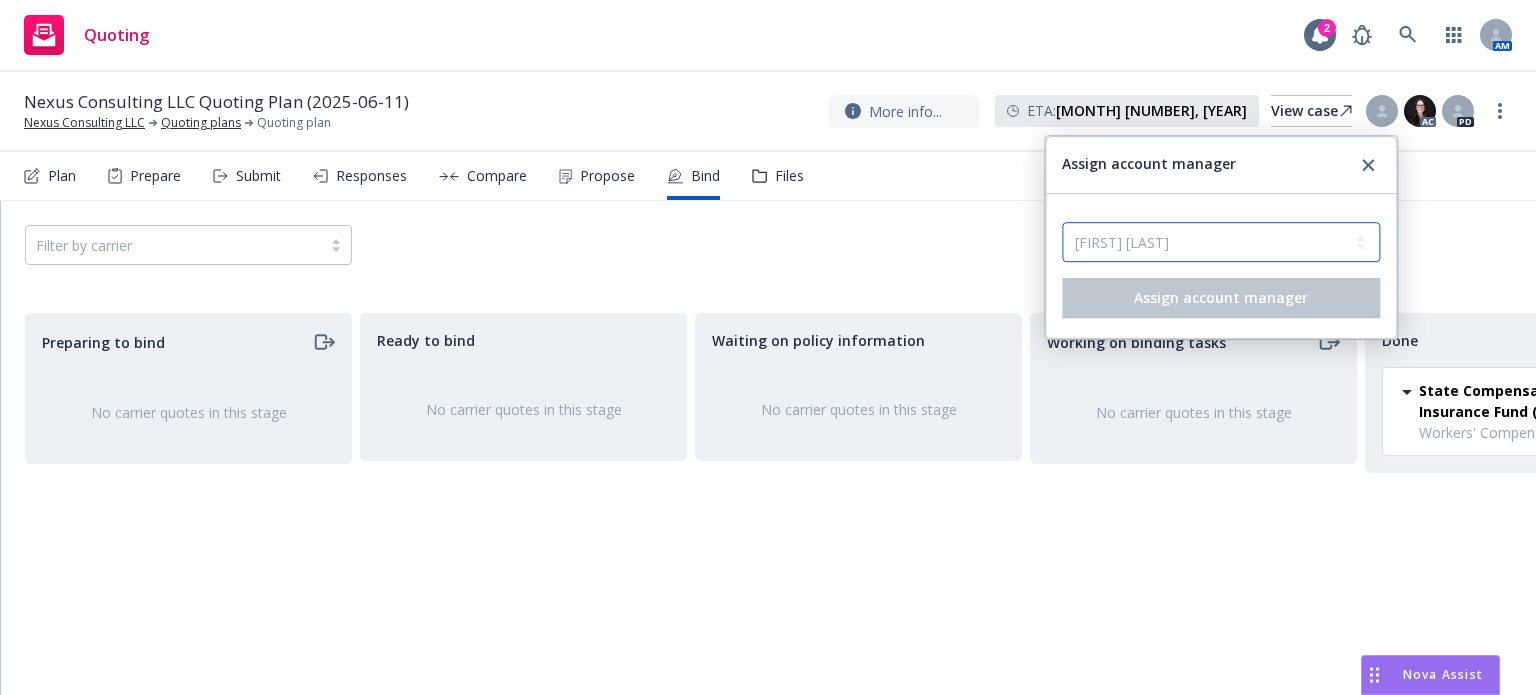 click on "Select an account manager... Nicholas Baldwin" at bounding box center [1221, 242] 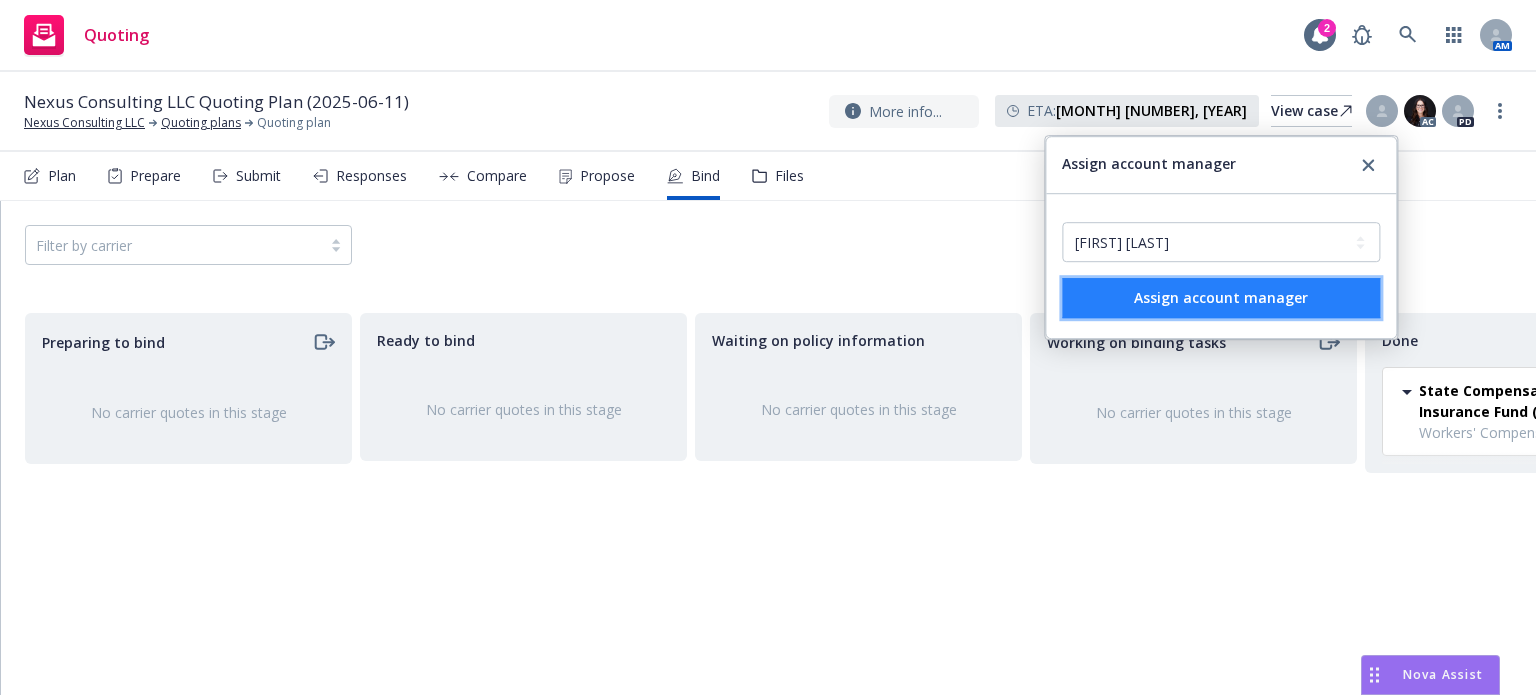 click on "Assign account manager" at bounding box center [1221, 298] 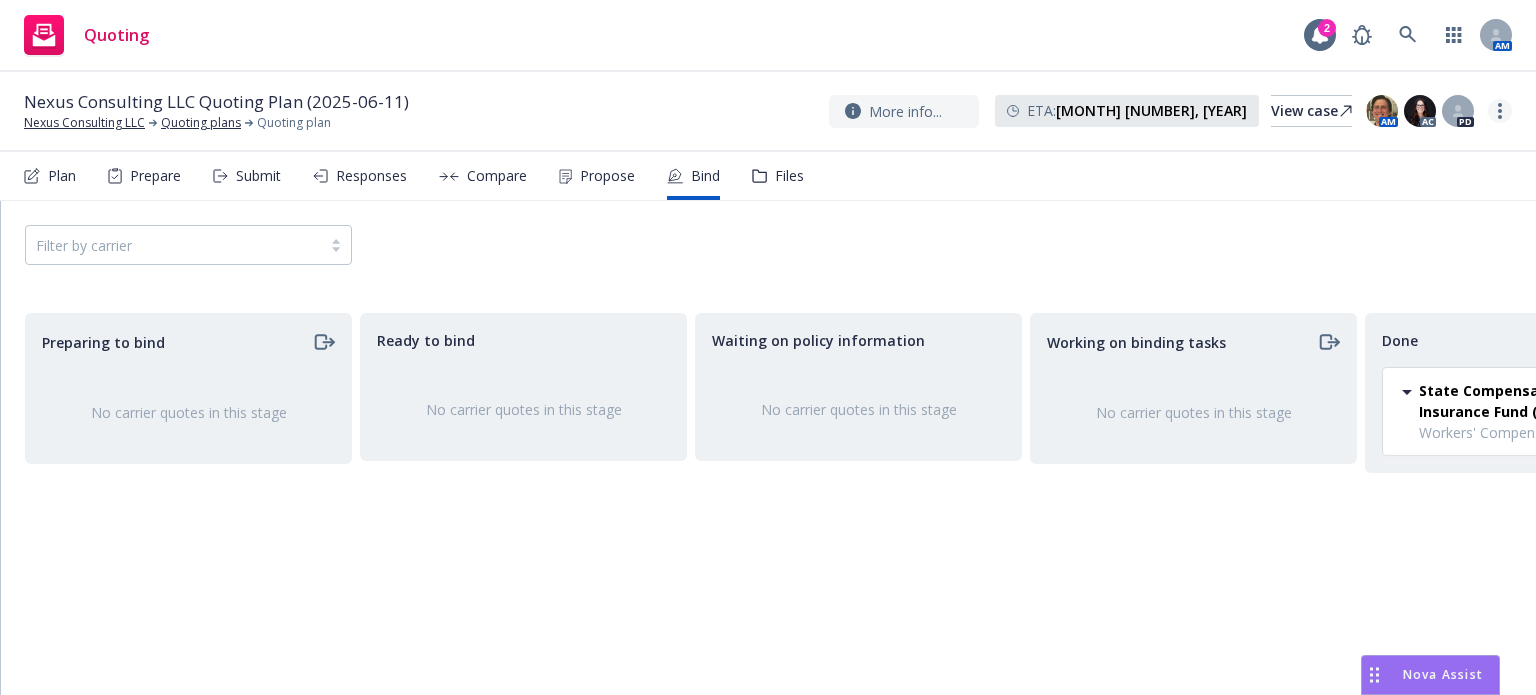 click at bounding box center (1500, 111) 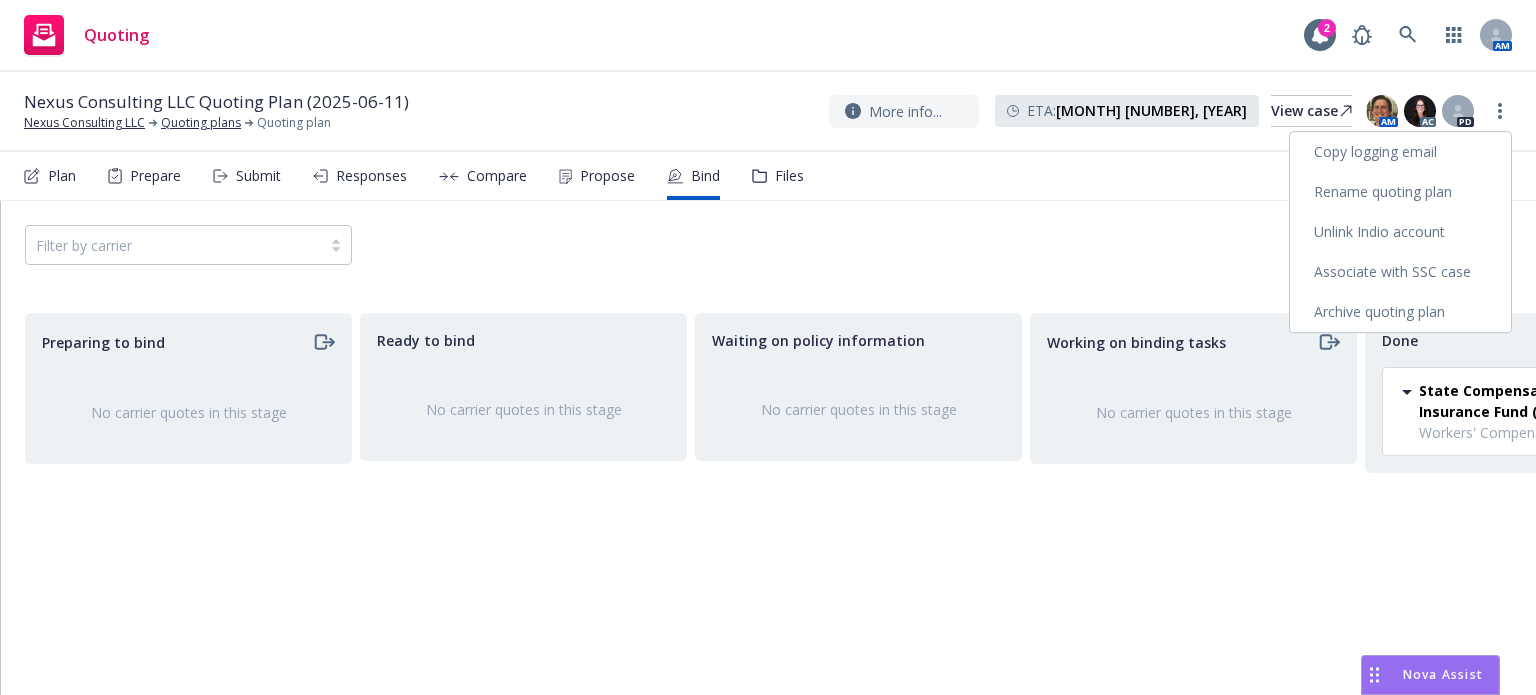 click on "Archive quoting plan" at bounding box center (1400, 312) 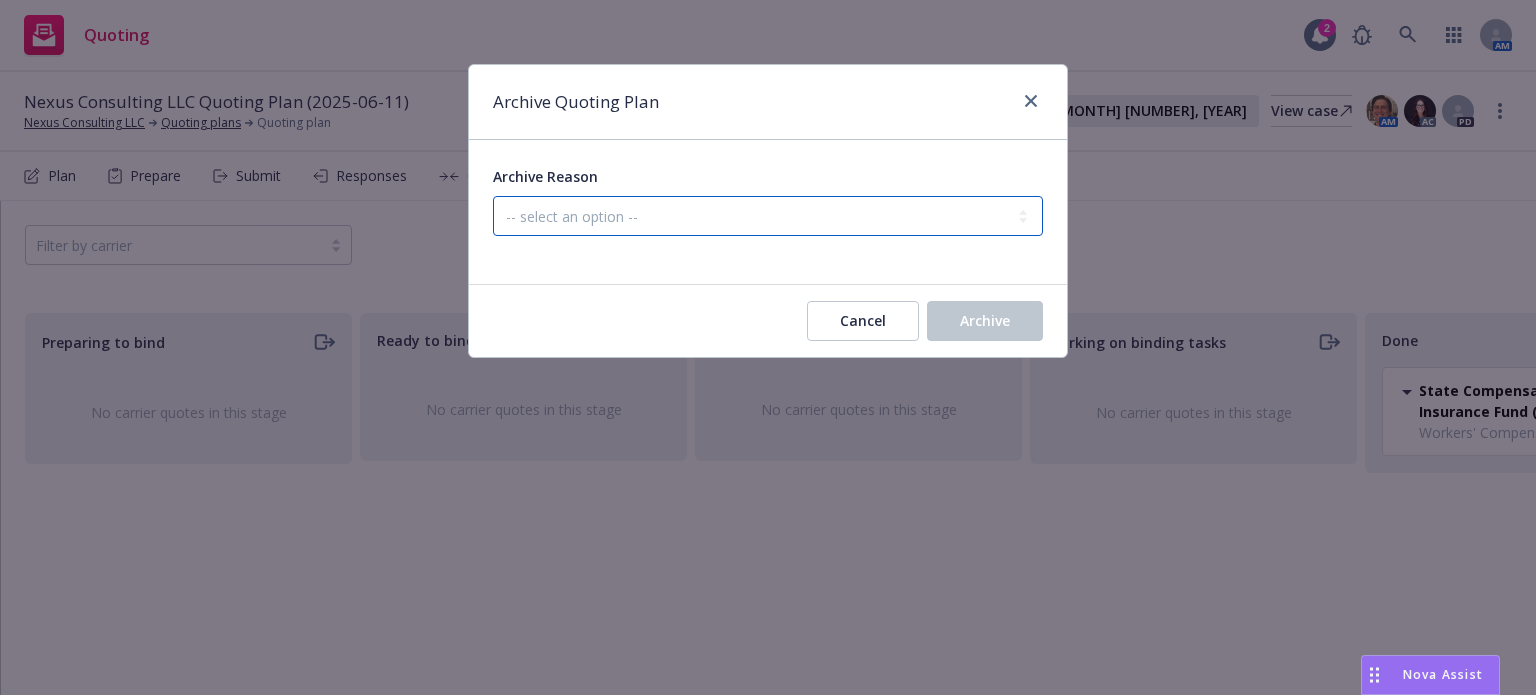 click on "-- select an option -- Created by error Duplicate New business opportunity lost New business won and completed" at bounding box center (768, 216) 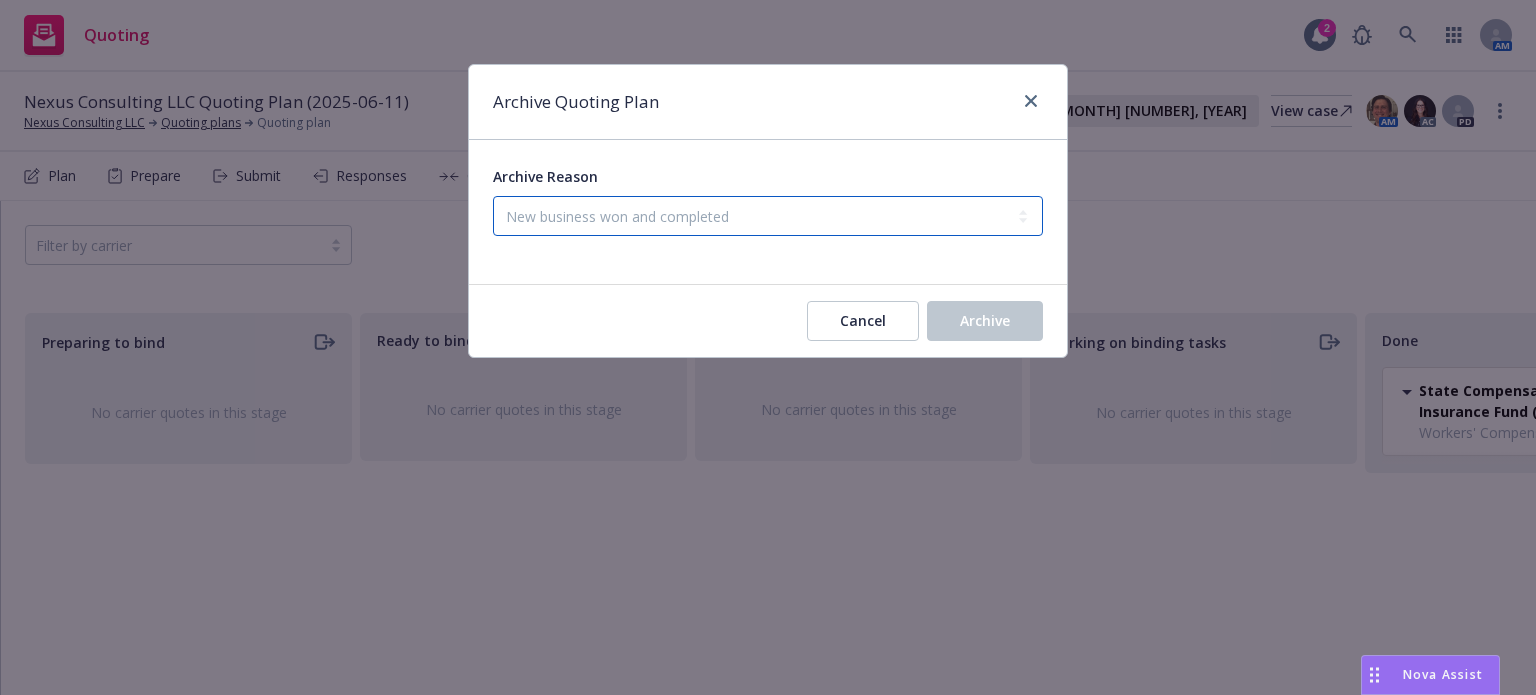 click on "-- select an option -- Created by error Duplicate New business opportunity lost New business won and completed" at bounding box center [768, 216] 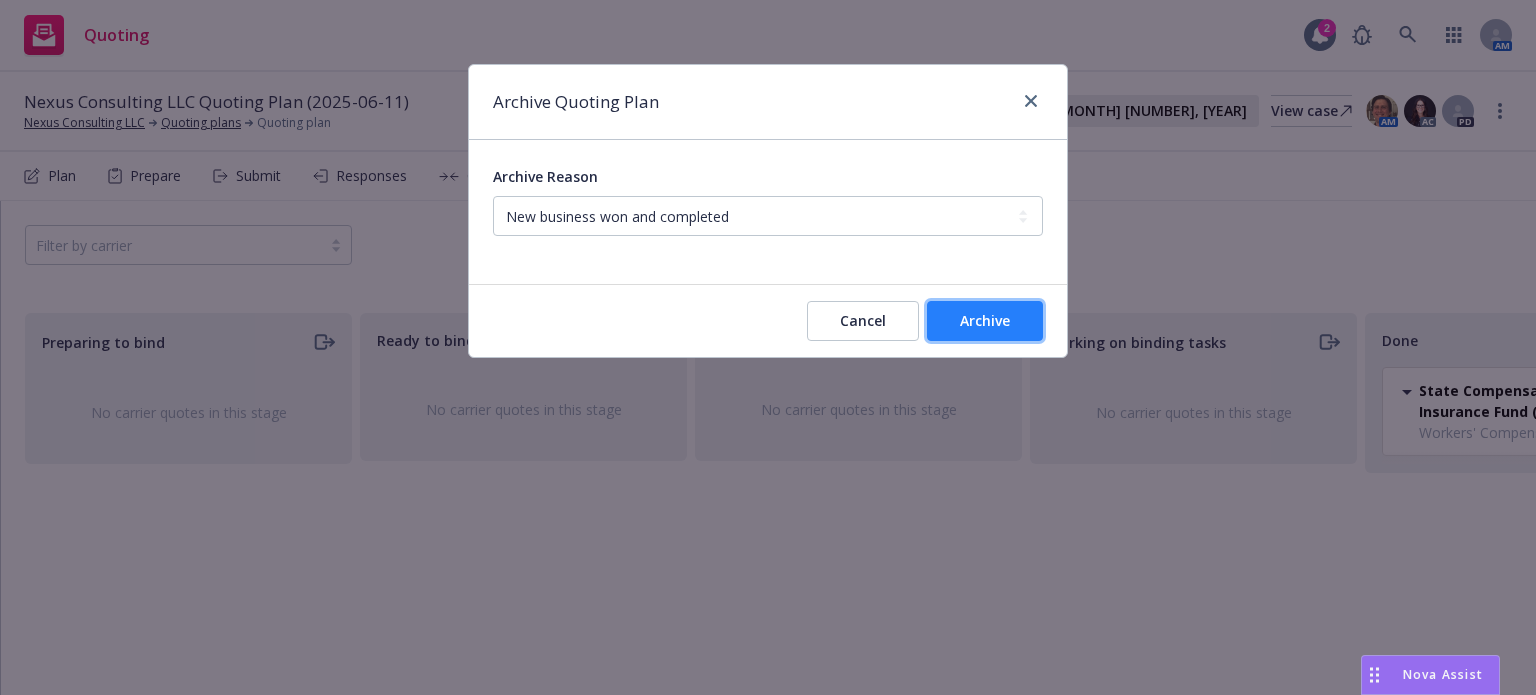 click on "Archive" at bounding box center (985, 320) 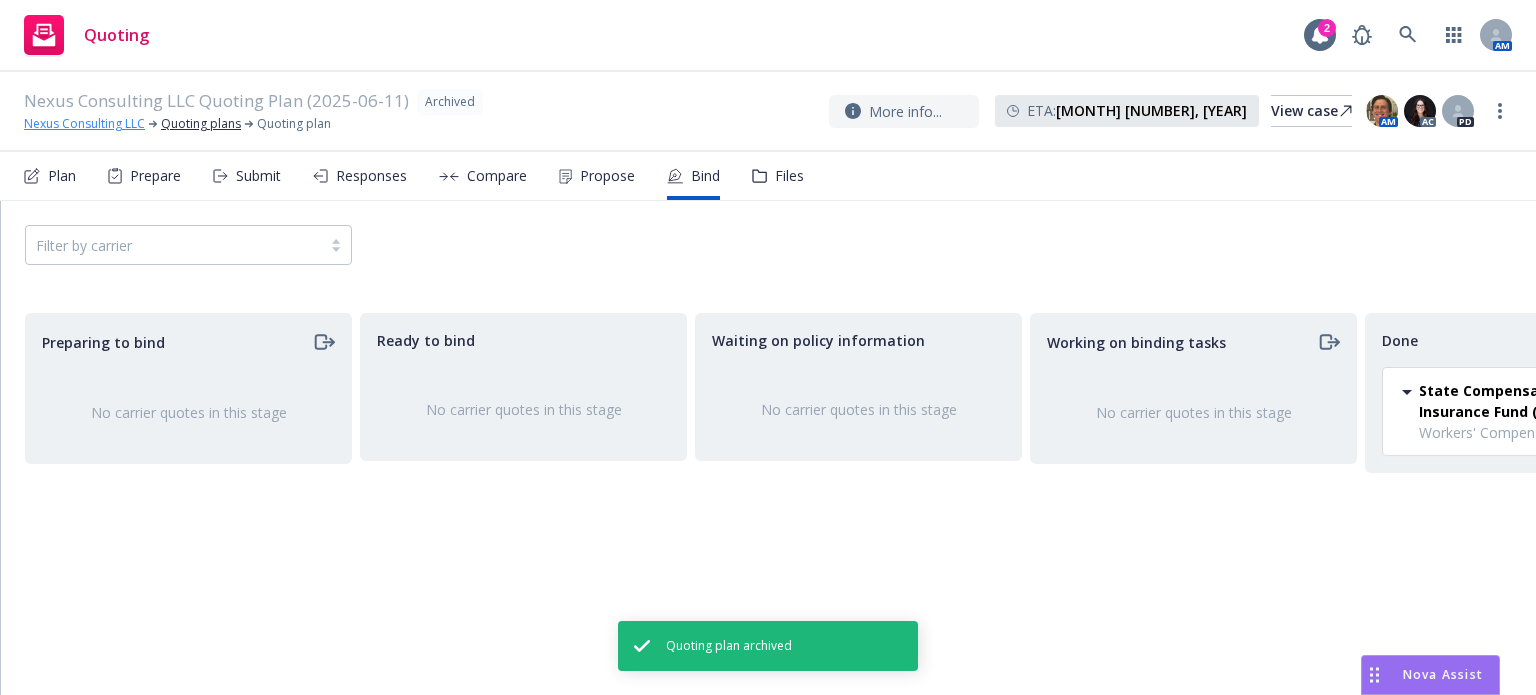 click on "Nexus Consulting LLC" at bounding box center [84, 124] 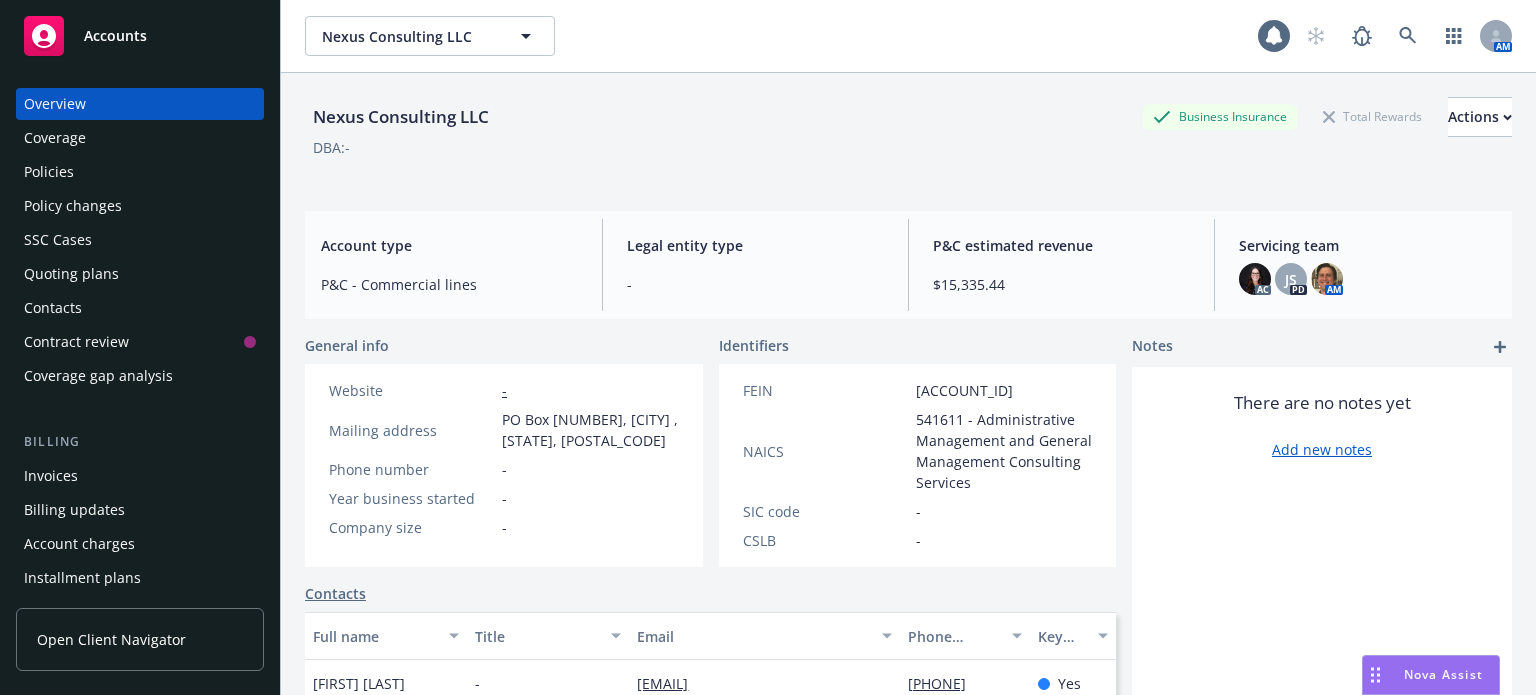 scroll, scrollTop: 0, scrollLeft: 0, axis: both 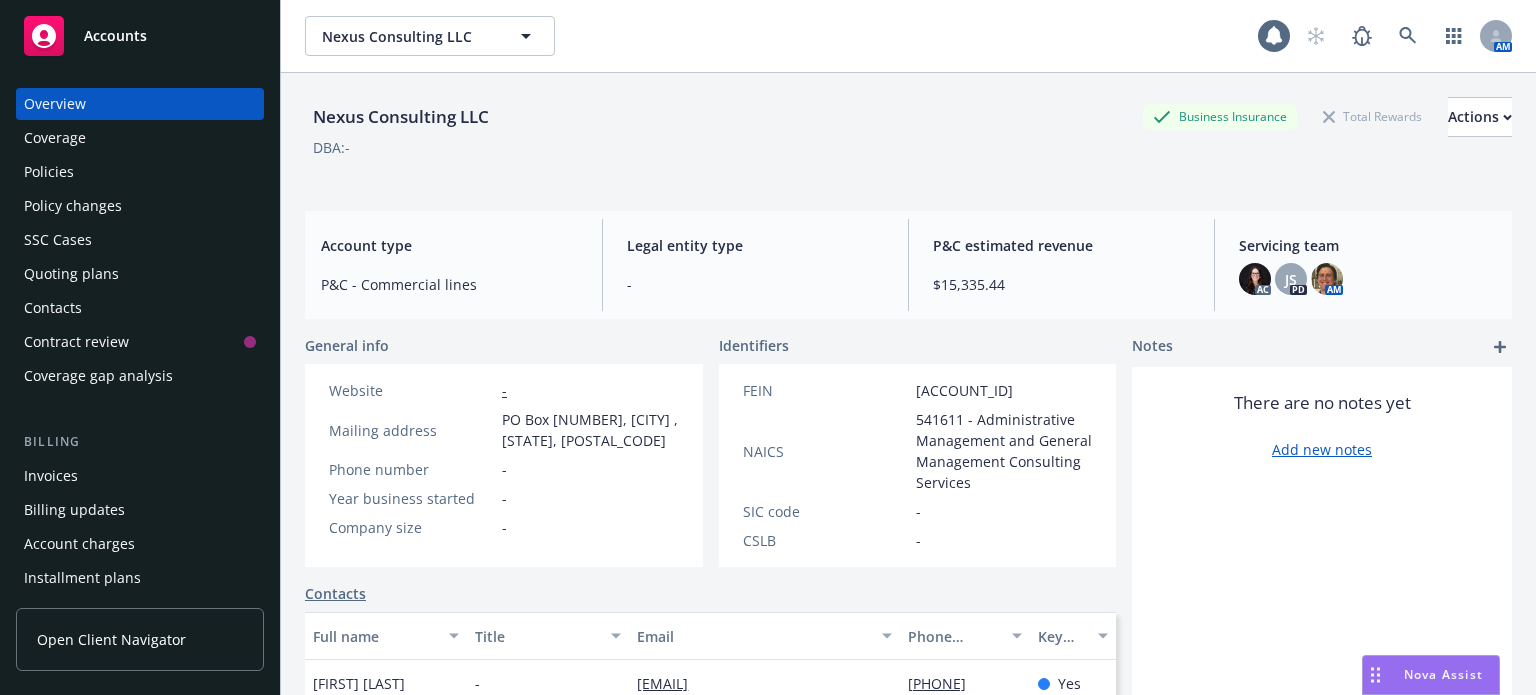 click on "Policies" at bounding box center (140, 172) 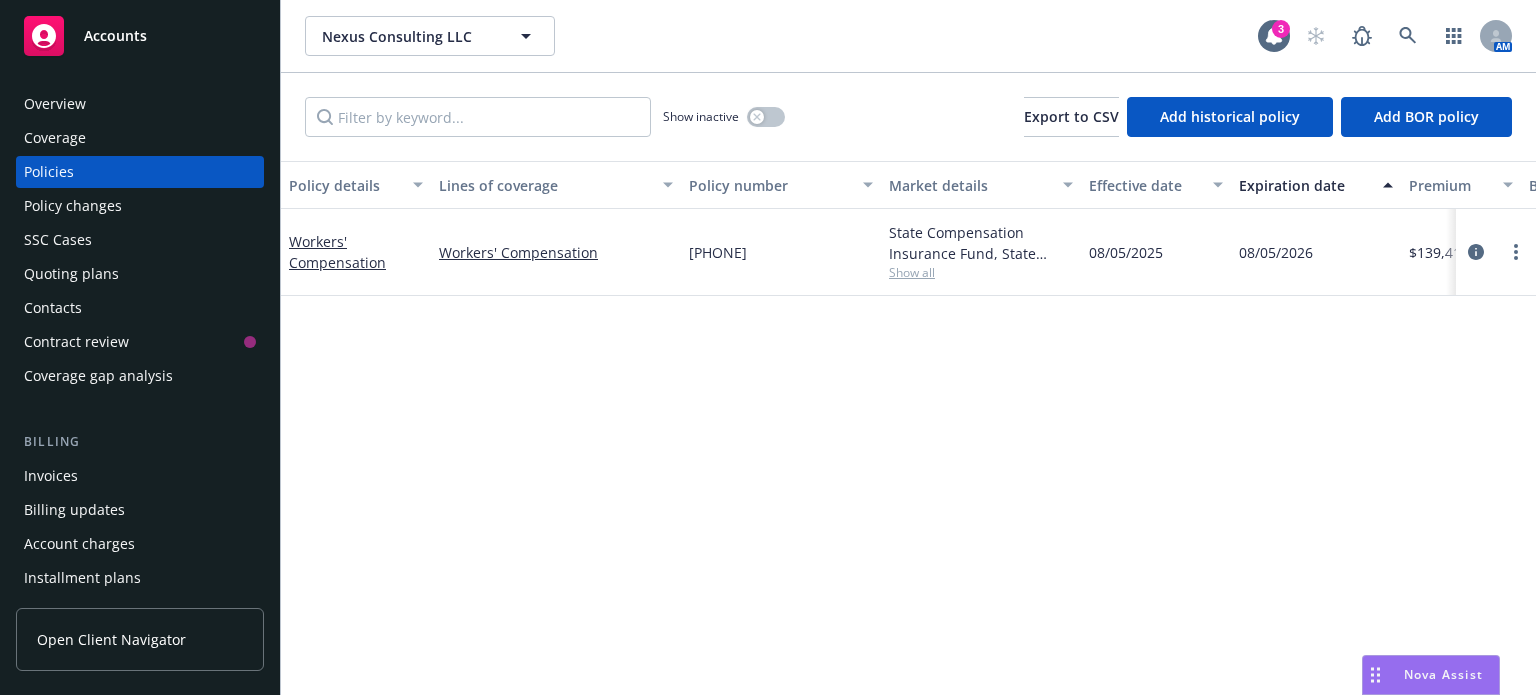 click on "Contacts" at bounding box center [140, 308] 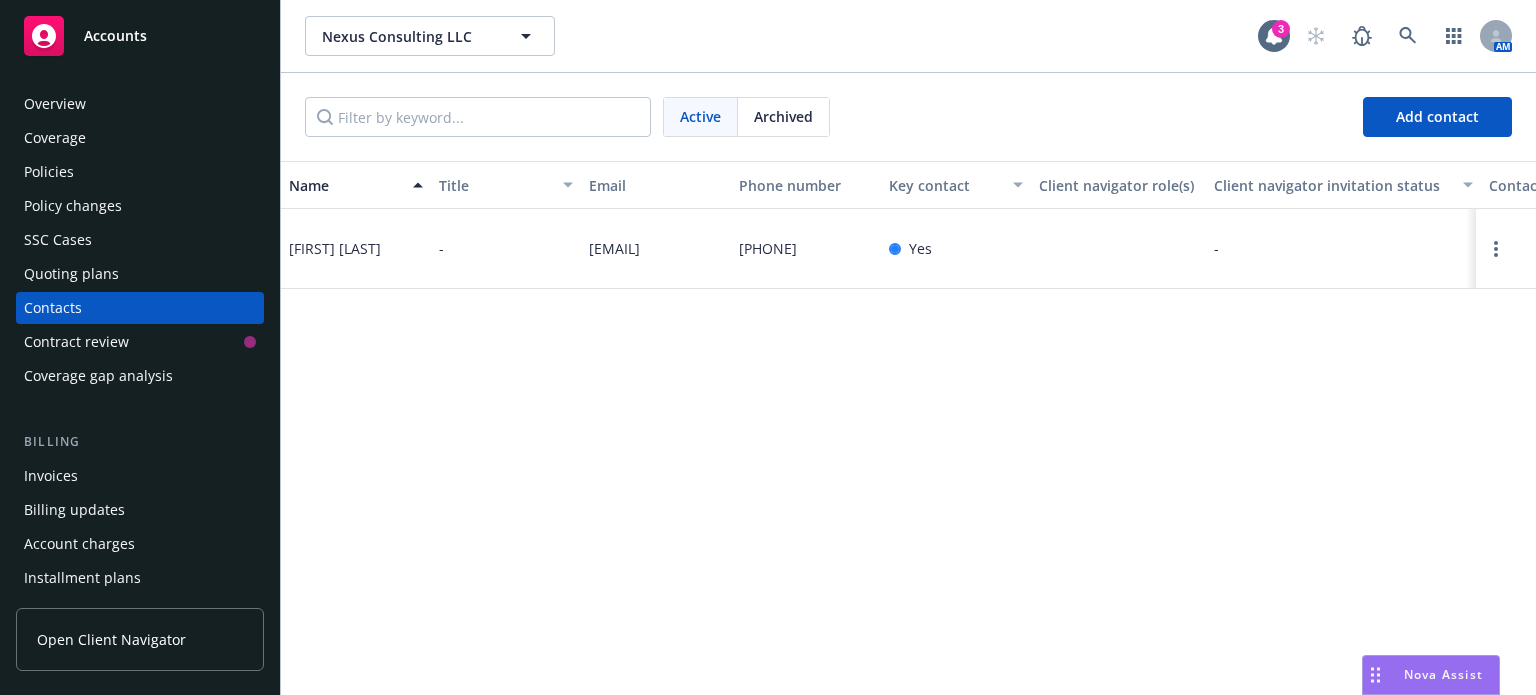 drag, startPoint x: 659, startPoint y: 263, endPoint x: 581, endPoint y: 246, distance: 79.83107 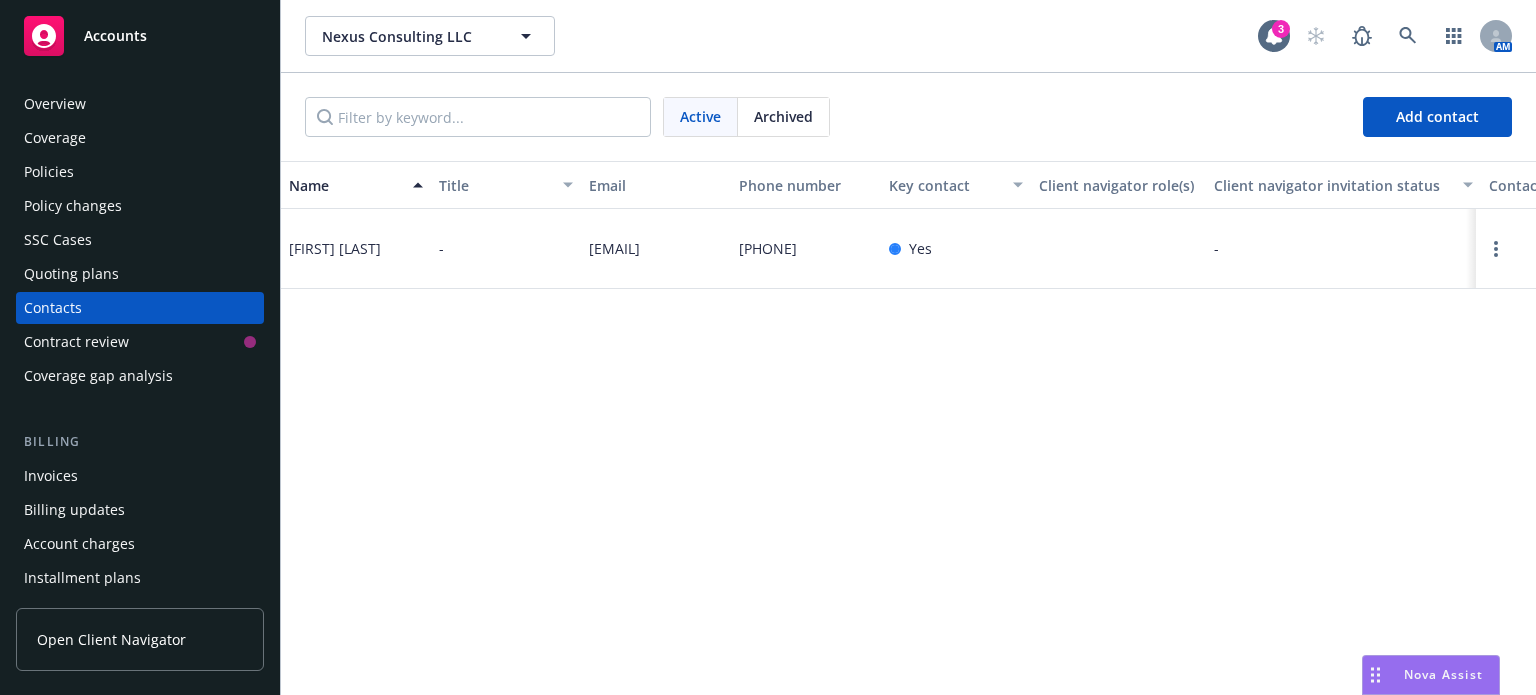 click on "[EMAIL]" at bounding box center [656, 249] 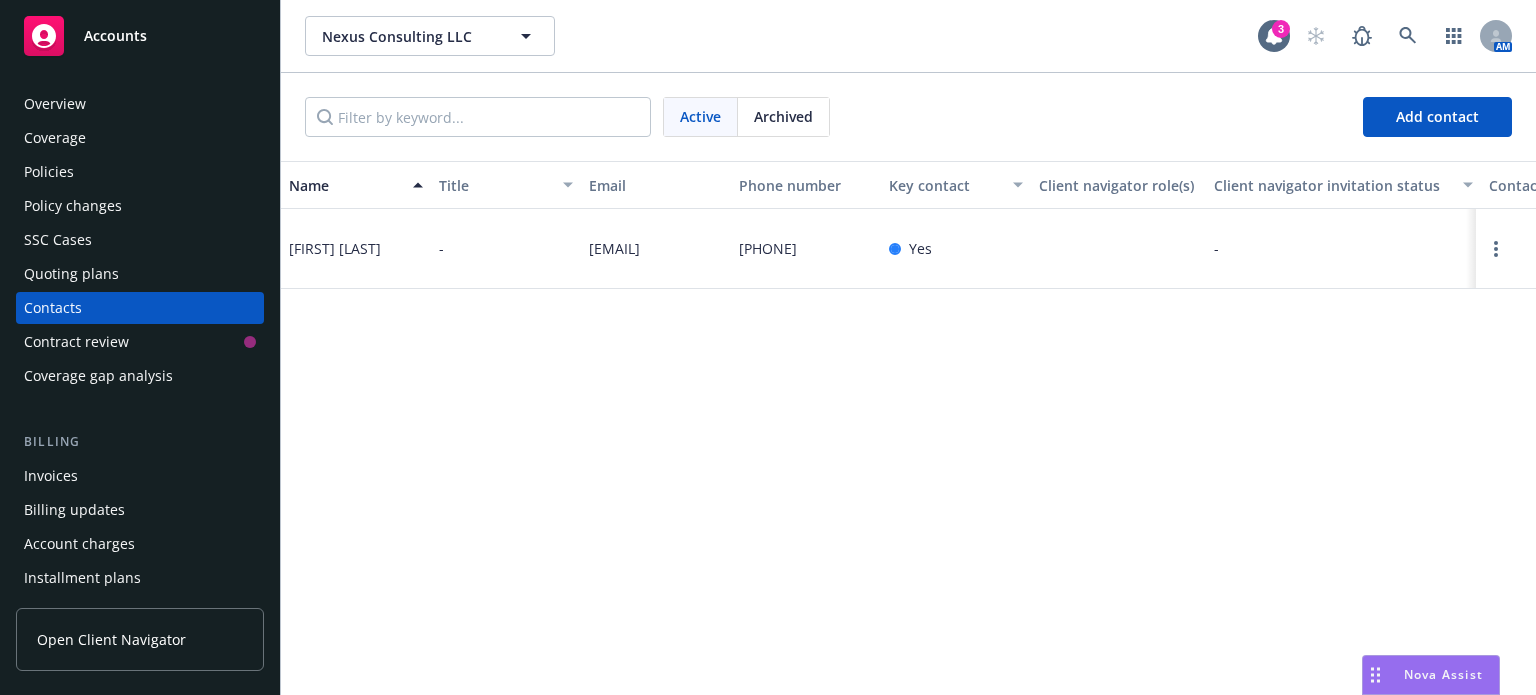 copy on "[EMAIL]" 